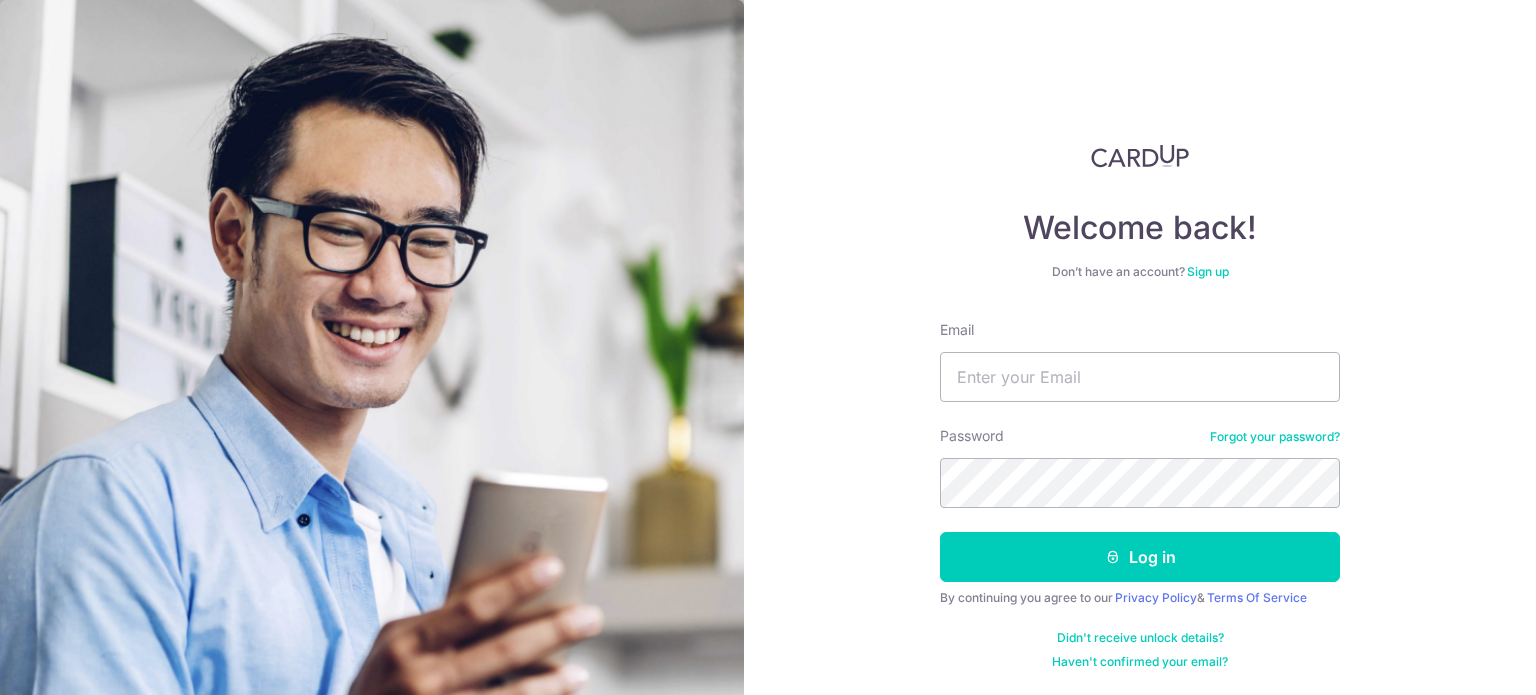 scroll, scrollTop: 0, scrollLeft: 0, axis: both 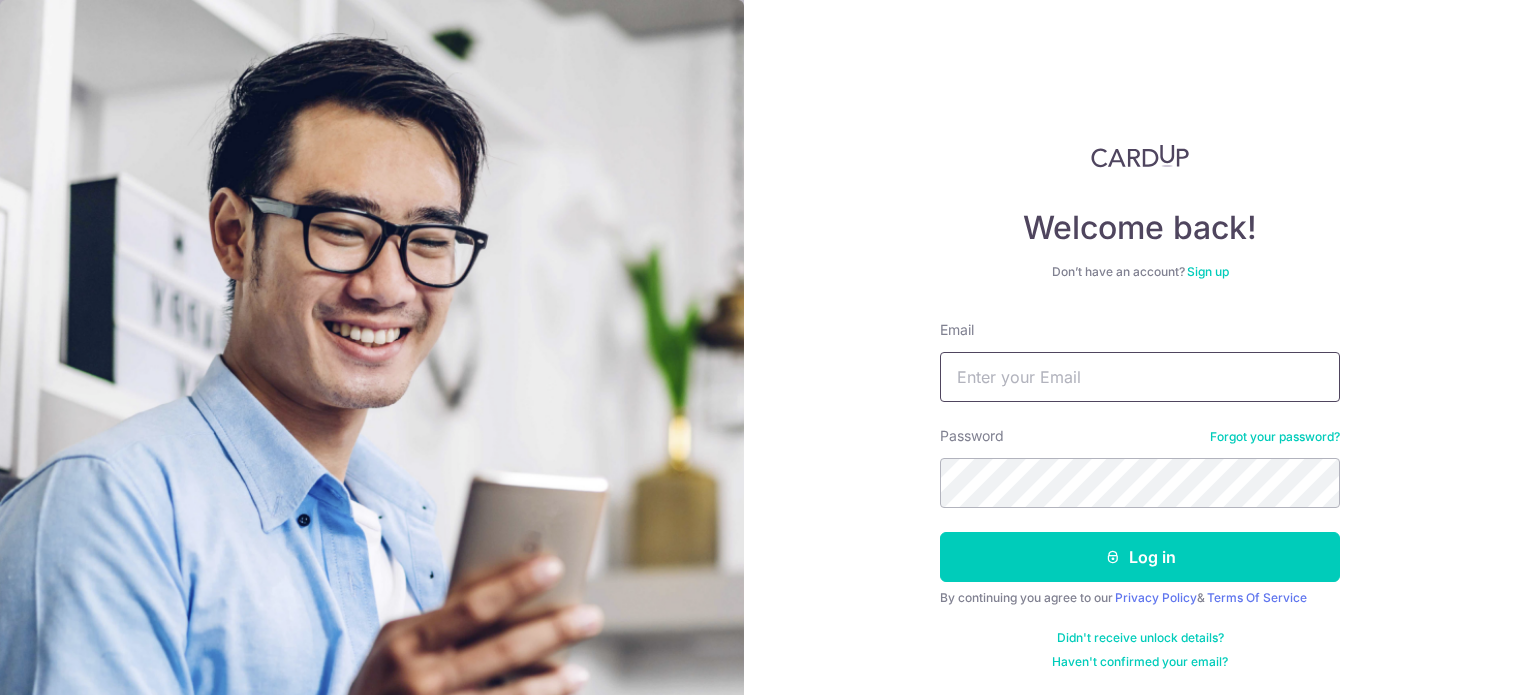 click on "Email" at bounding box center (1140, 377) 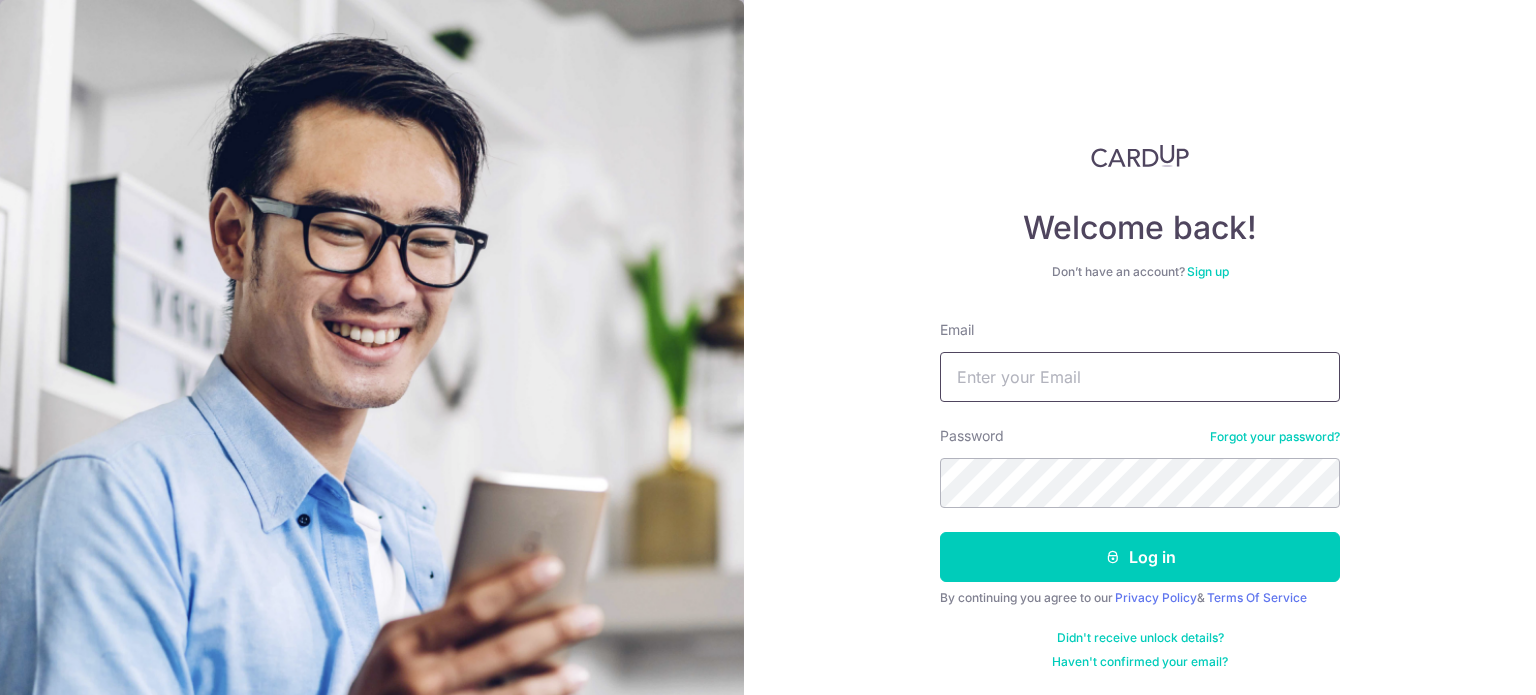 type on "[EMAIL]" 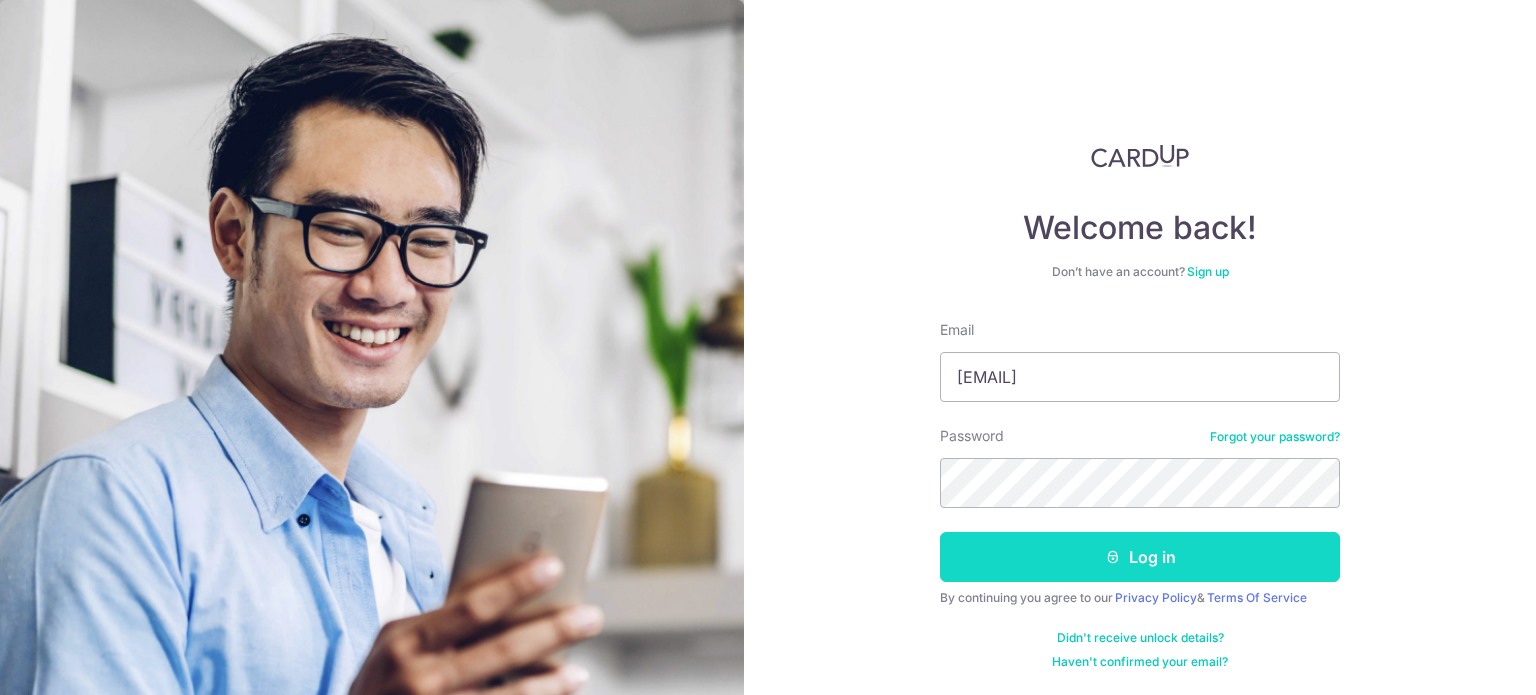 click on "Log in" at bounding box center [1140, 557] 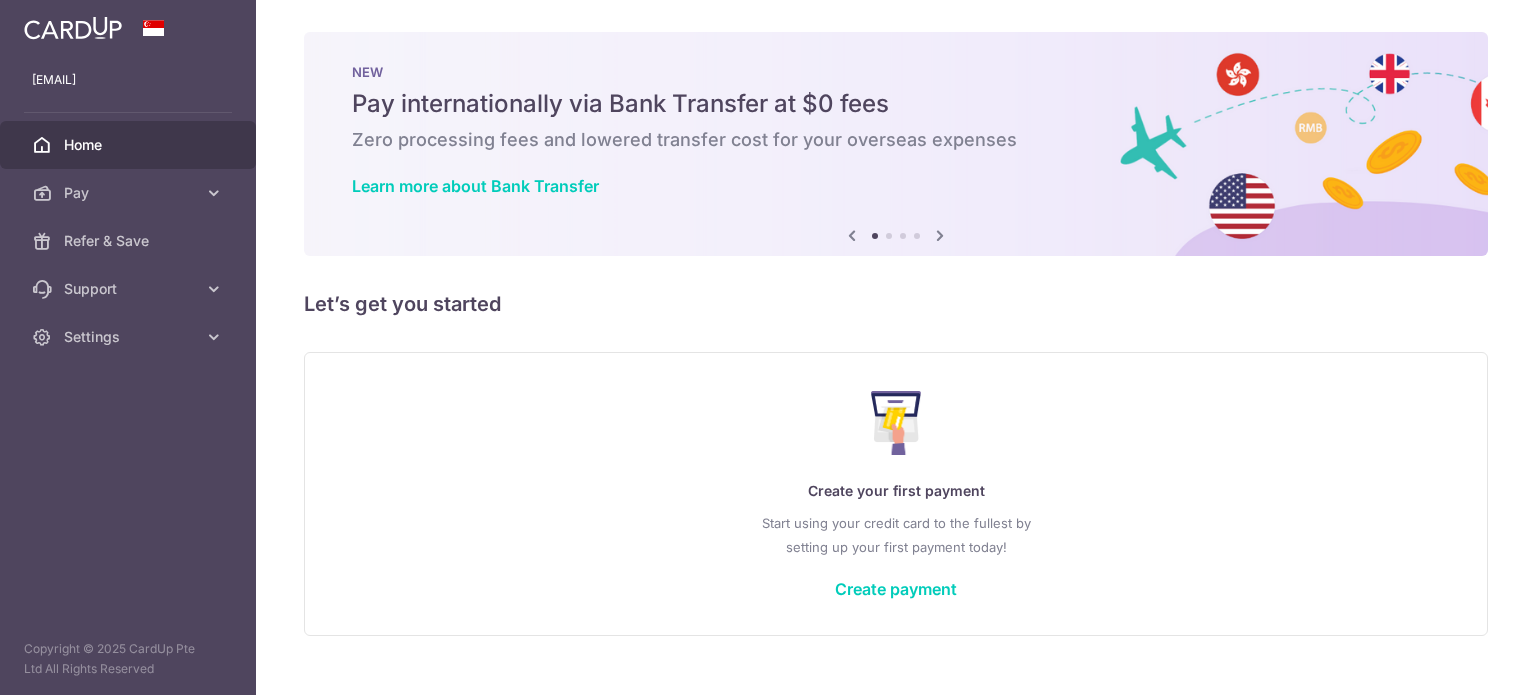 scroll, scrollTop: 0, scrollLeft: 0, axis: both 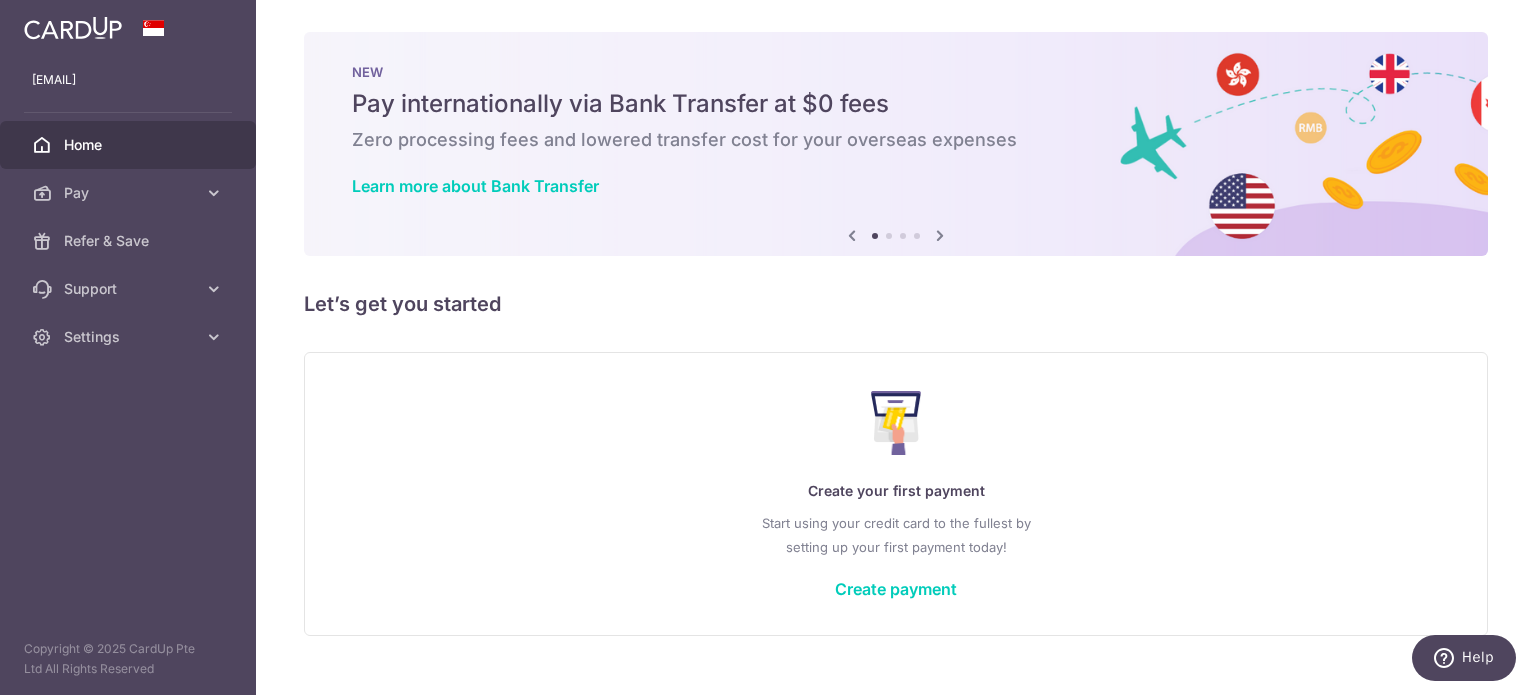 click on "mpt_sia@yahoo.com.sg
Home
Pay
Payments
Recipients
Cards
Refer & Save
Support
FAQ
Contact Us
Settings
Account
Logout
Copyright © 2025 CardUp Pte Ltd All Rights Reserved" at bounding box center (128, 347) 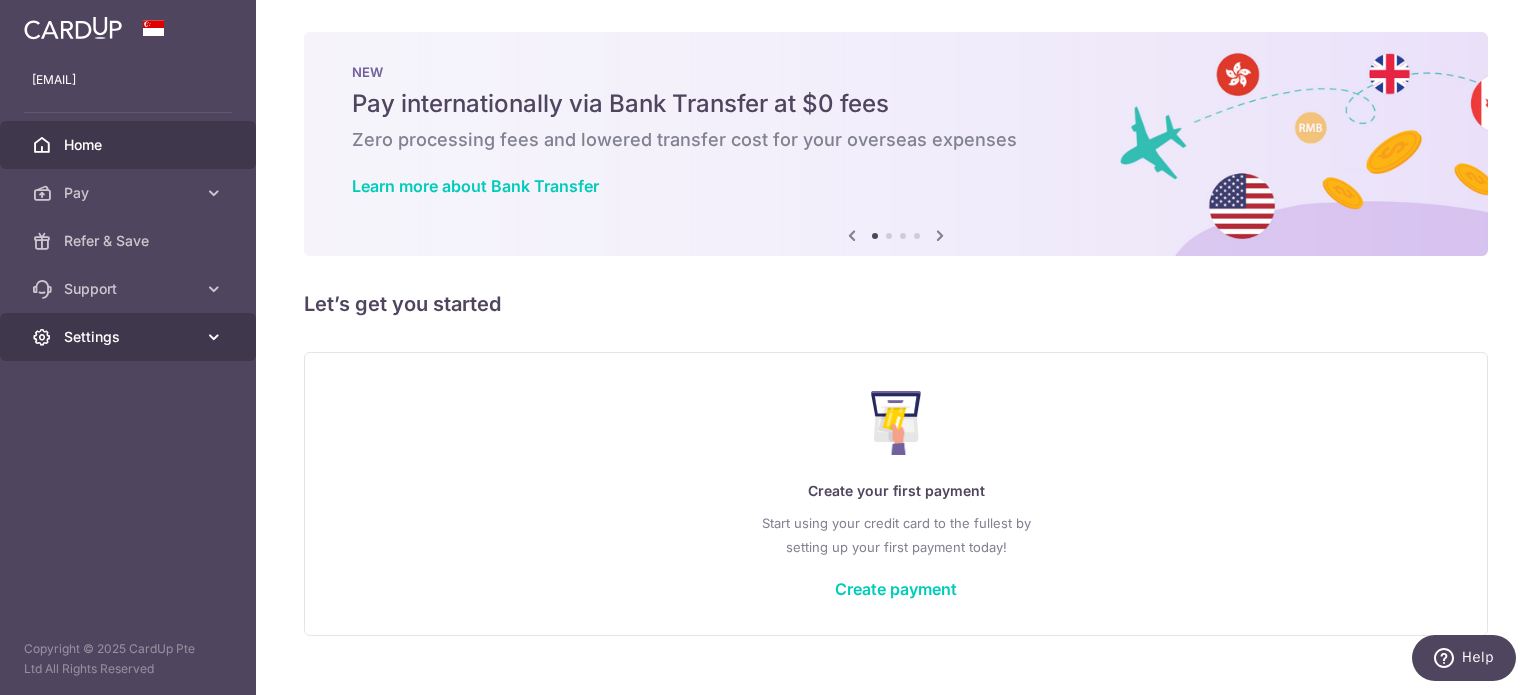click on "Settings" at bounding box center (128, 337) 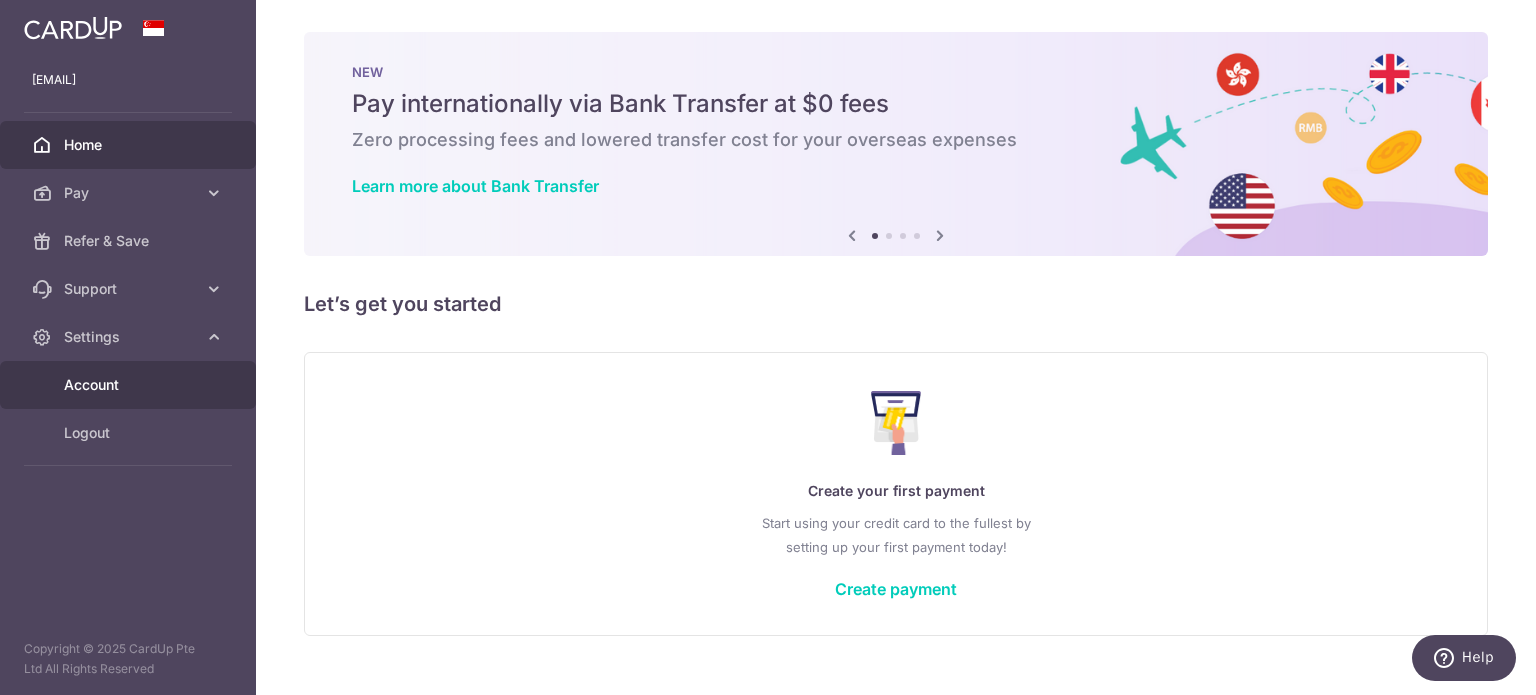 click on "Account" at bounding box center (130, 385) 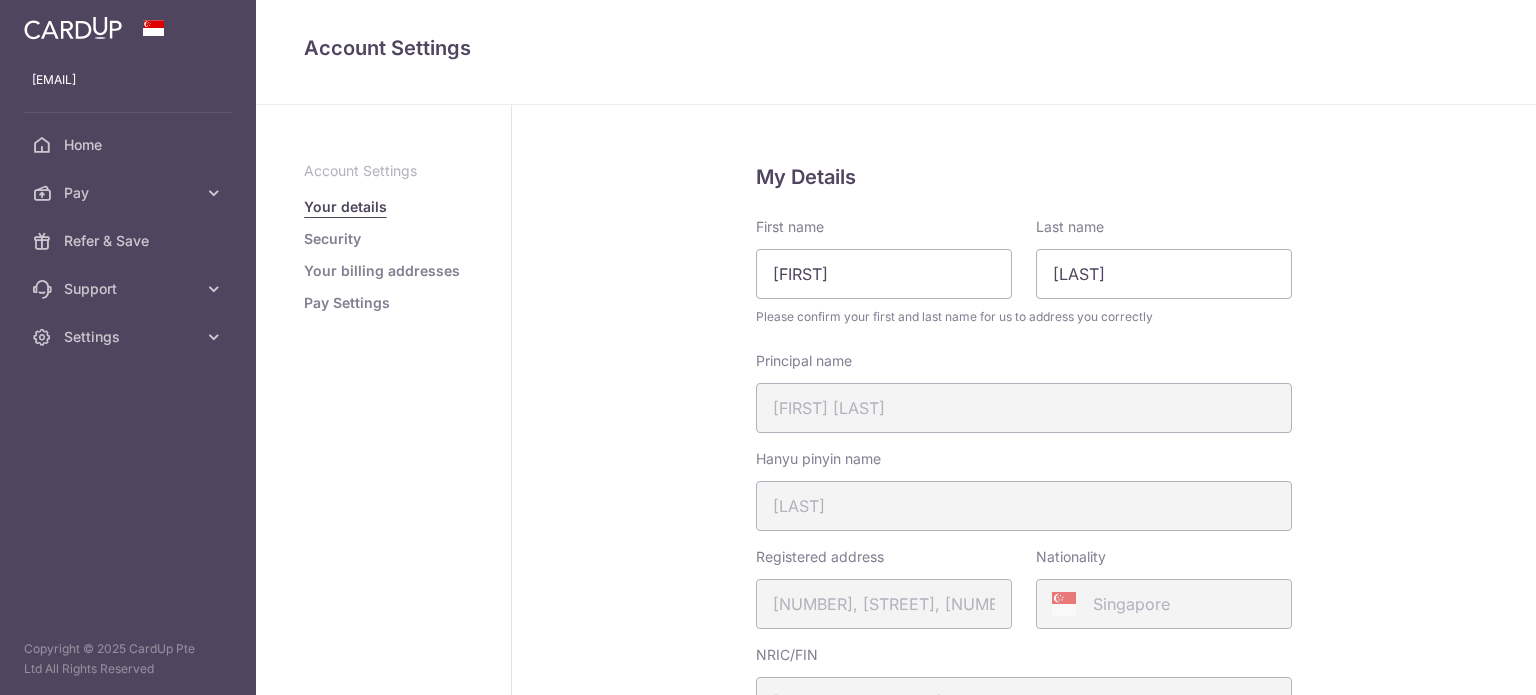 scroll, scrollTop: 0, scrollLeft: 0, axis: both 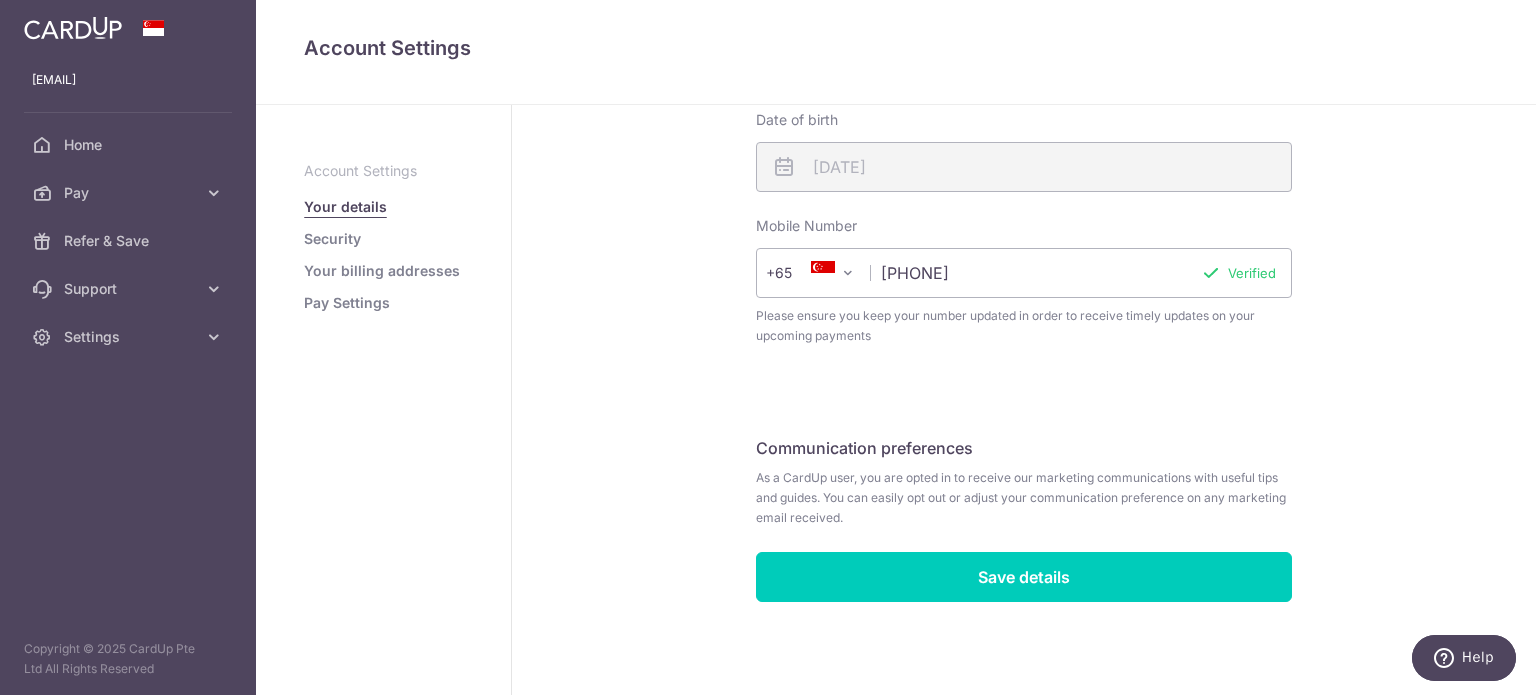 click on "Security" at bounding box center (383, 239) 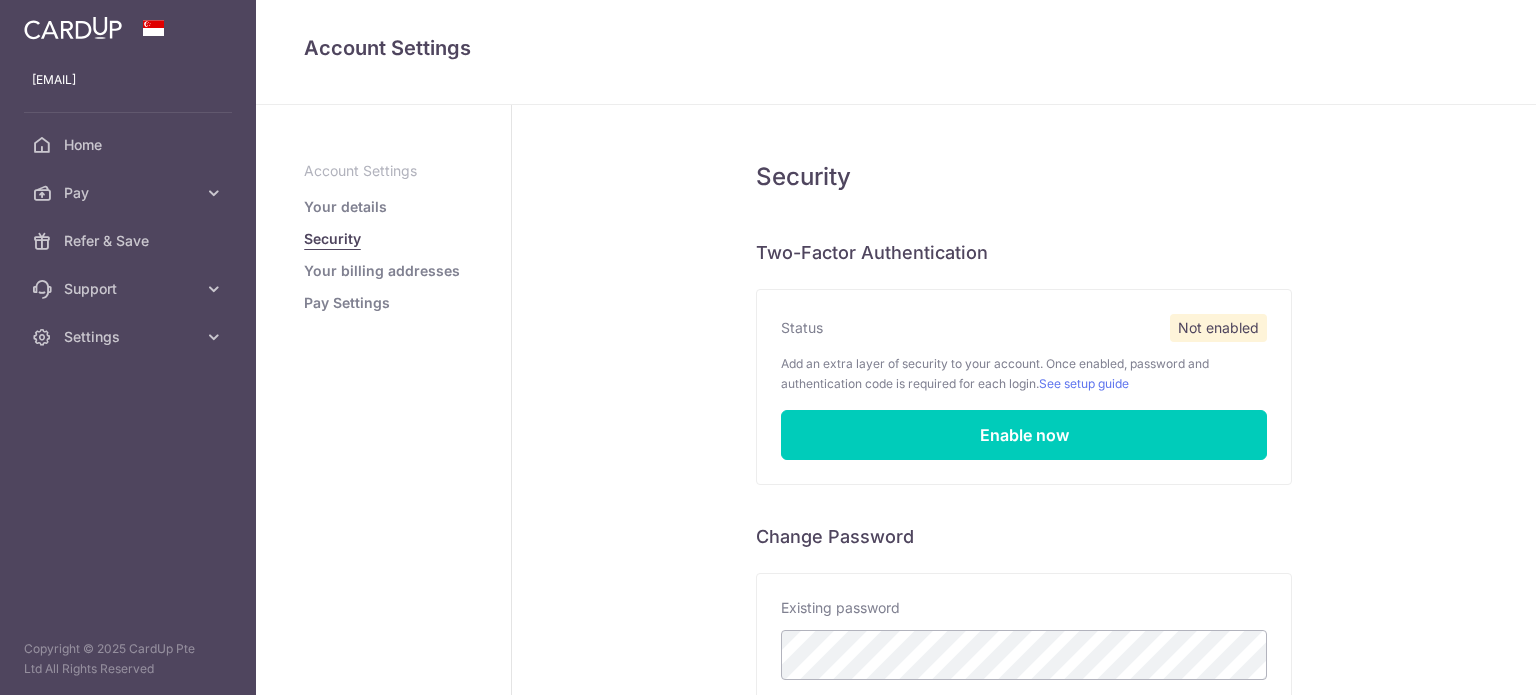 scroll, scrollTop: 0, scrollLeft: 0, axis: both 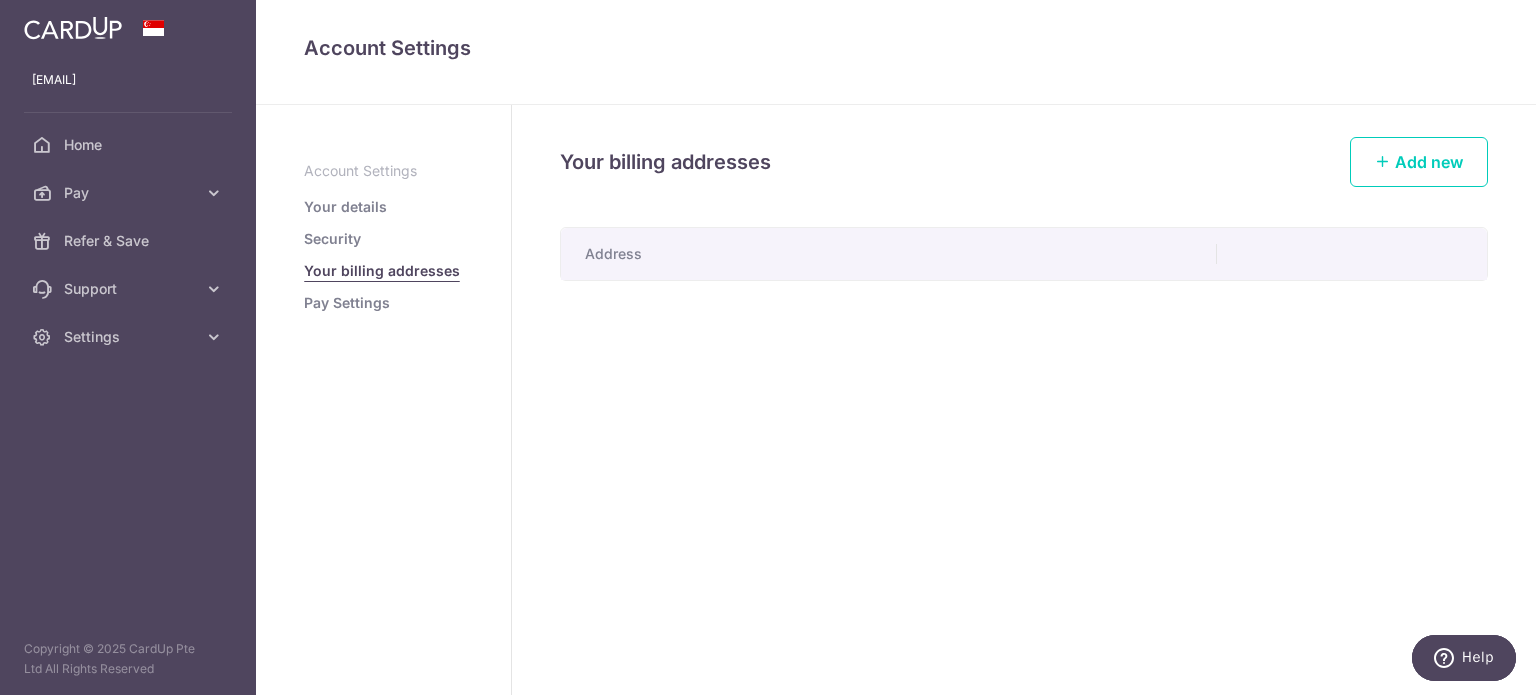 click on "Pay Settings" at bounding box center (347, 303) 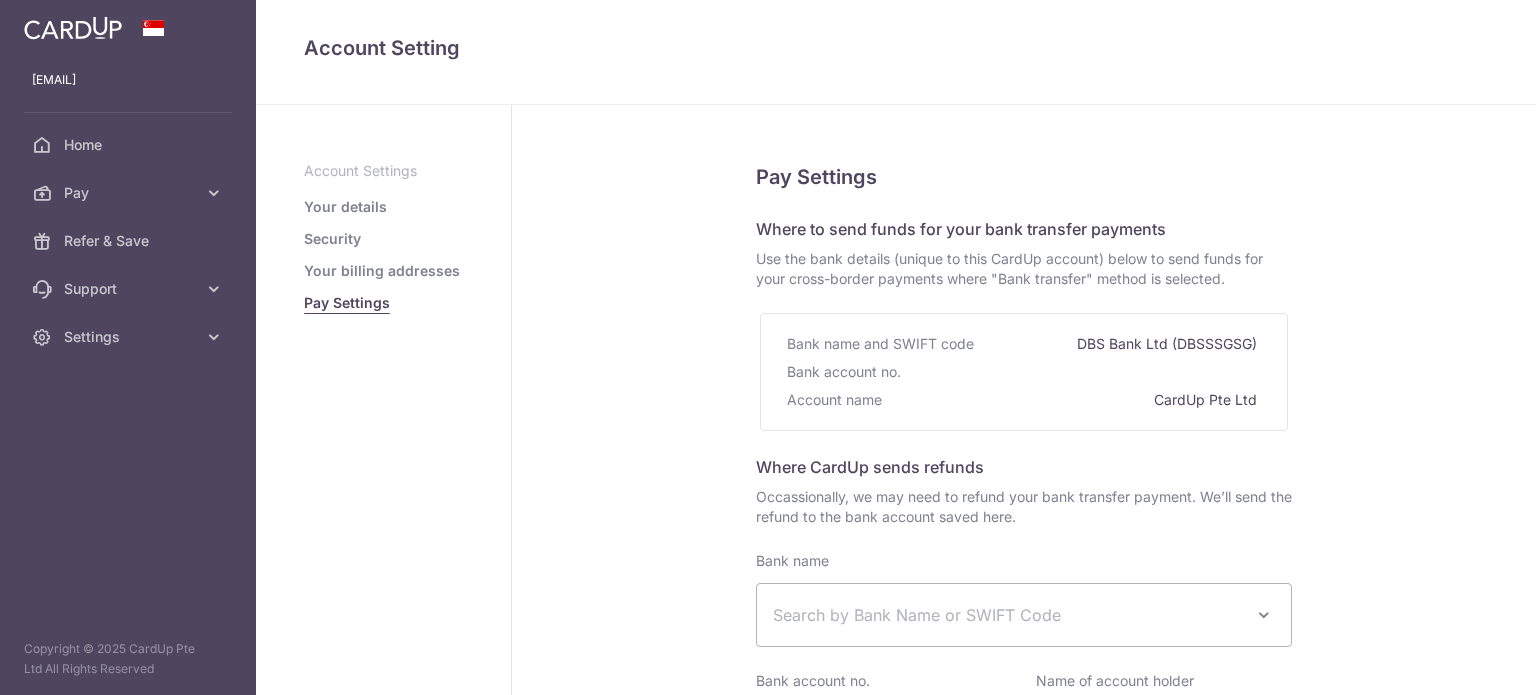 select 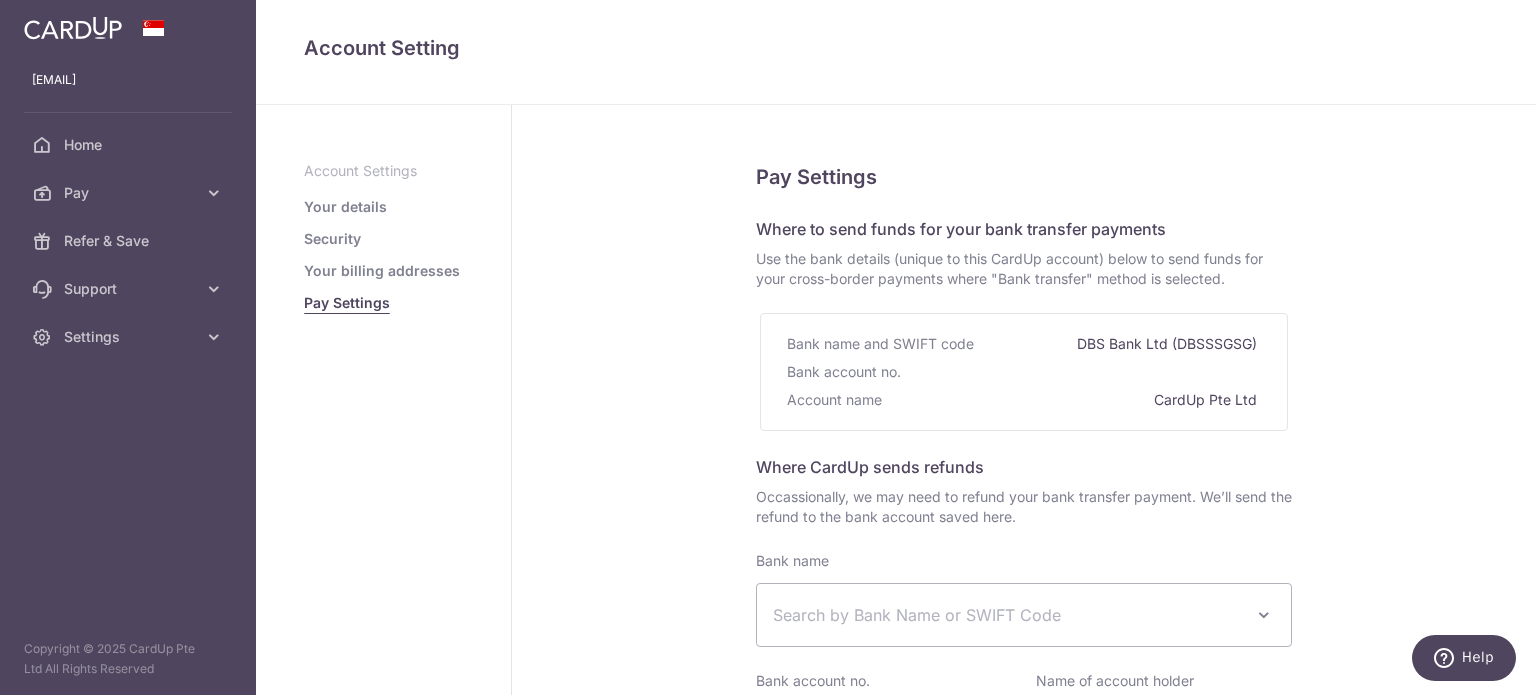 scroll, scrollTop: 0, scrollLeft: 0, axis: both 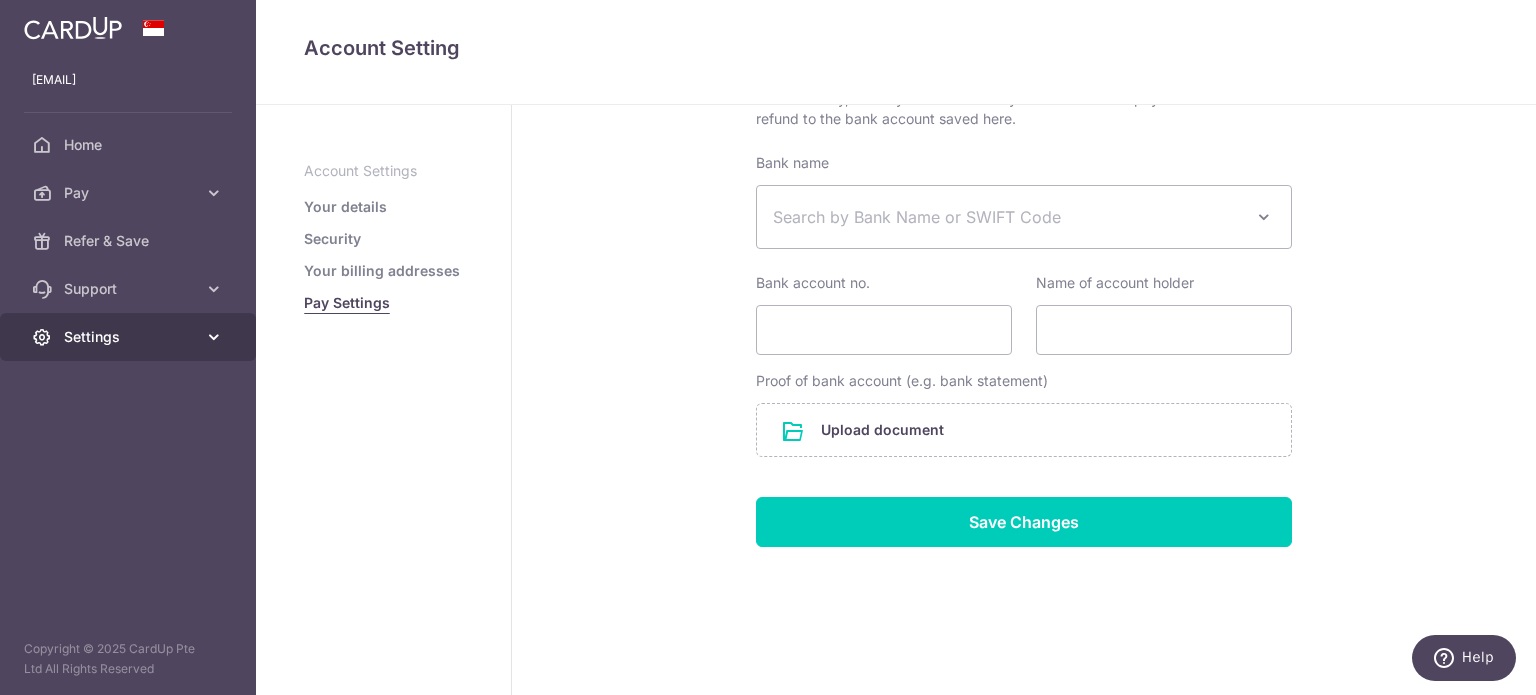 click on "Settings" at bounding box center (128, 337) 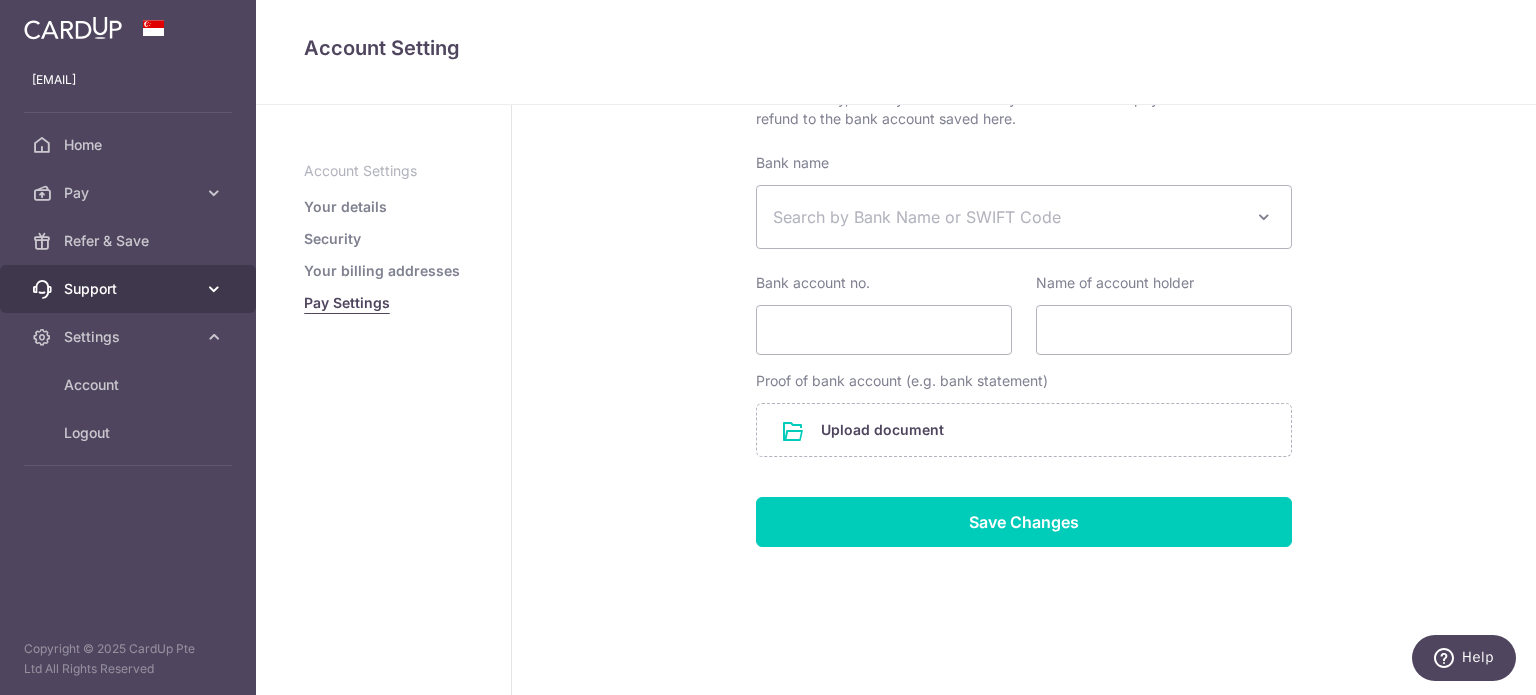 click on "Support" at bounding box center (130, 289) 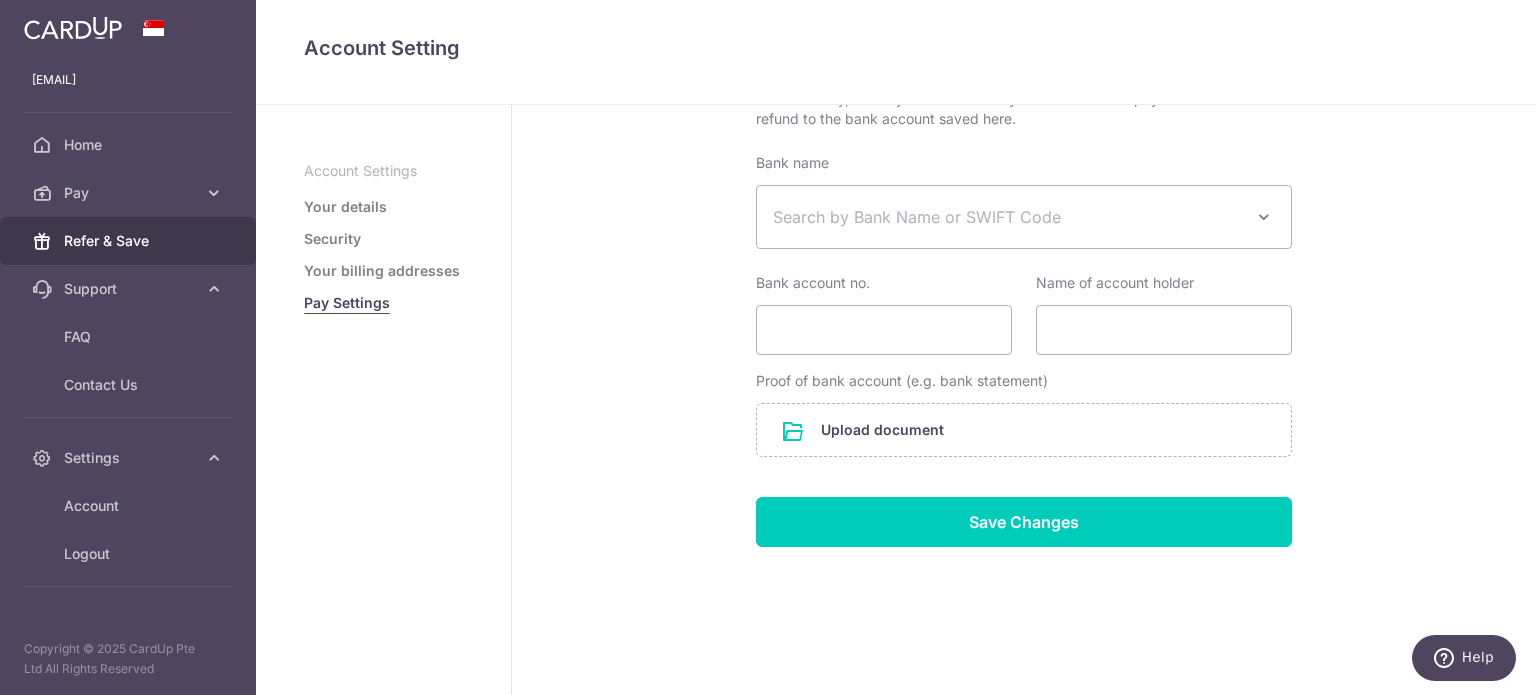 click on "Refer & Save" at bounding box center [130, 241] 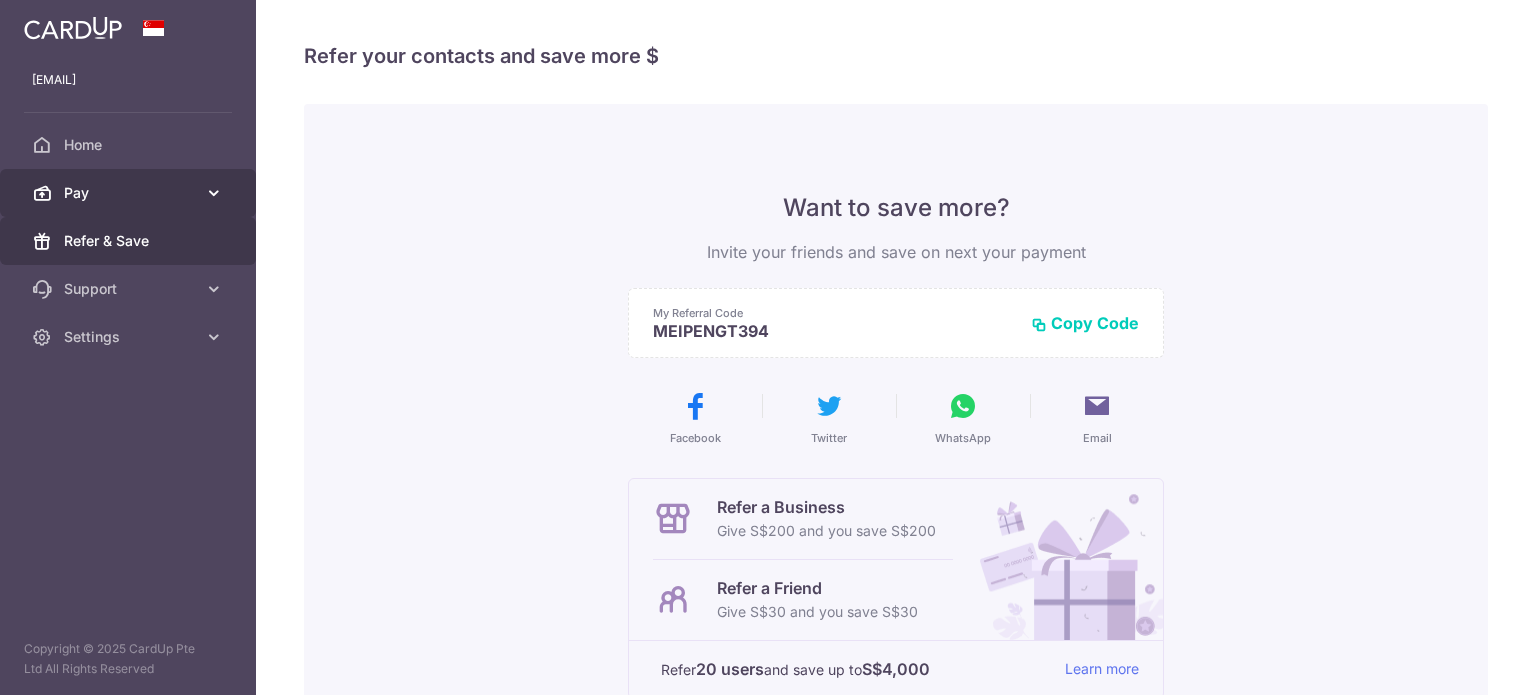 scroll, scrollTop: 0, scrollLeft: 0, axis: both 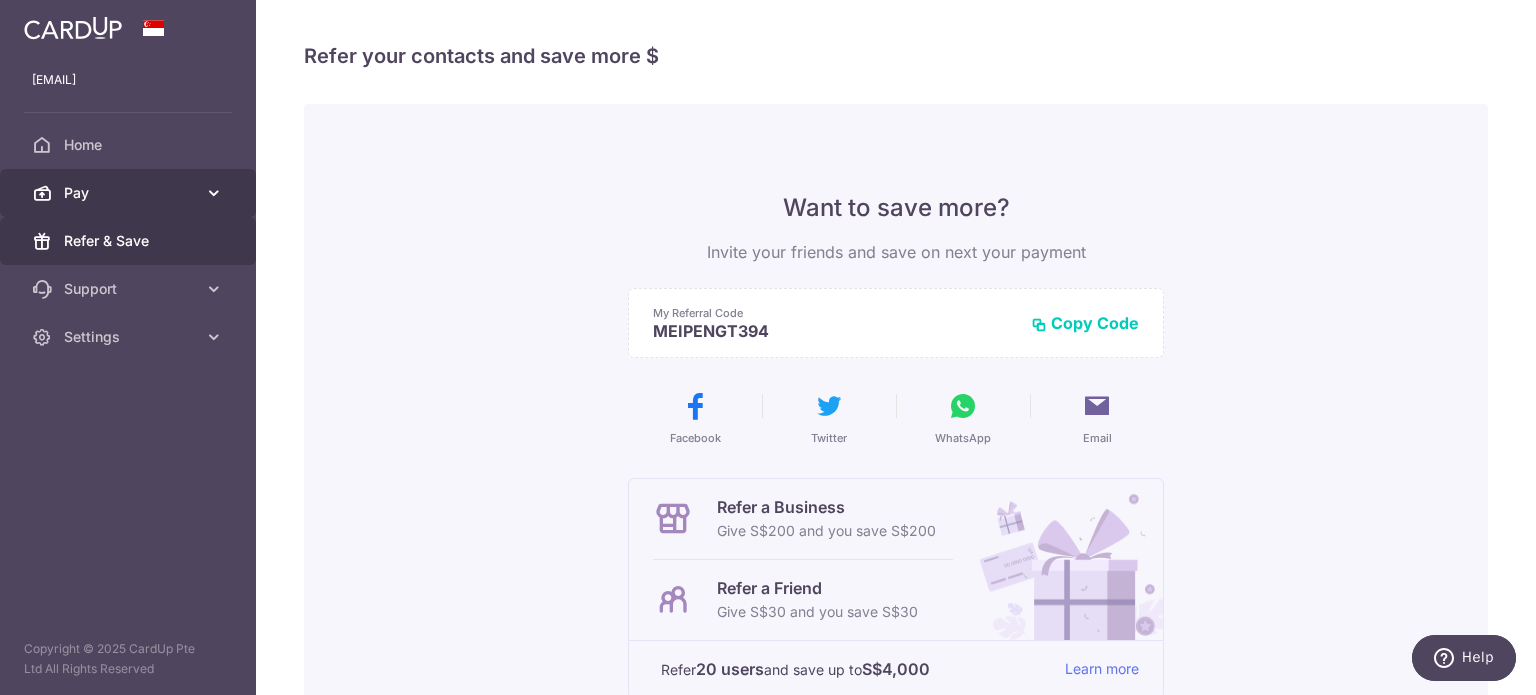 click on "Pay" at bounding box center (130, 193) 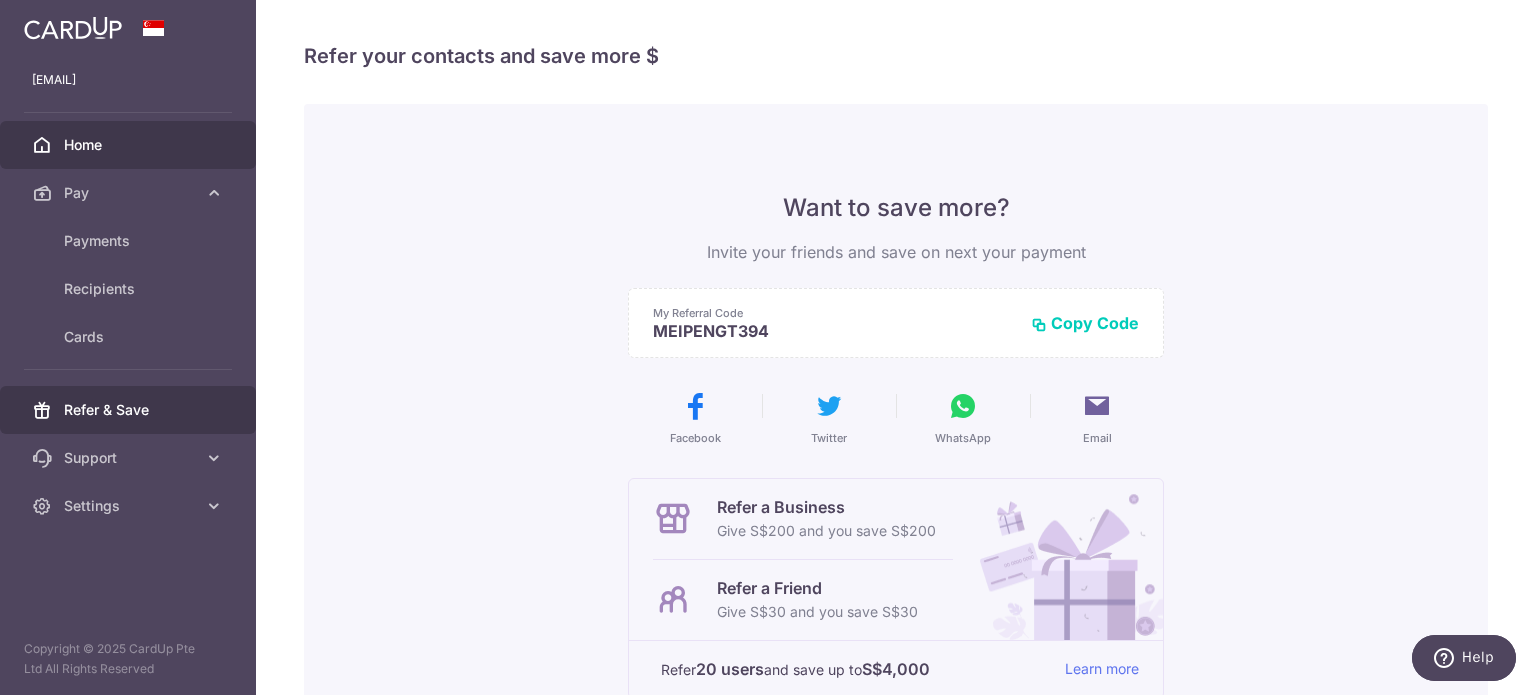 click on "Home" at bounding box center (130, 145) 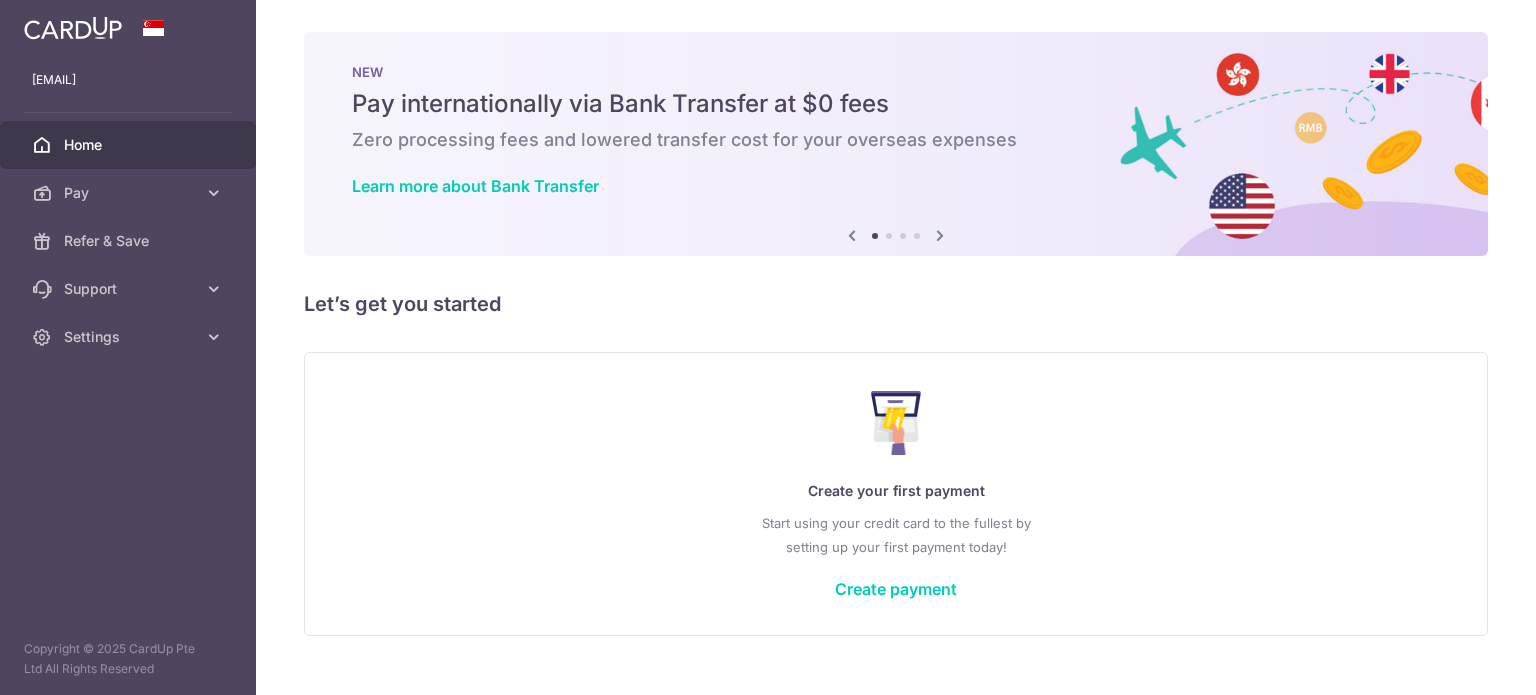 scroll, scrollTop: 0, scrollLeft: 0, axis: both 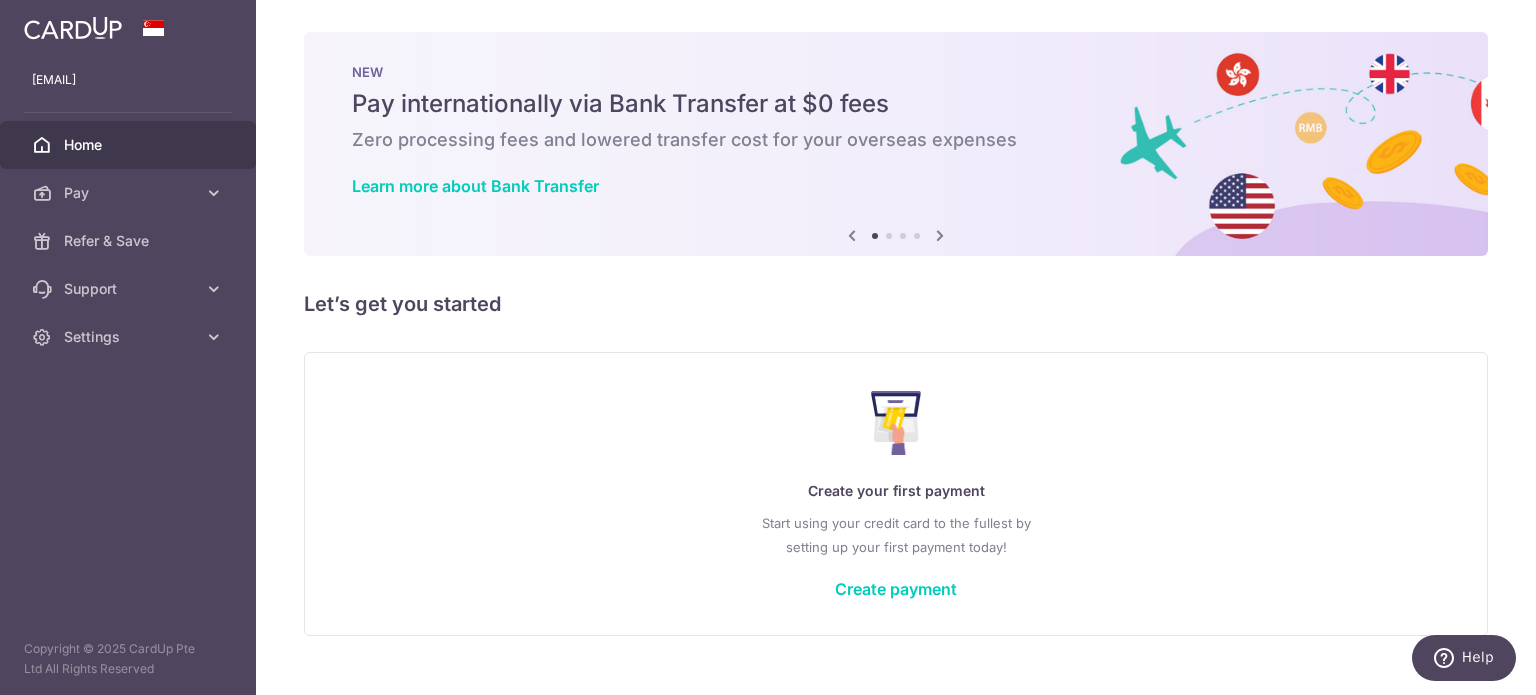 click on "Pay" at bounding box center [130, 193] 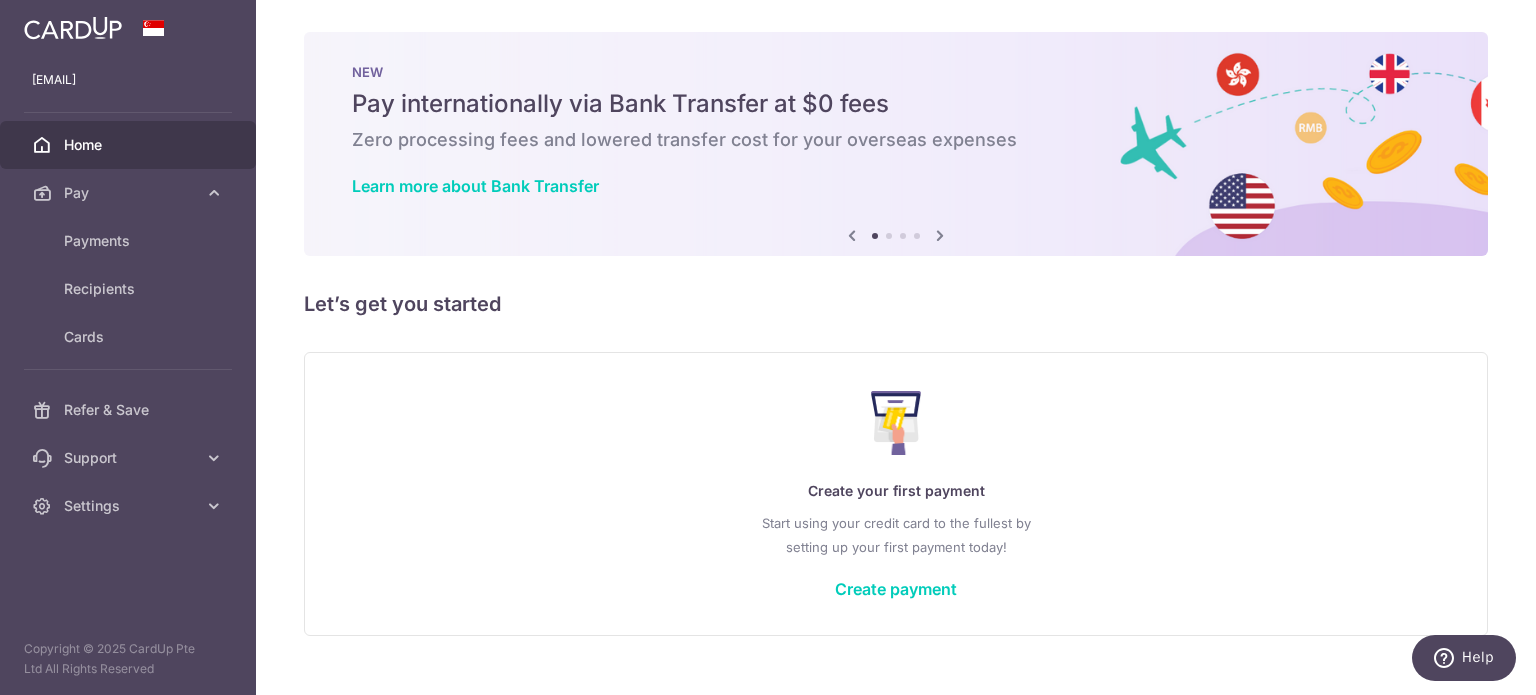 scroll, scrollTop: 35, scrollLeft: 0, axis: vertical 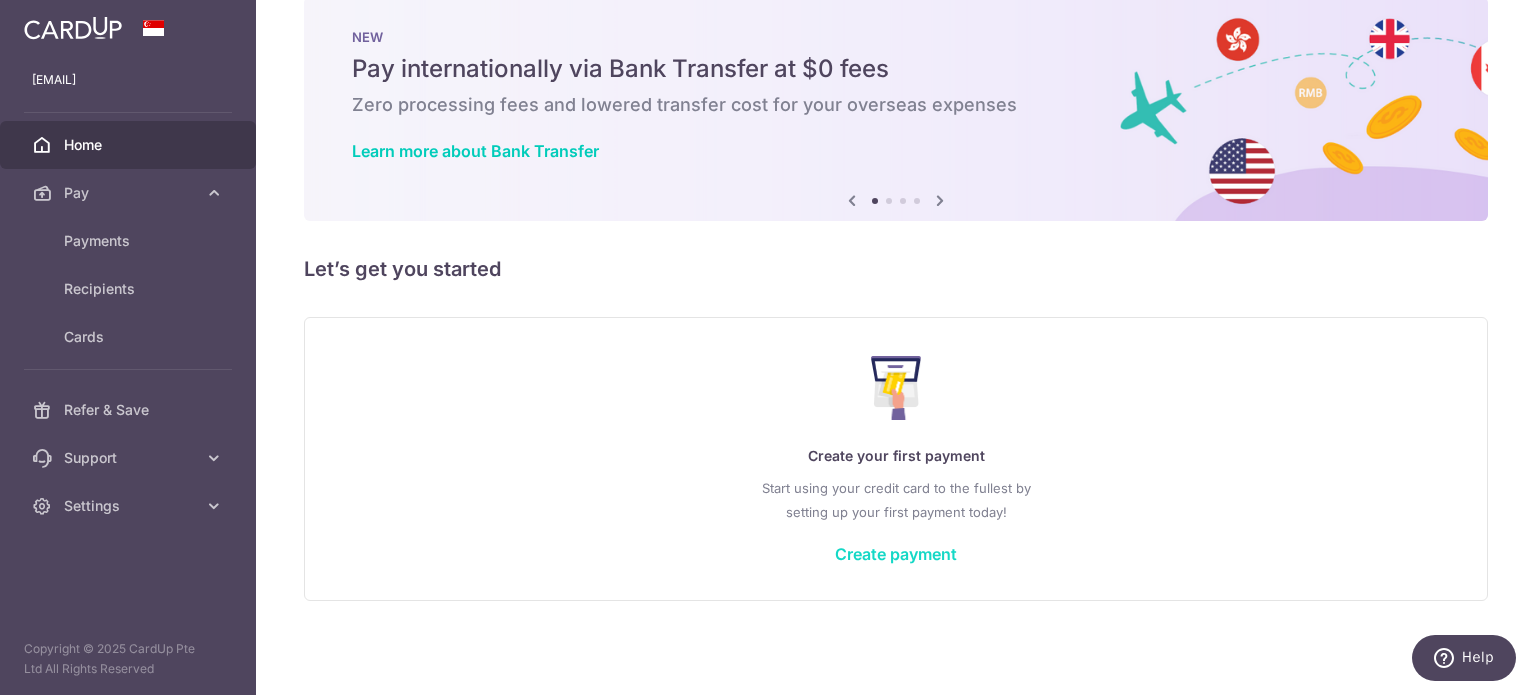 click on "Create payment" at bounding box center (896, 554) 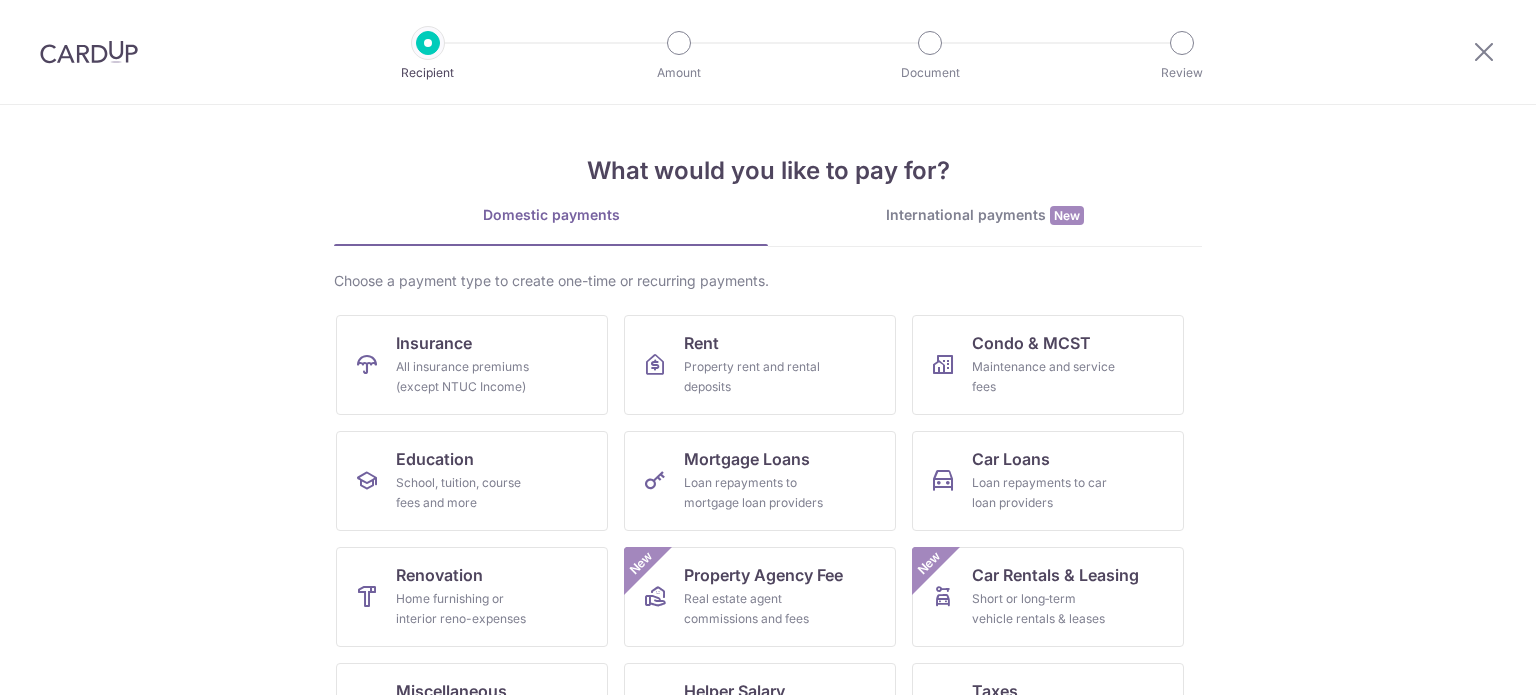 scroll, scrollTop: 0, scrollLeft: 0, axis: both 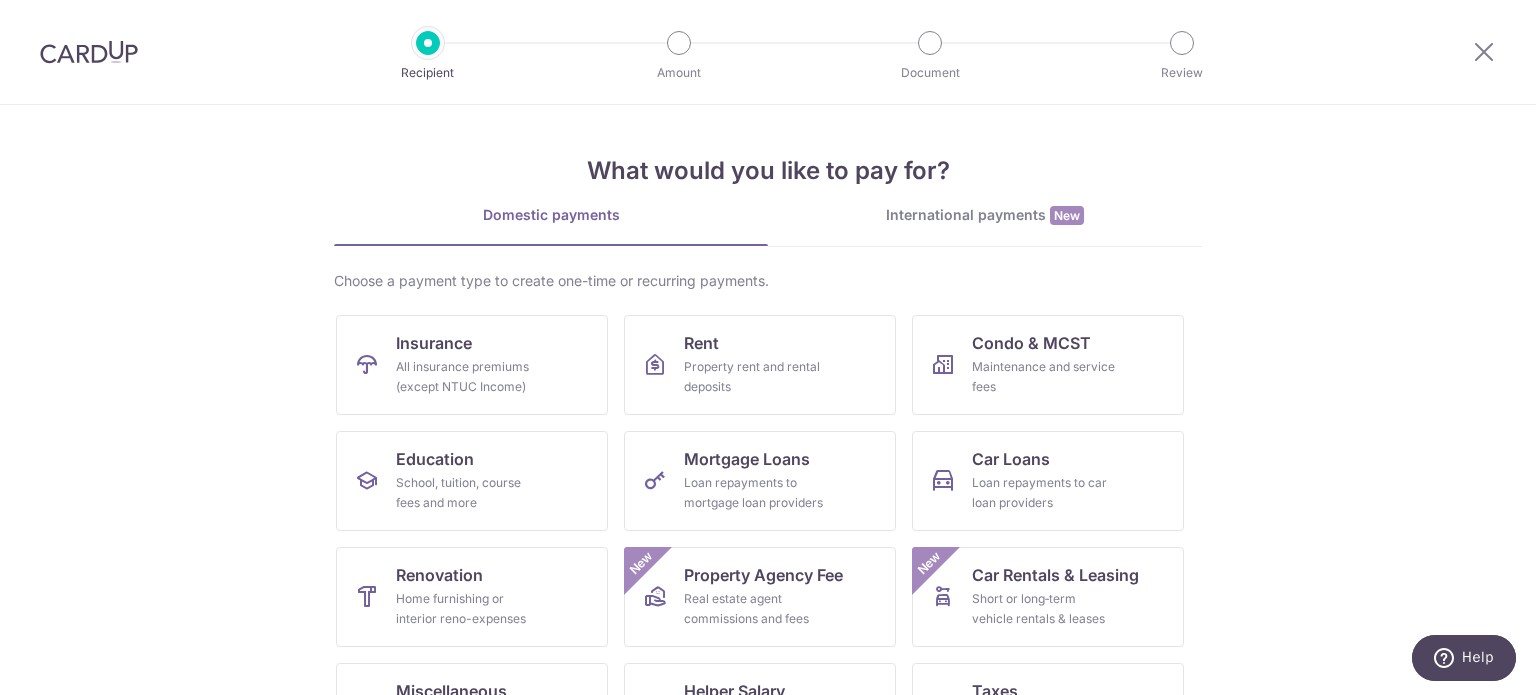 click on "International payments
New" at bounding box center [985, 215] 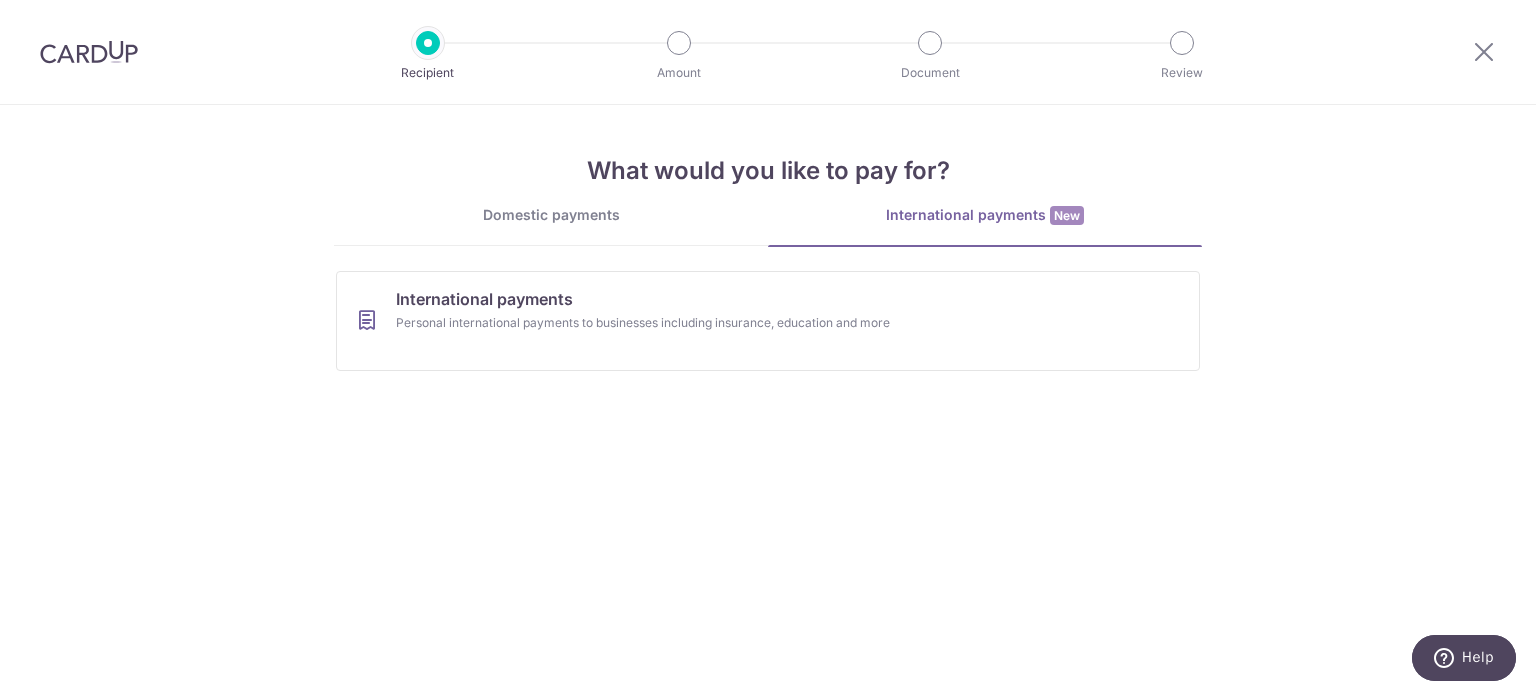 click on "What would you like to pay for?" at bounding box center (768, 171) 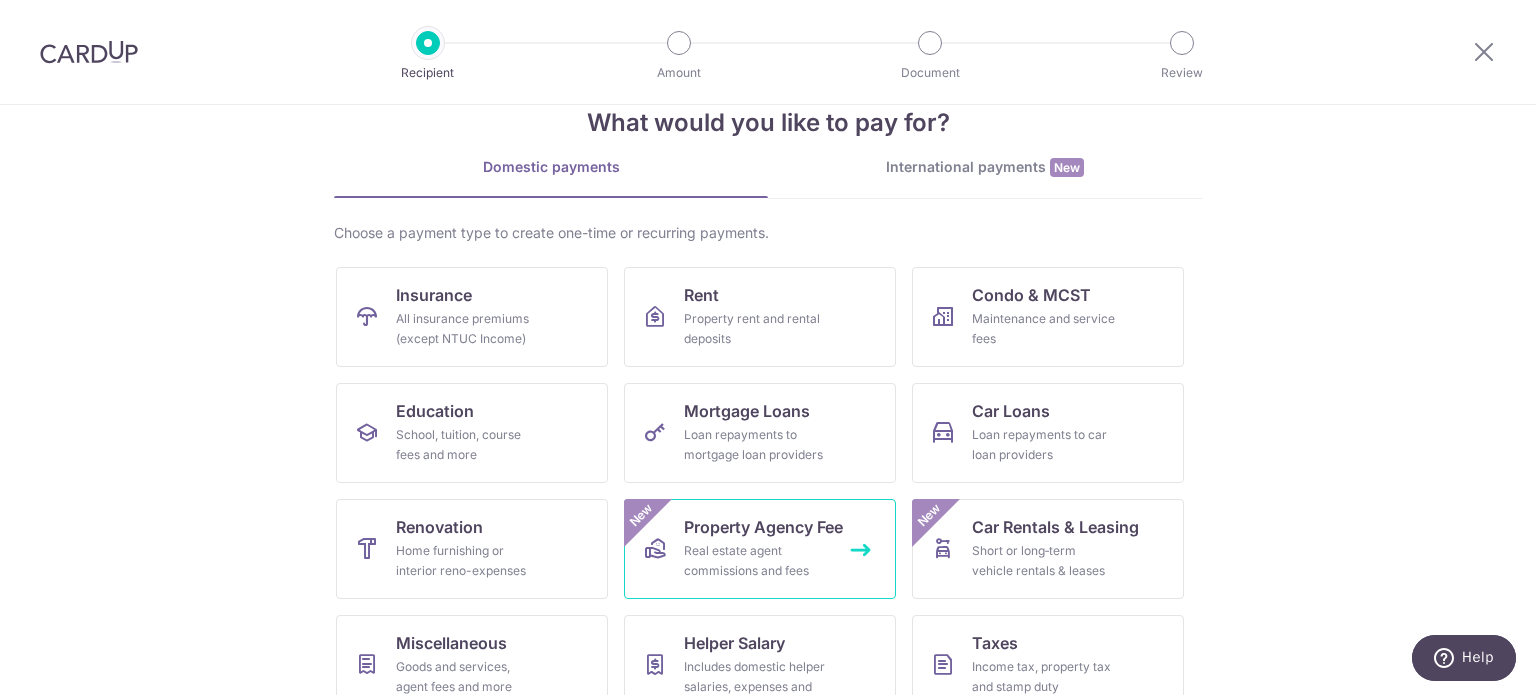 scroll, scrollTop: 49, scrollLeft: 0, axis: vertical 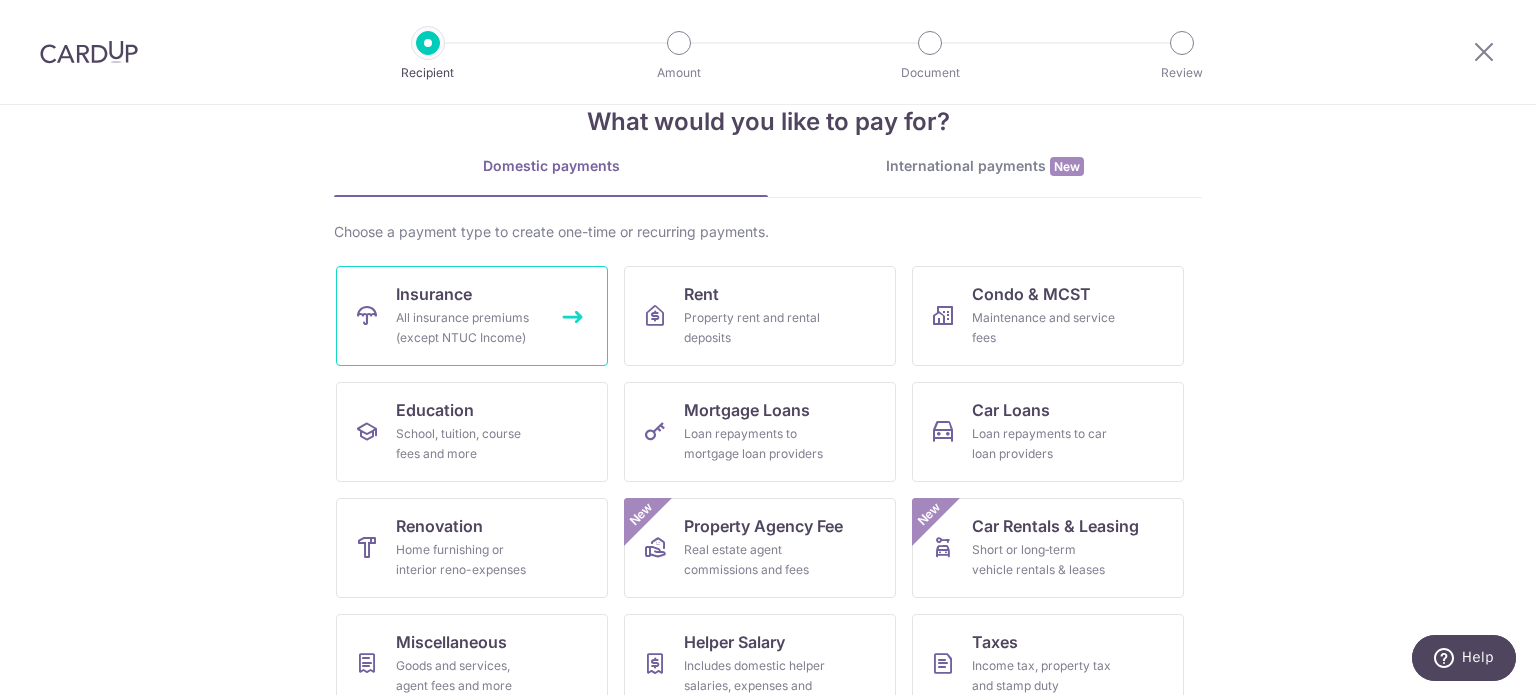 click on "Insurance" at bounding box center [434, 294] 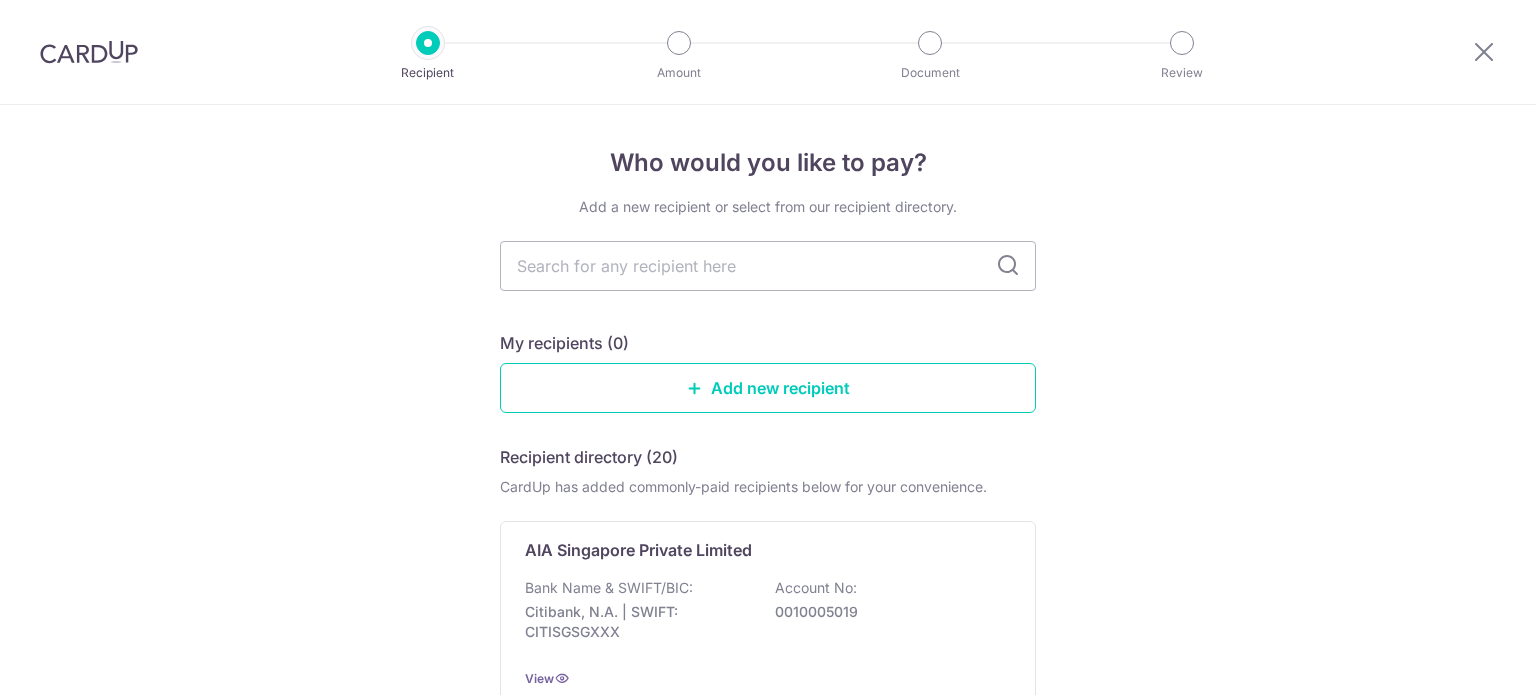 scroll, scrollTop: 0, scrollLeft: 0, axis: both 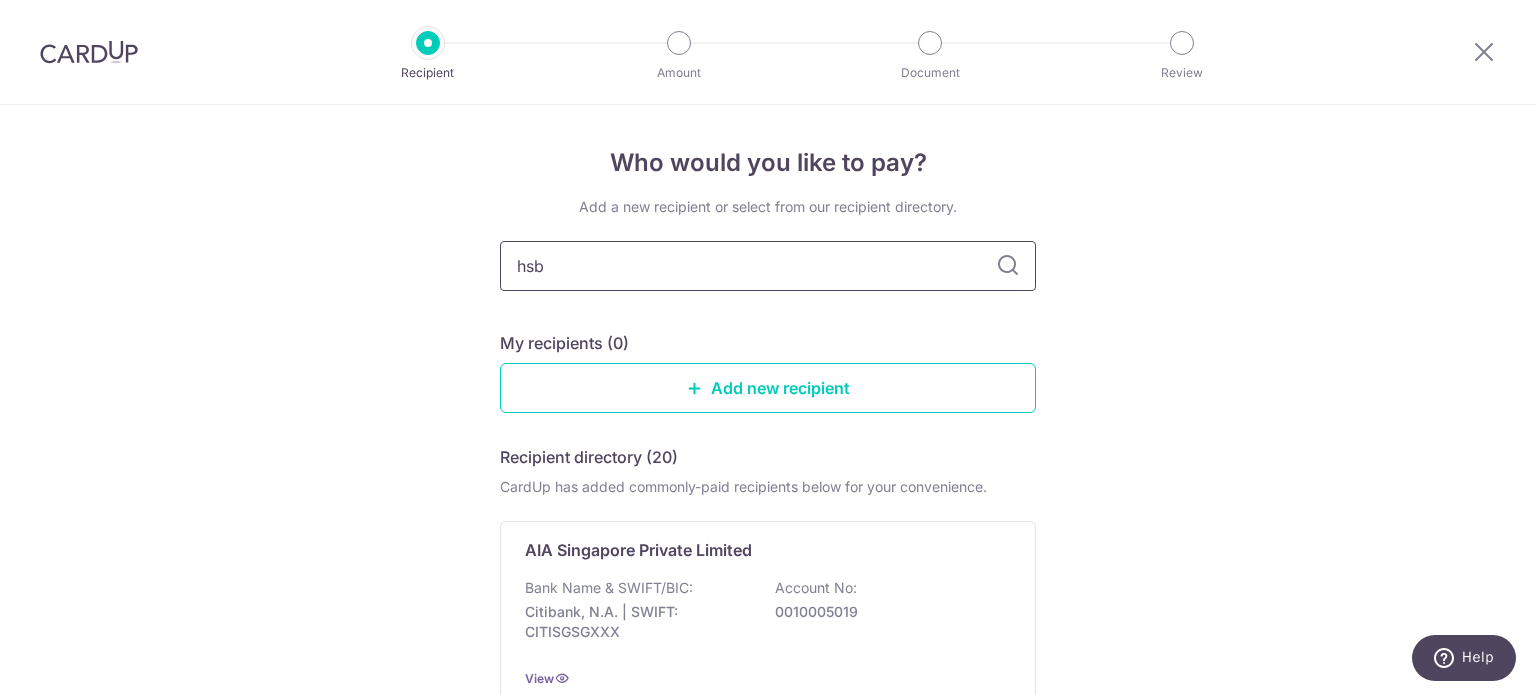 type on "hsbc" 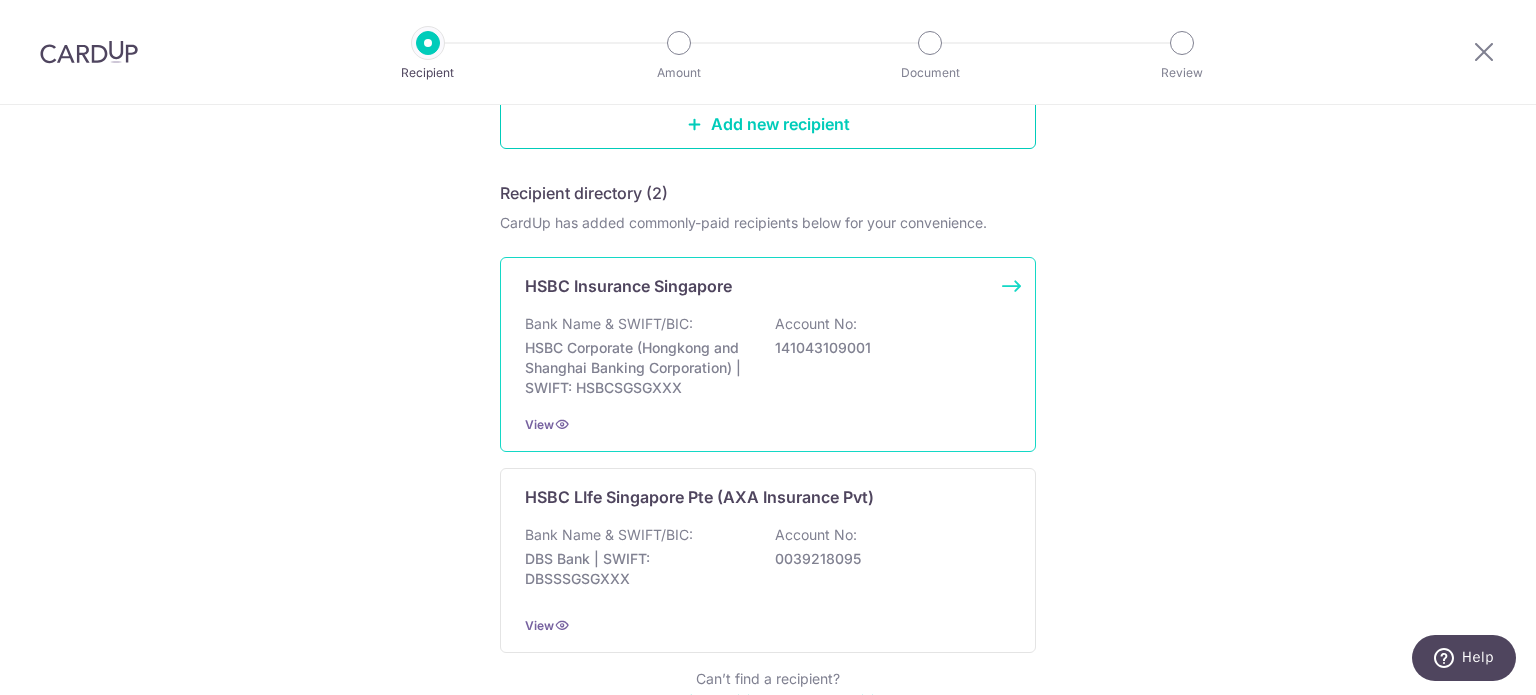 scroll, scrollTop: 248, scrollLeft: 0, axis: vertical 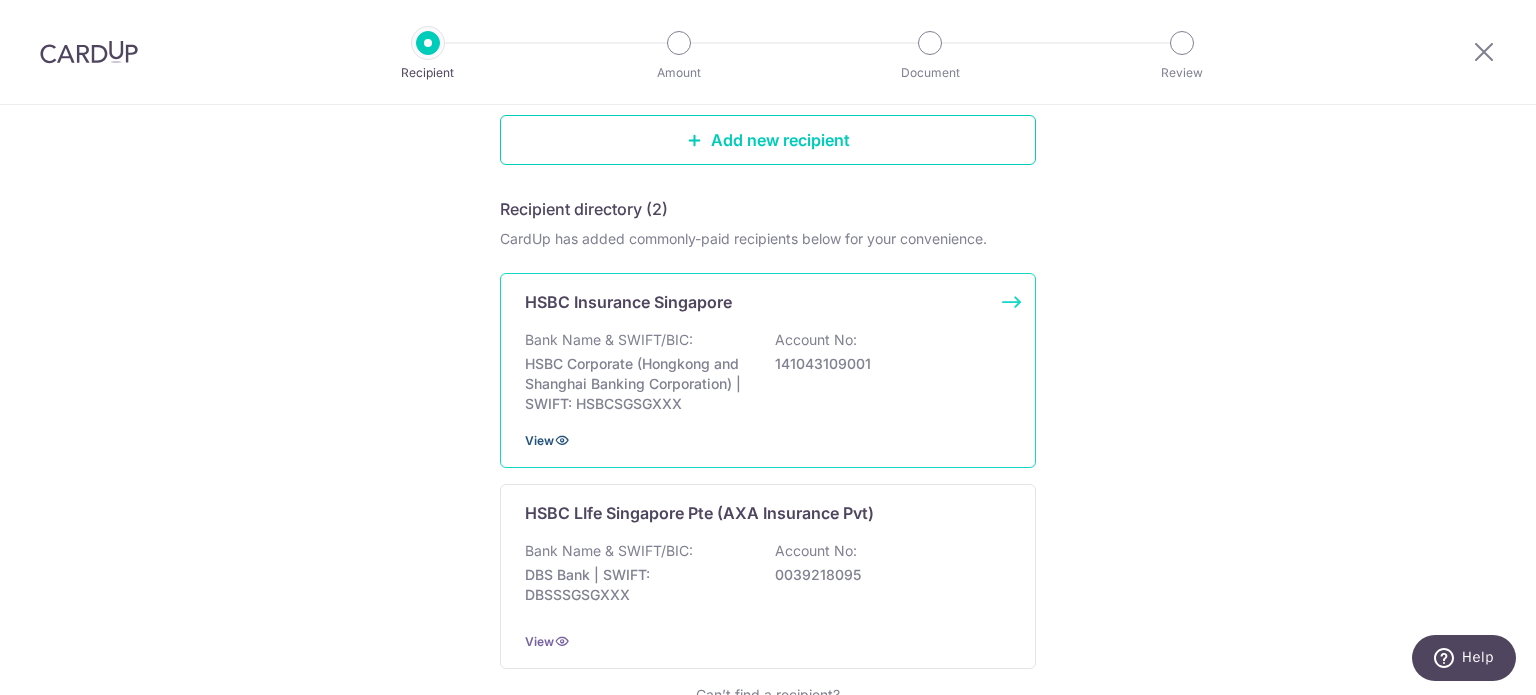 click on "View" at bounding box center [539, 440] 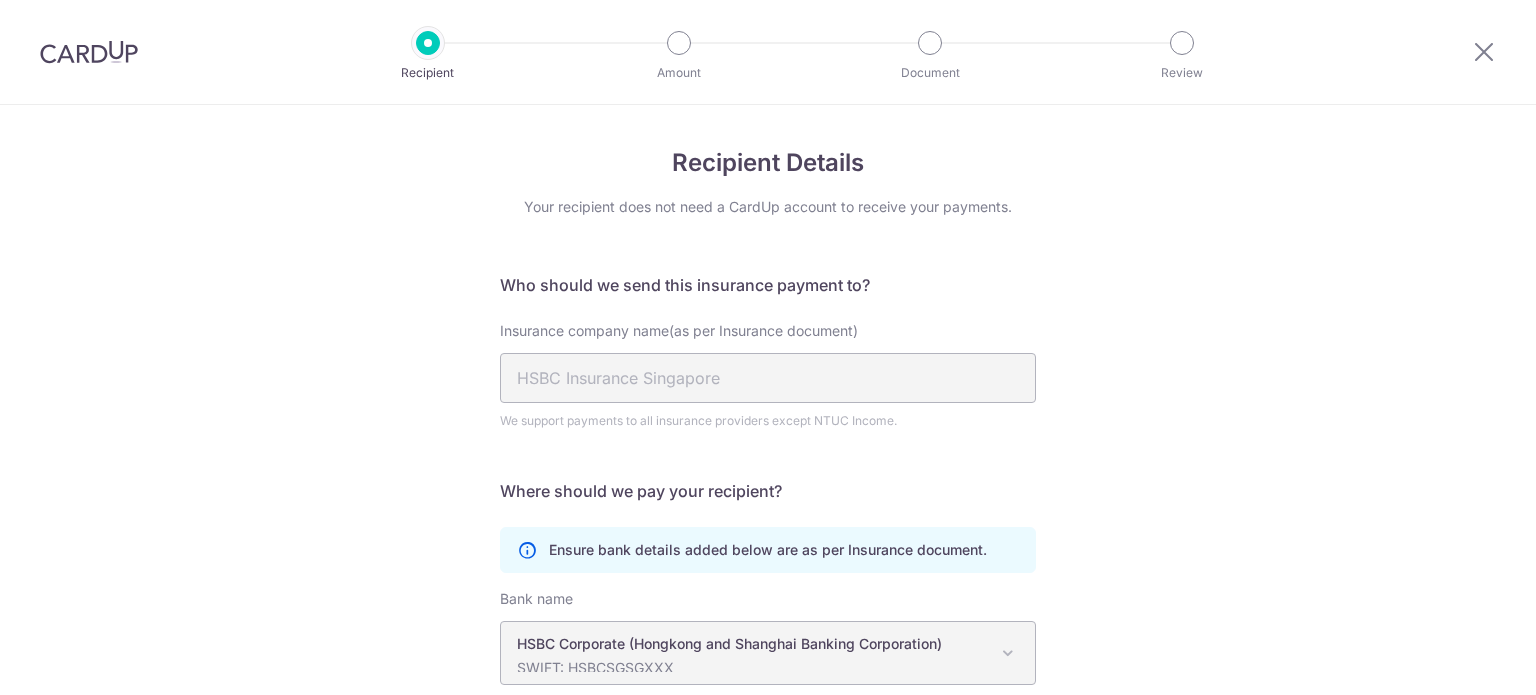 scroll, scrollTop: 0, scrollLeft: 0, axis: both 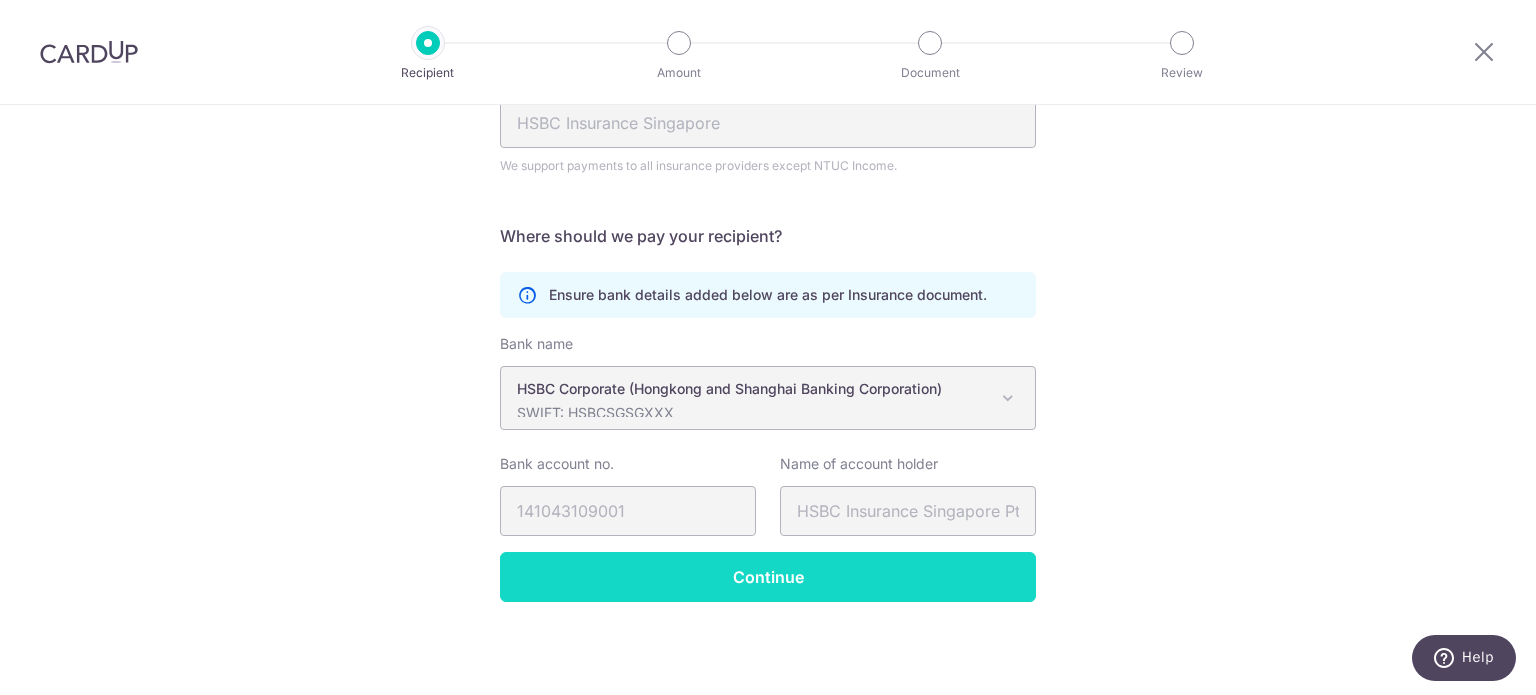 click on "Continue" at bounding box center [768, 577] 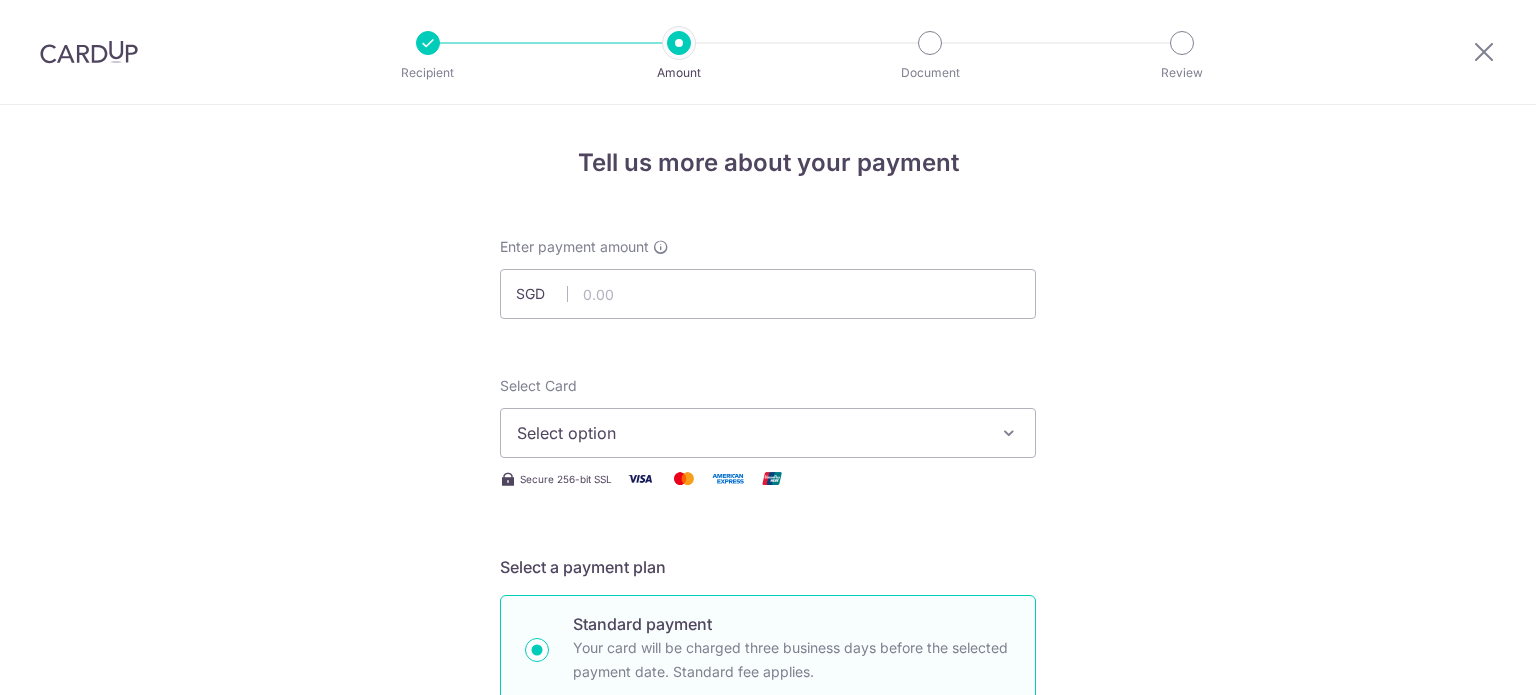 scroll, scrollTop: 0, scrollLeft: 0, axis: both 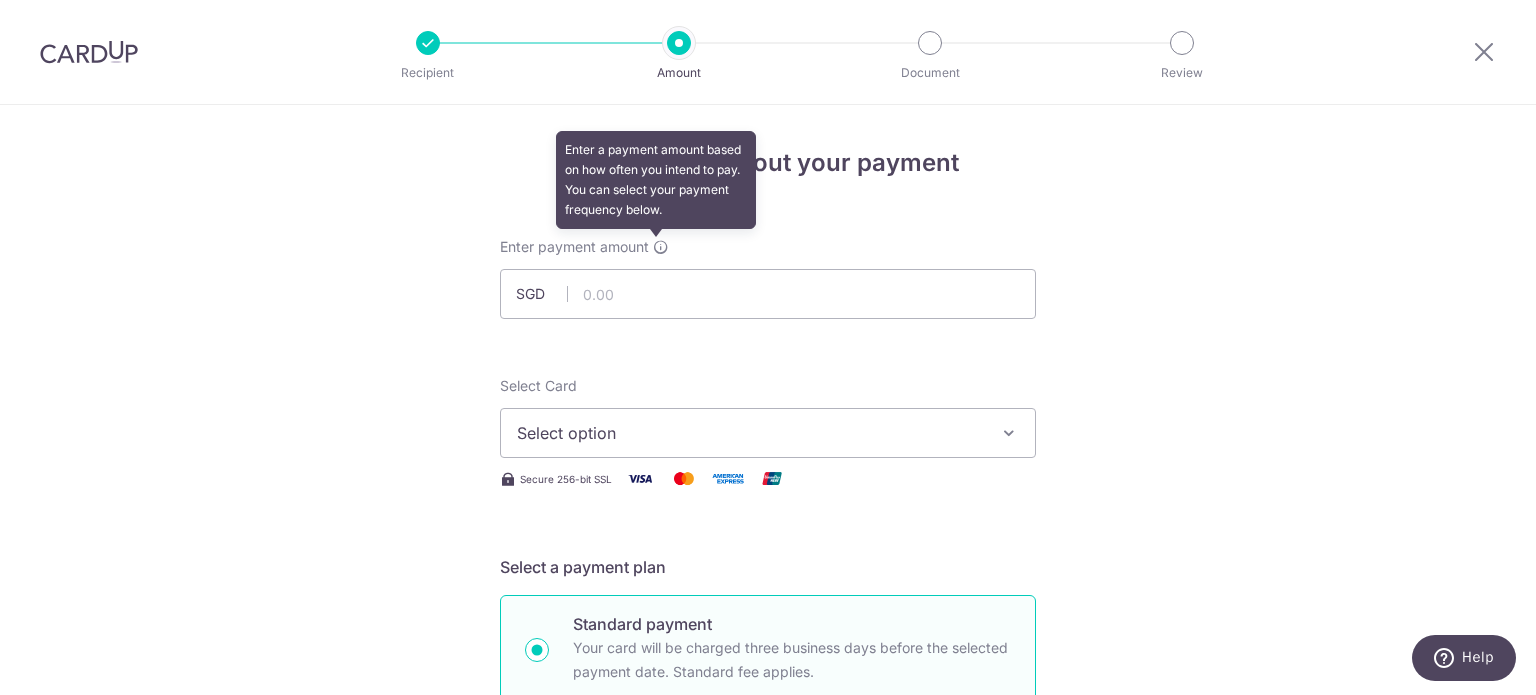click at bounding box center (661, 247) 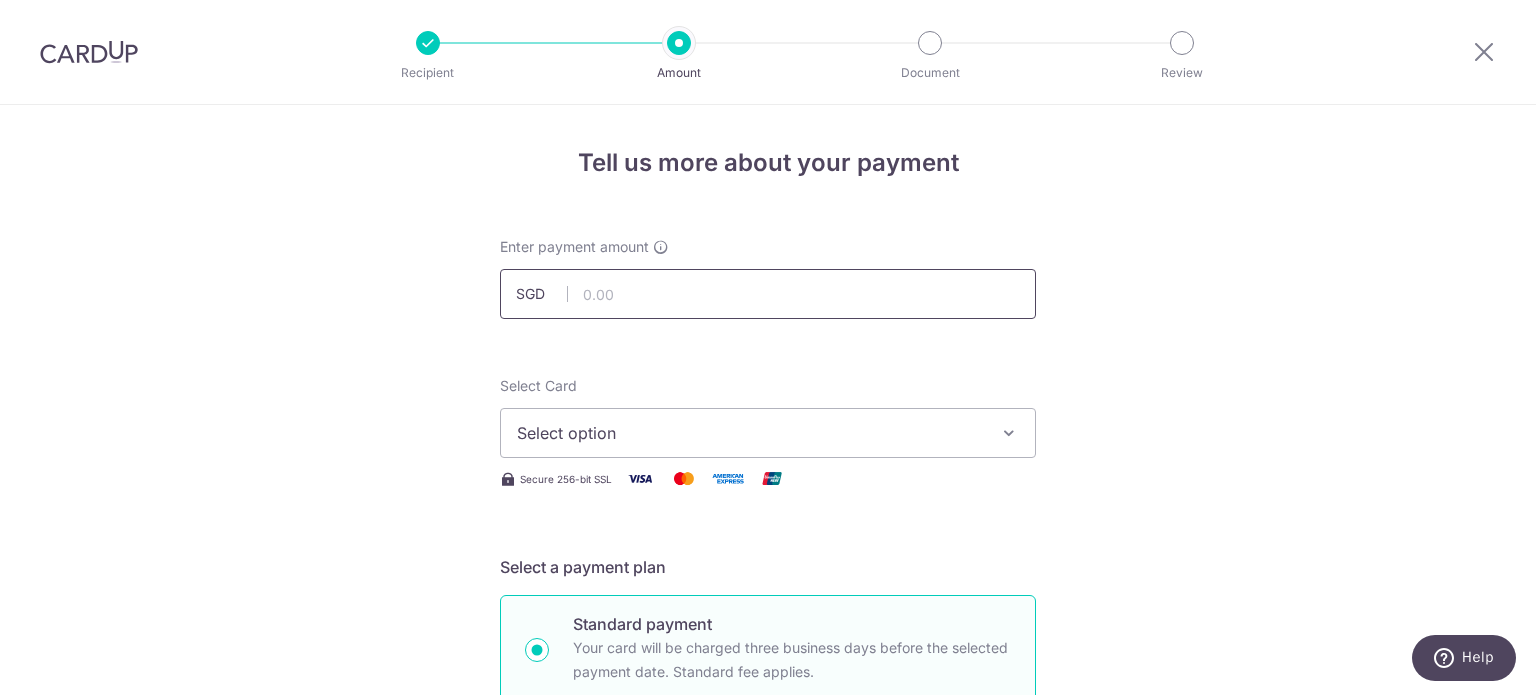 click at bounding box center [768, 294] 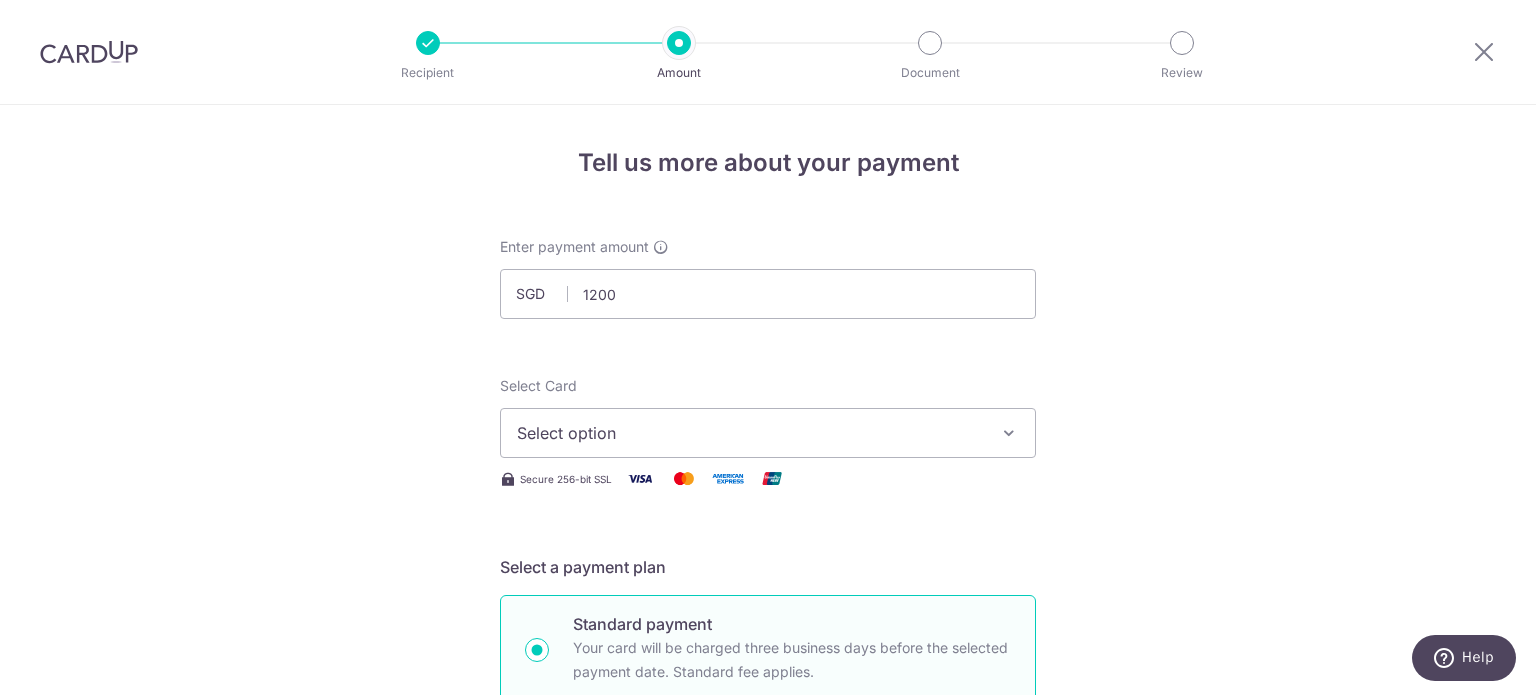 type on "1,200.00" 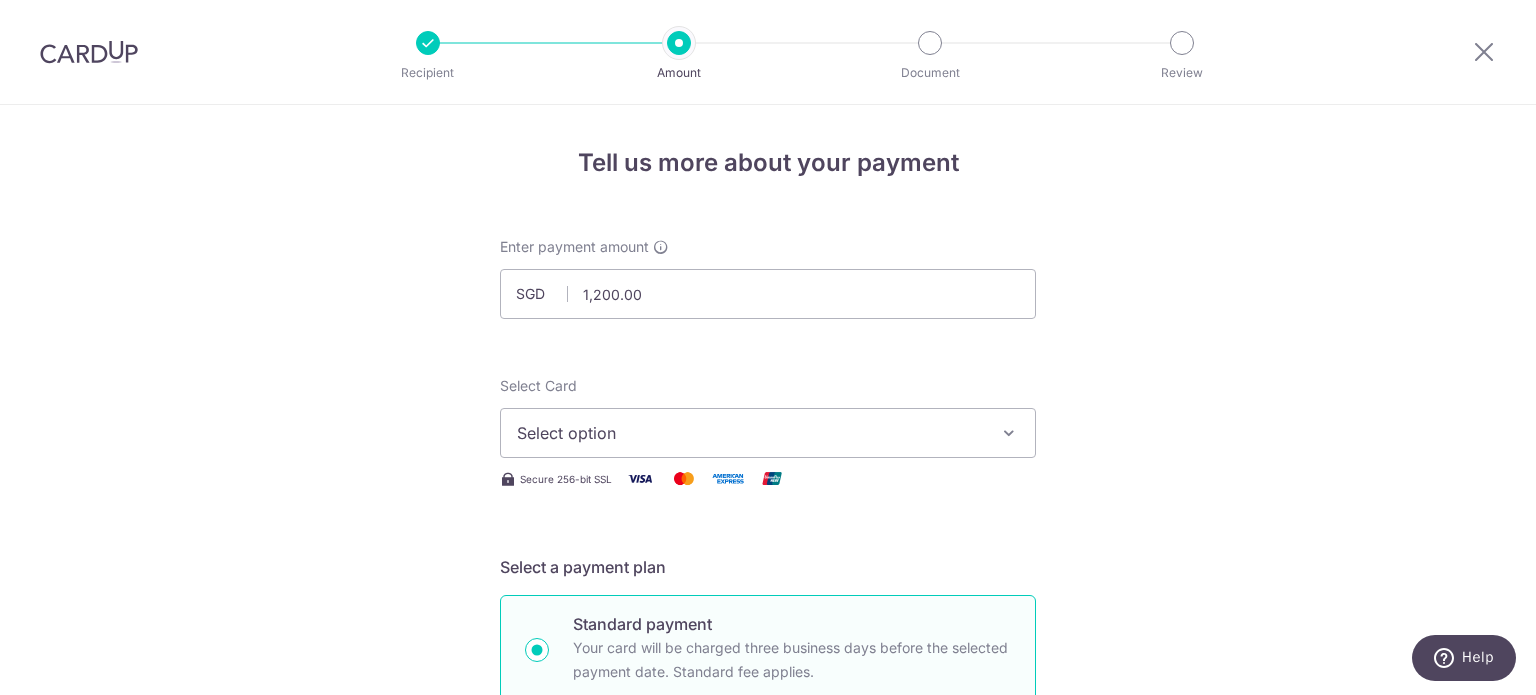 click on "Select option" at bounding box center (750, 433) 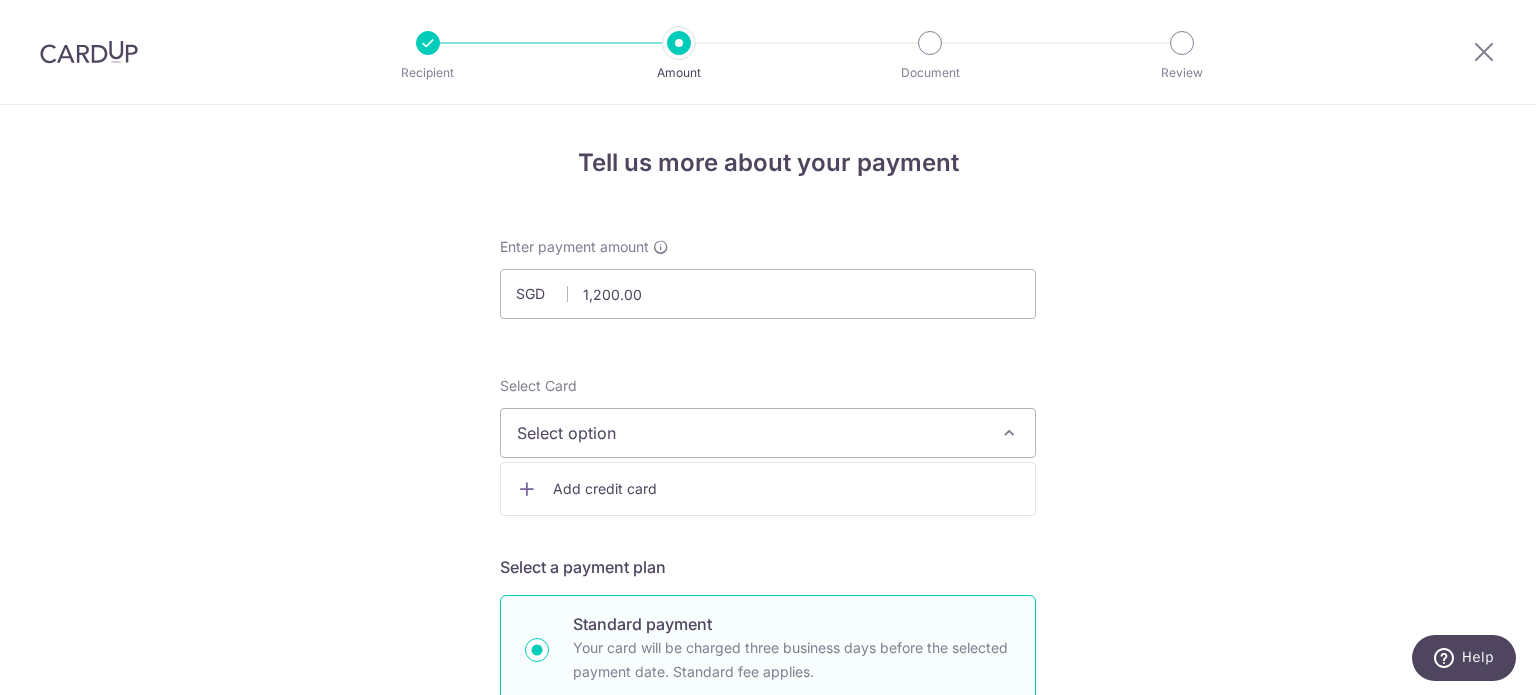 click on "Add credit card" at bounding box center (768, 489) 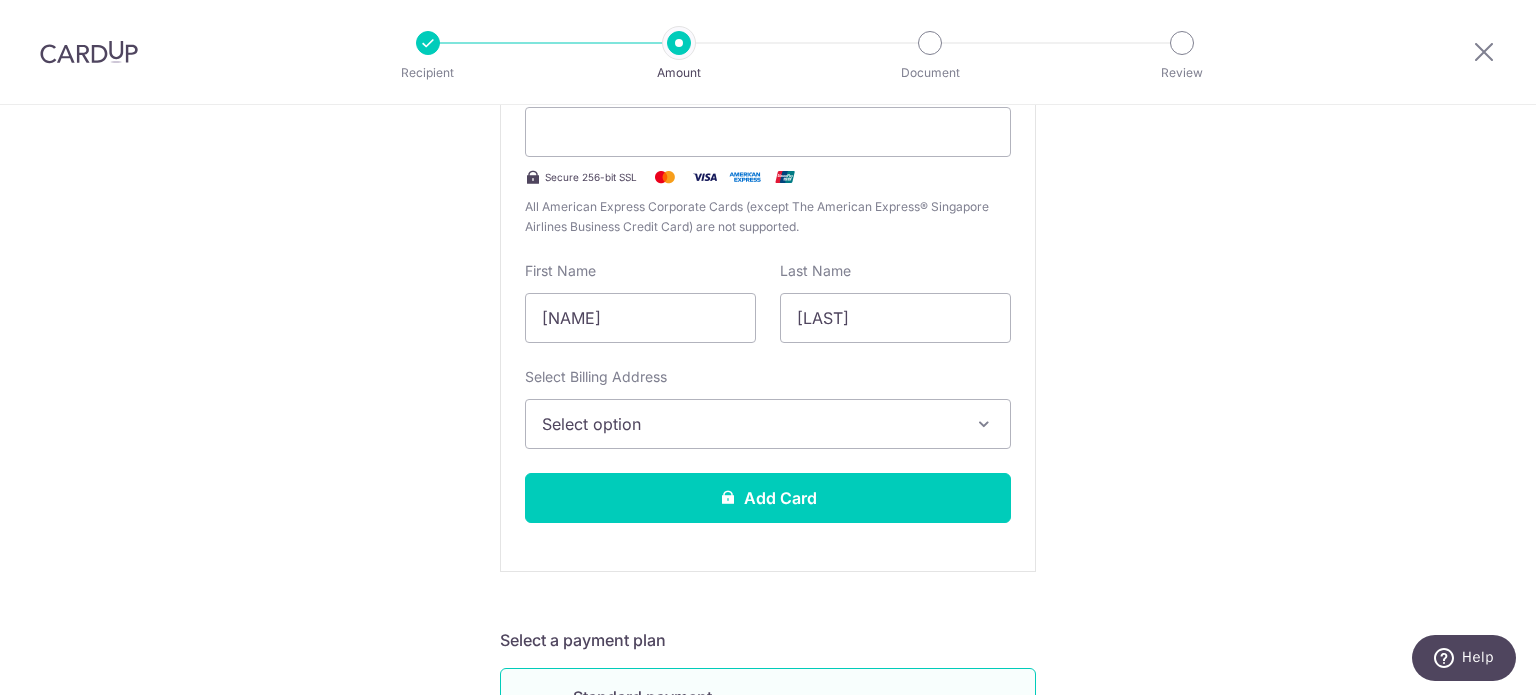 scroll, scrollTop: 475, scrollLeft: 0, axis: vertical 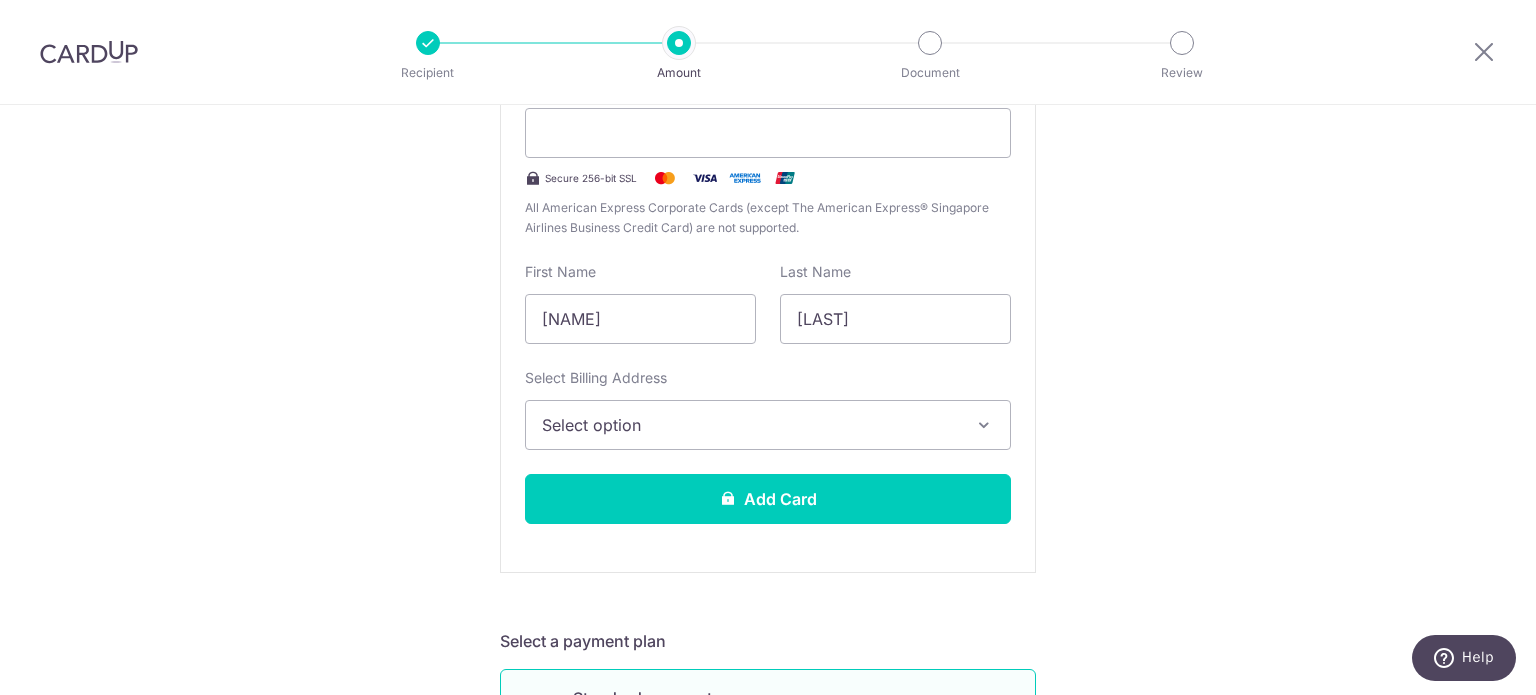 click on "Select option" at bounding box center [750, 425] 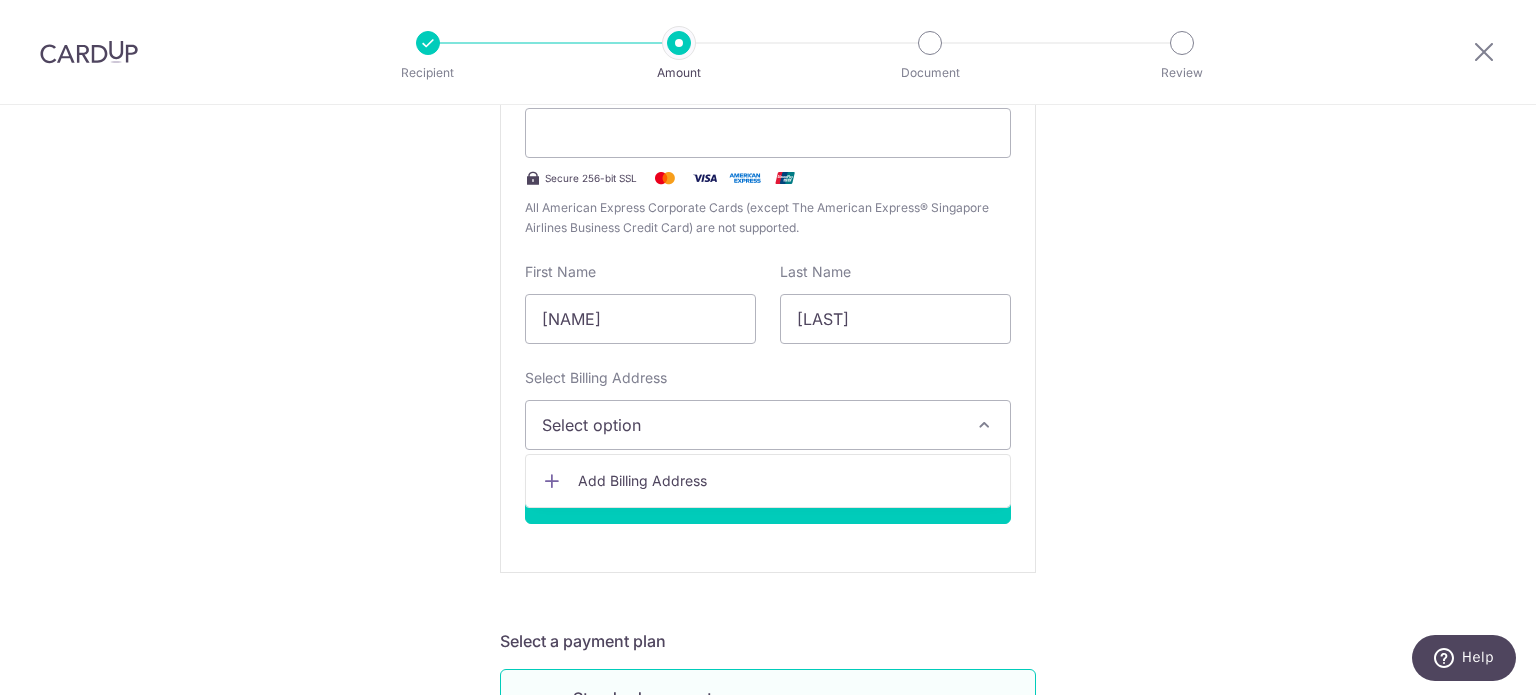 click on "Add Billing Address" at bounding box center (768, 481) 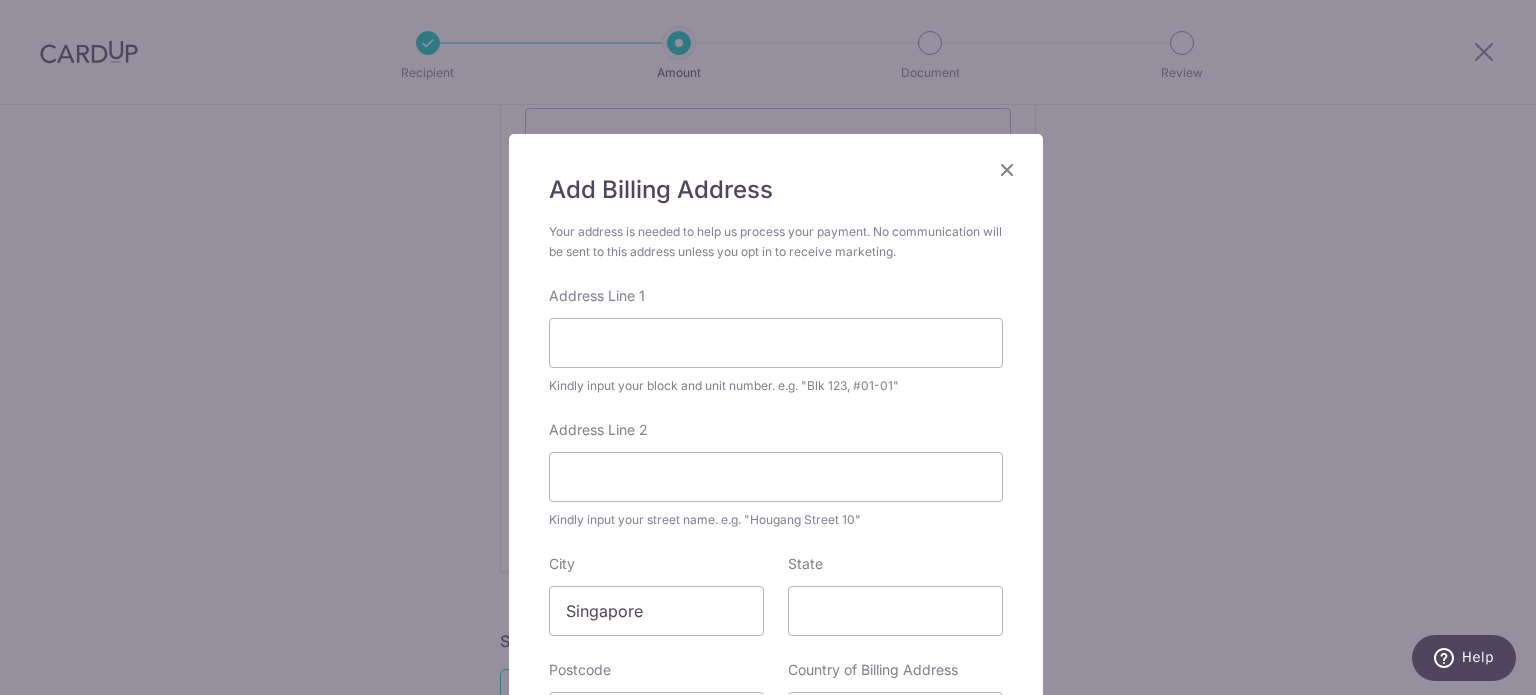 scroll, scrollTop: 42, scrollLeft: 0, axis: vertical 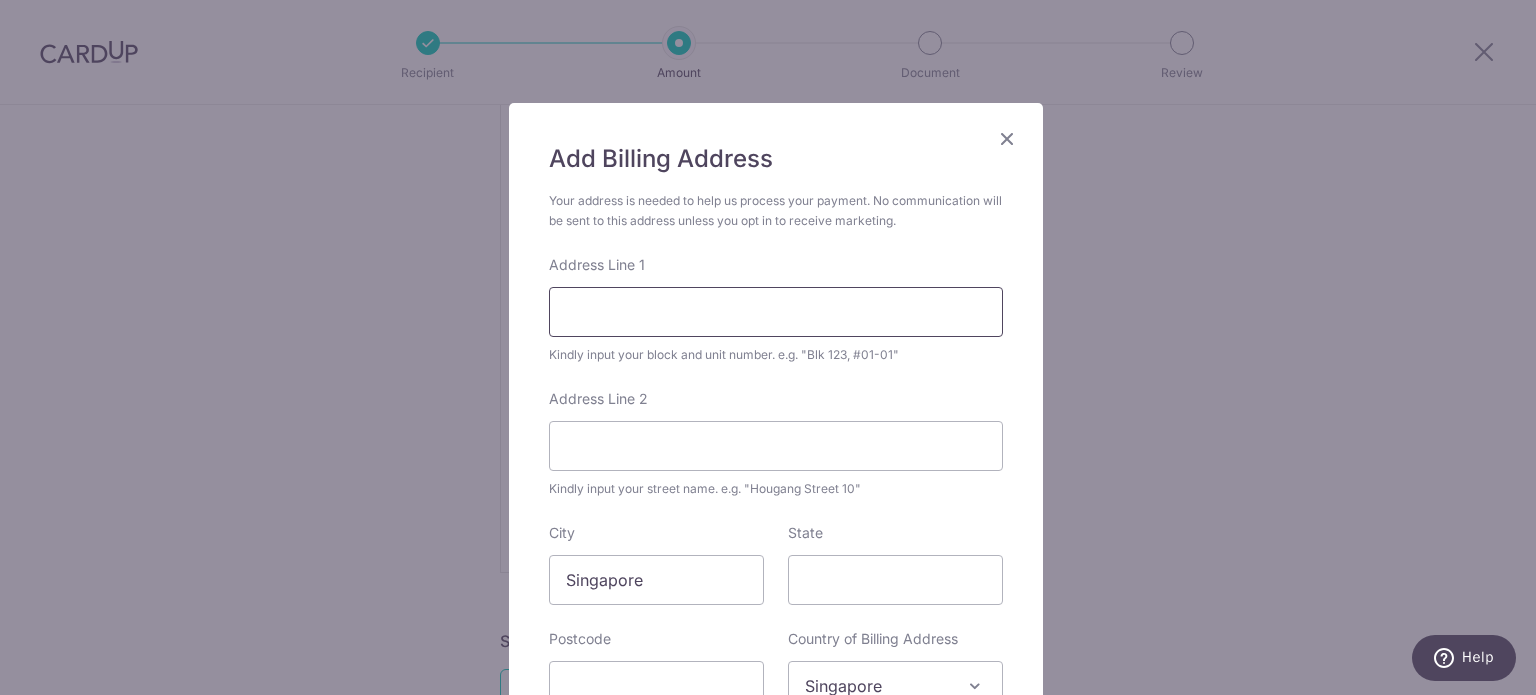 click on "Address Line 1" at bounding box center (776, 312) 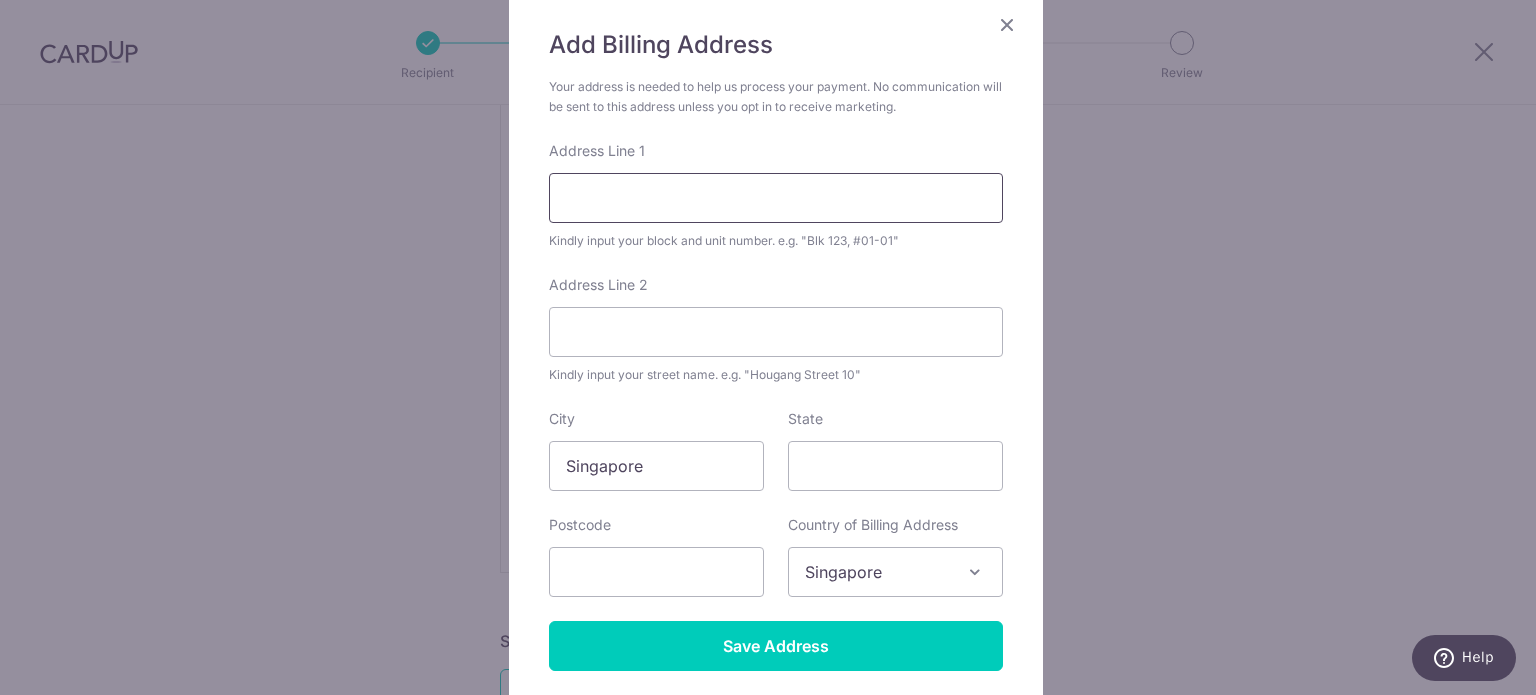 scroll, scrollTop: 155, scrollLeft: 0, axis: vertical 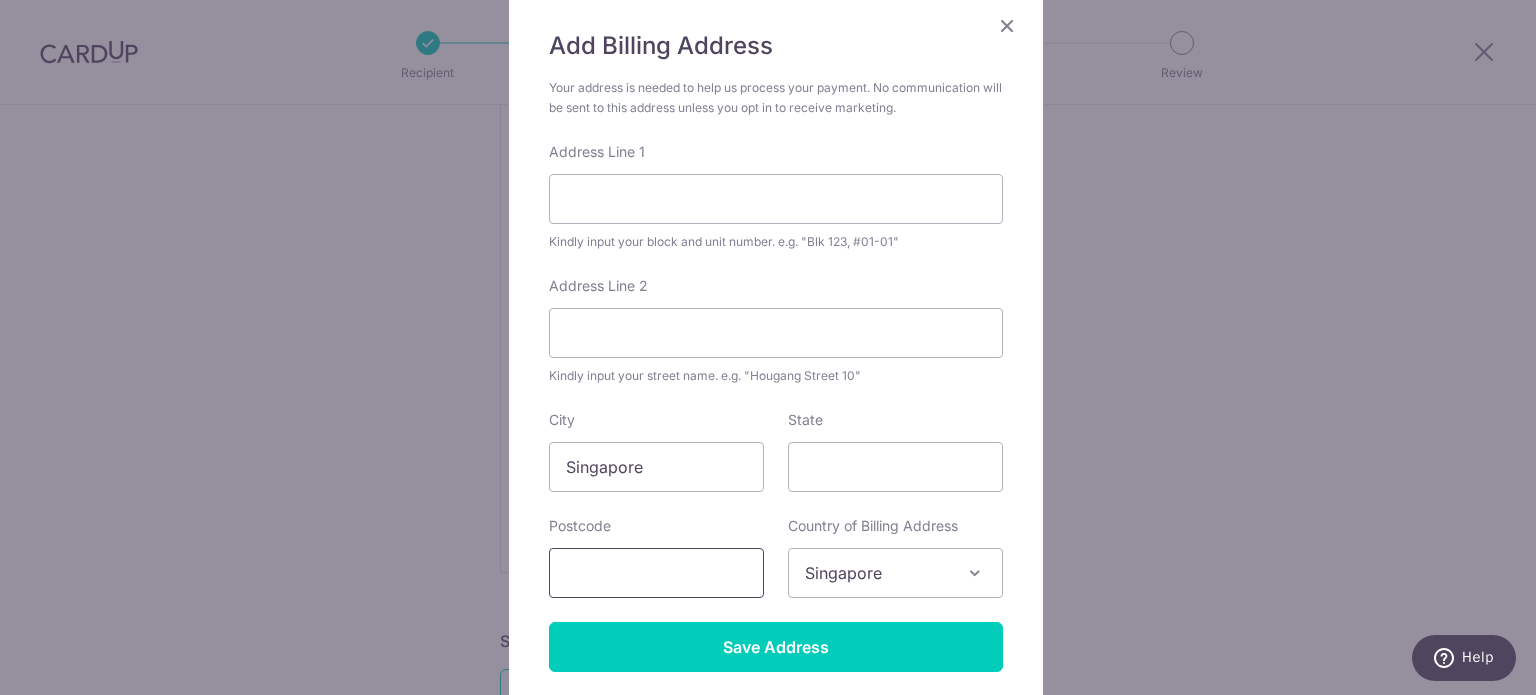 click at bounding box center (656, 573) 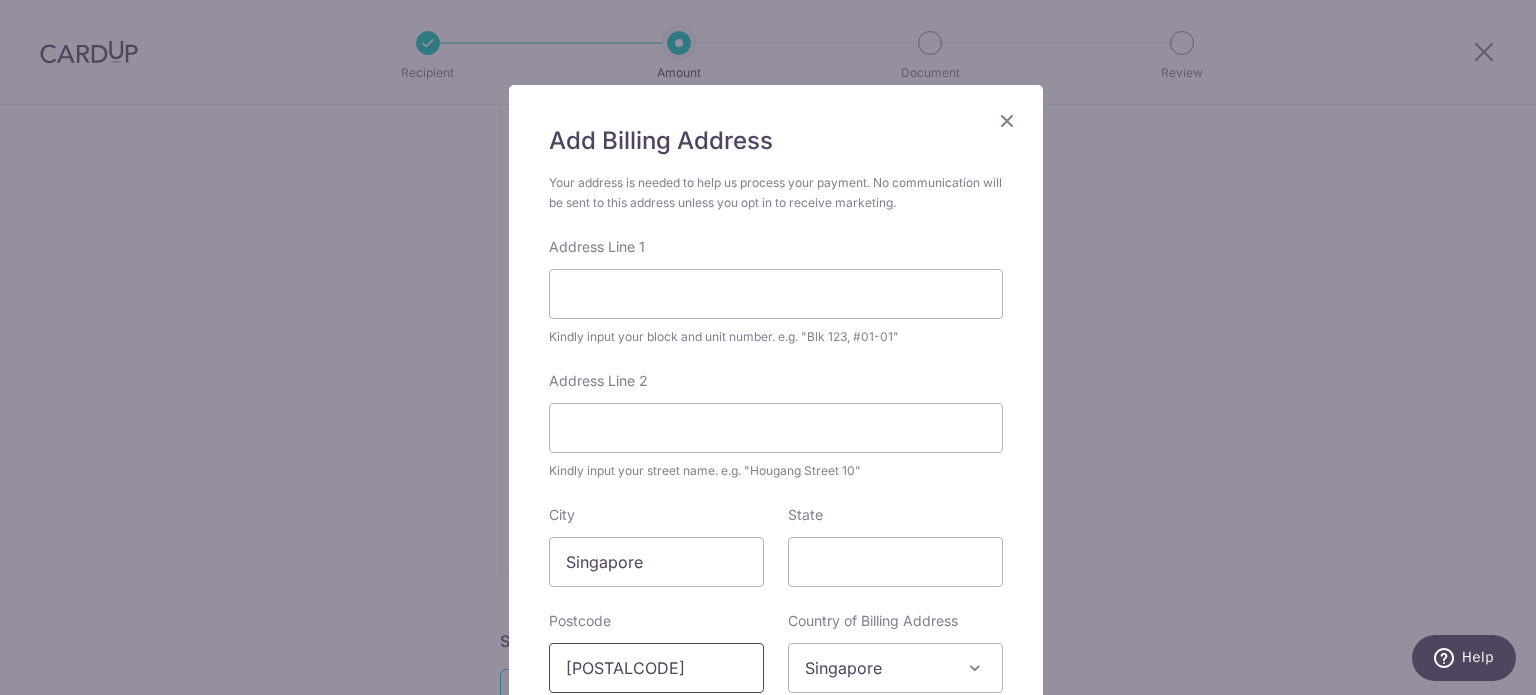 scroll, scrollTop: 58, scrollLeft: 0, axis: vertical 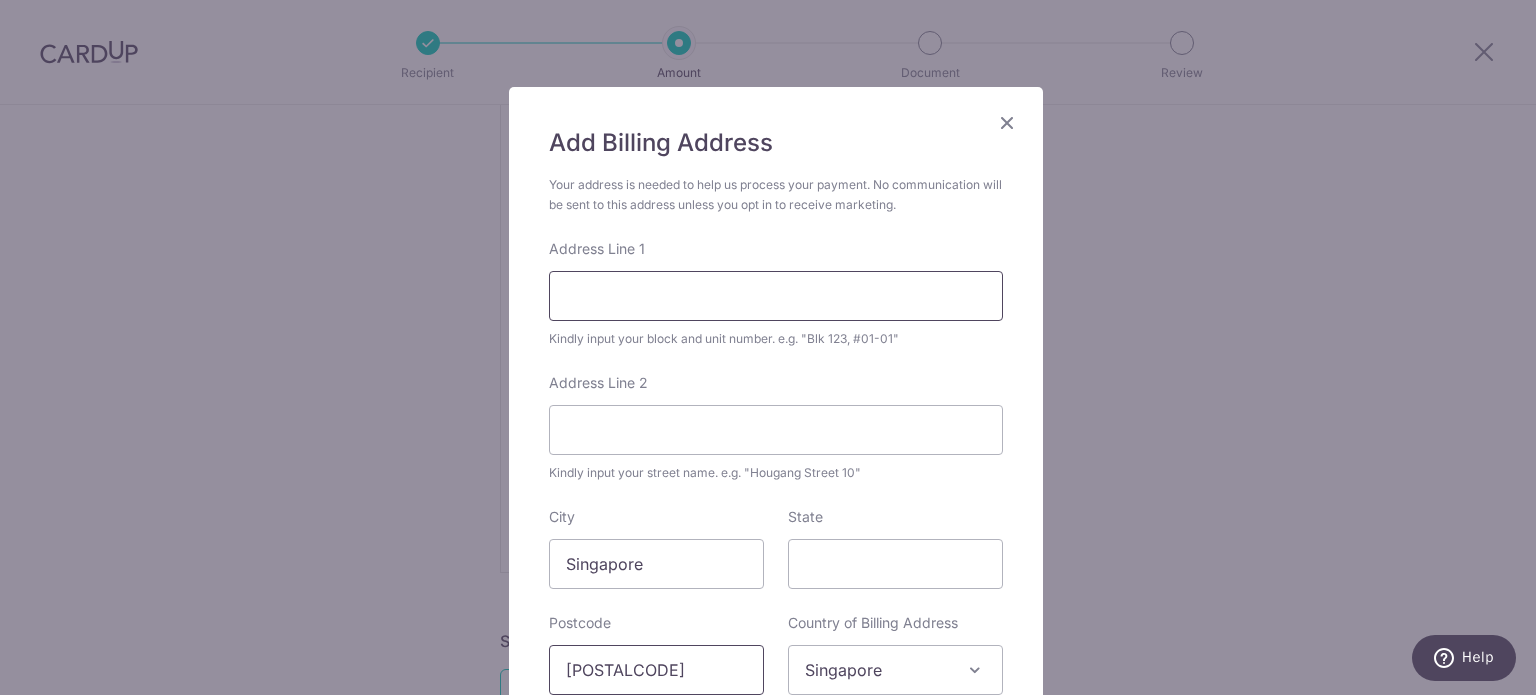 type on "670535" 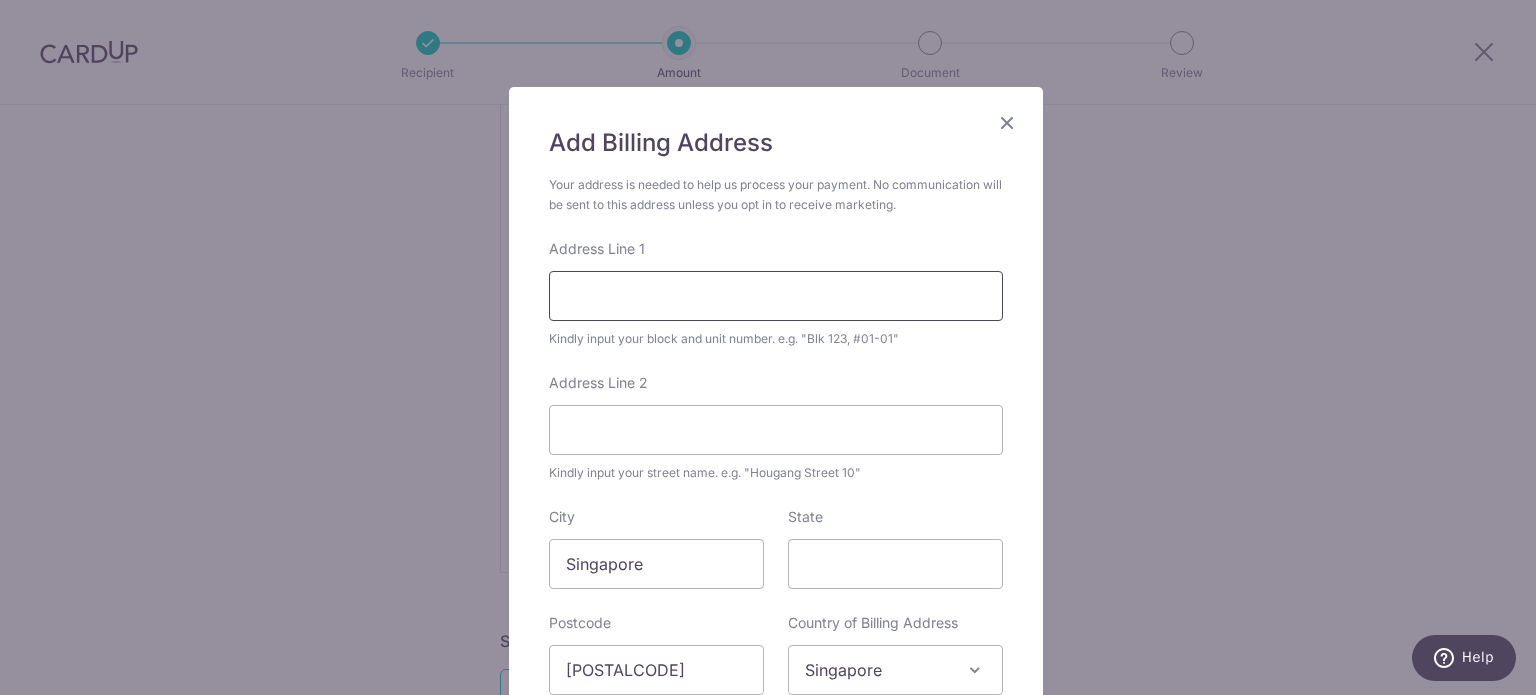 click on "Address Line 1" at bounding box center (776, 296) 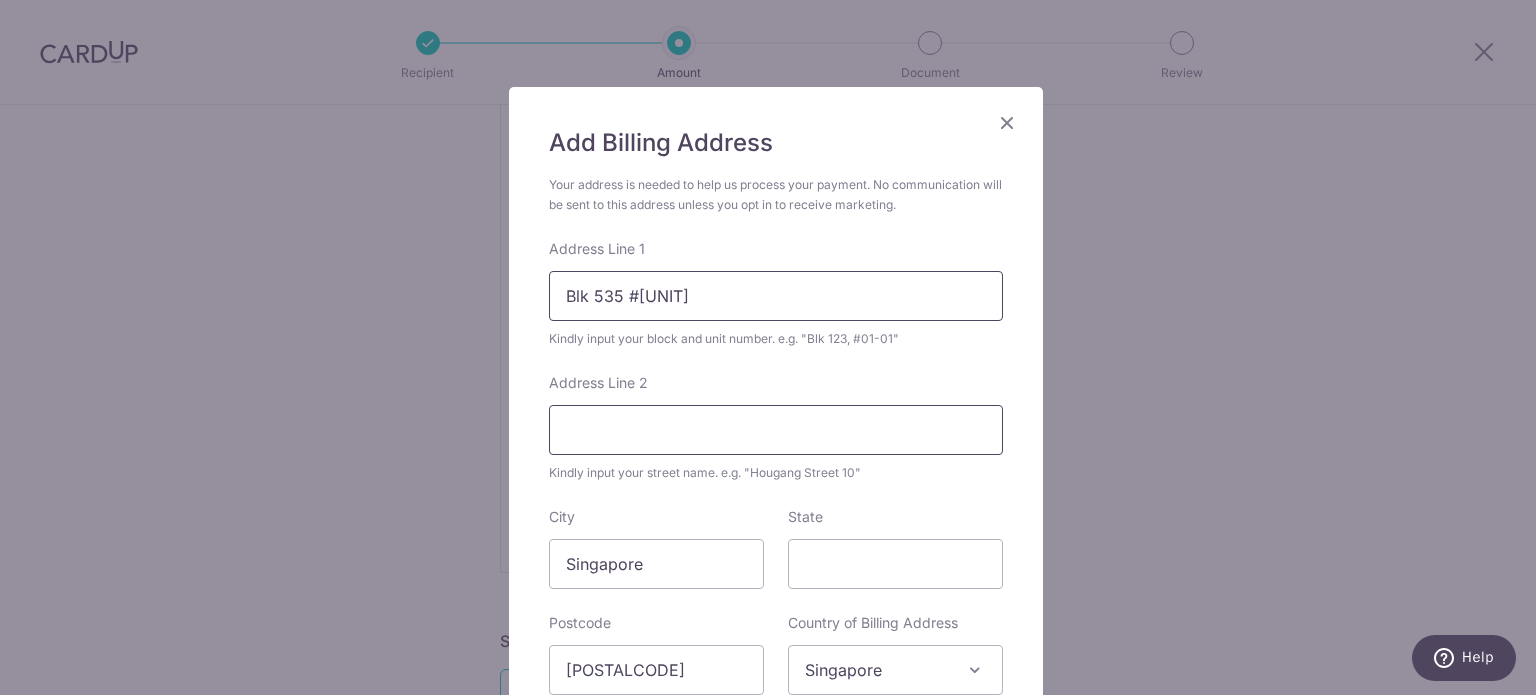 type on "Blk 535 #05-817" 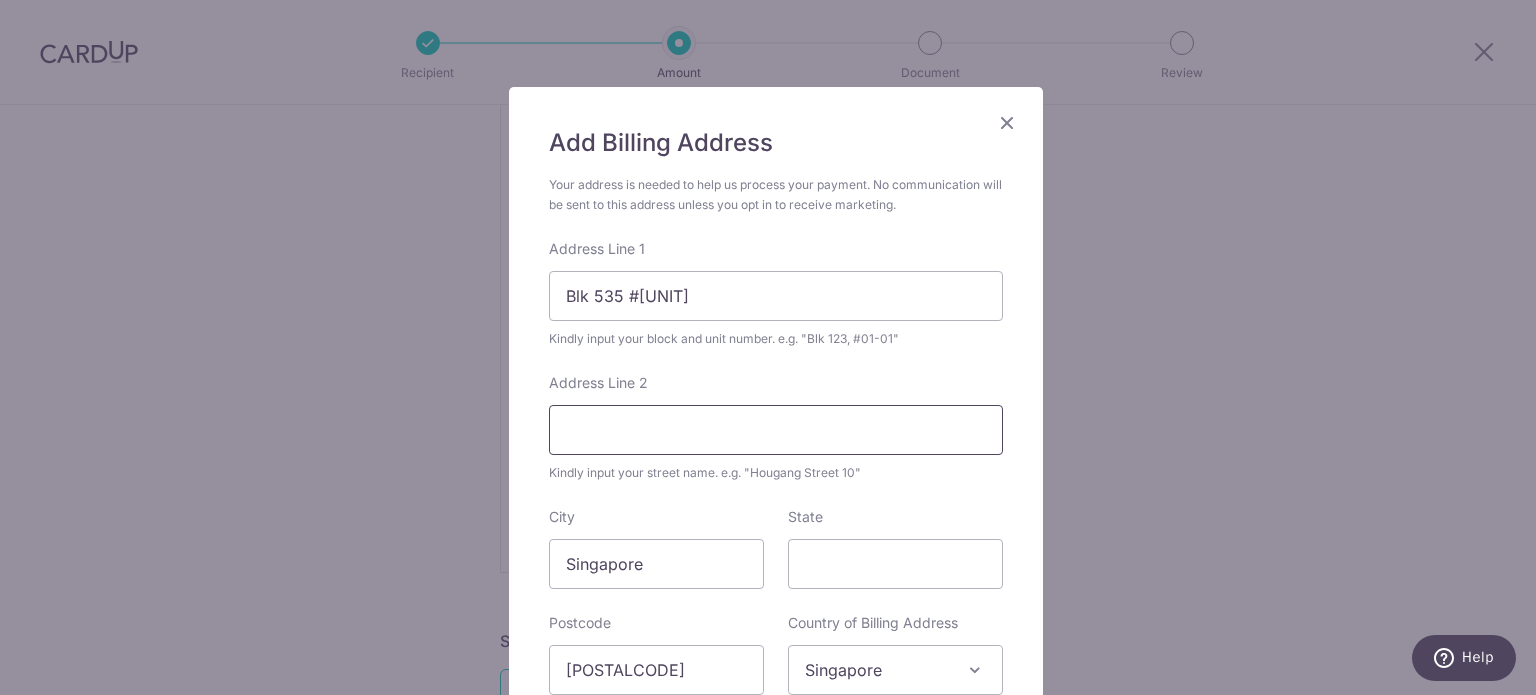 click on "Address Line 2" at bounding box center (776, 430) 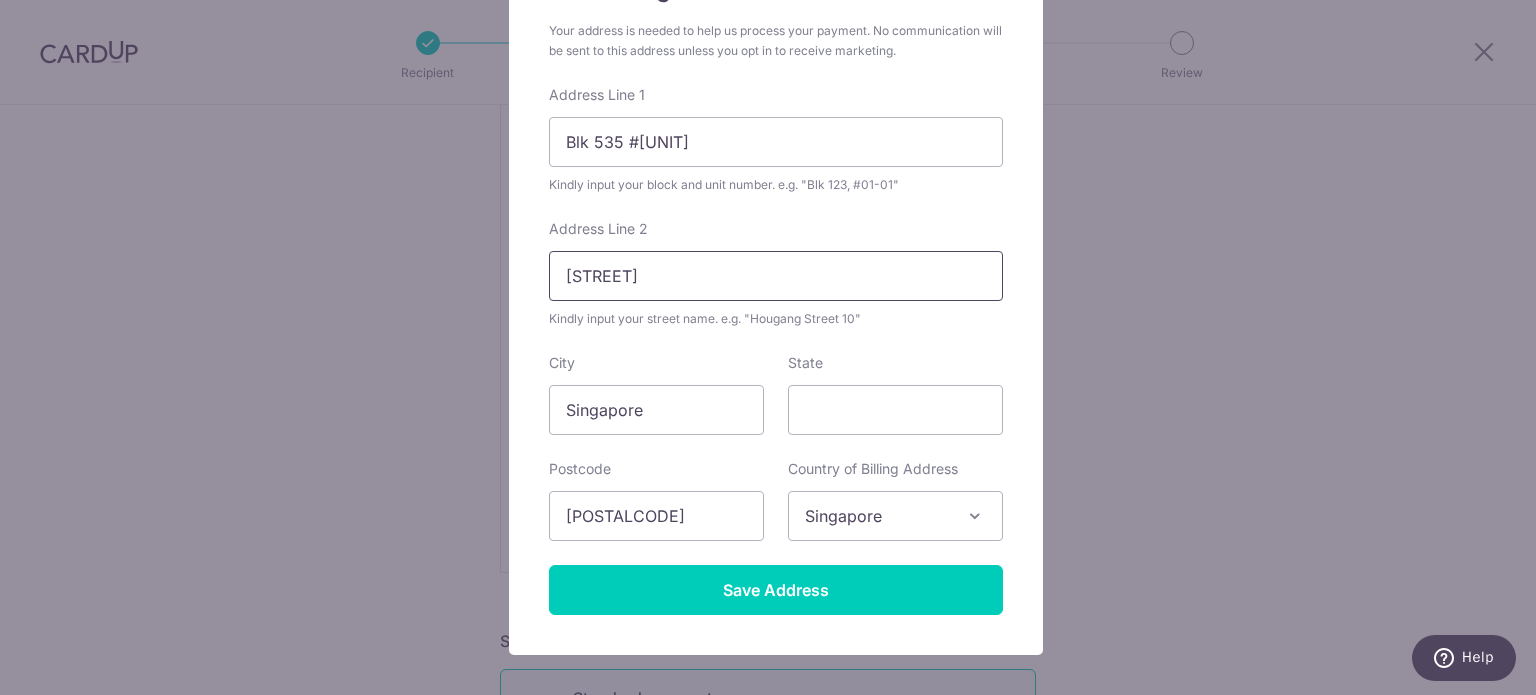 scroll, scrollTop: 210, scrollLeft: 0, axis: vertical 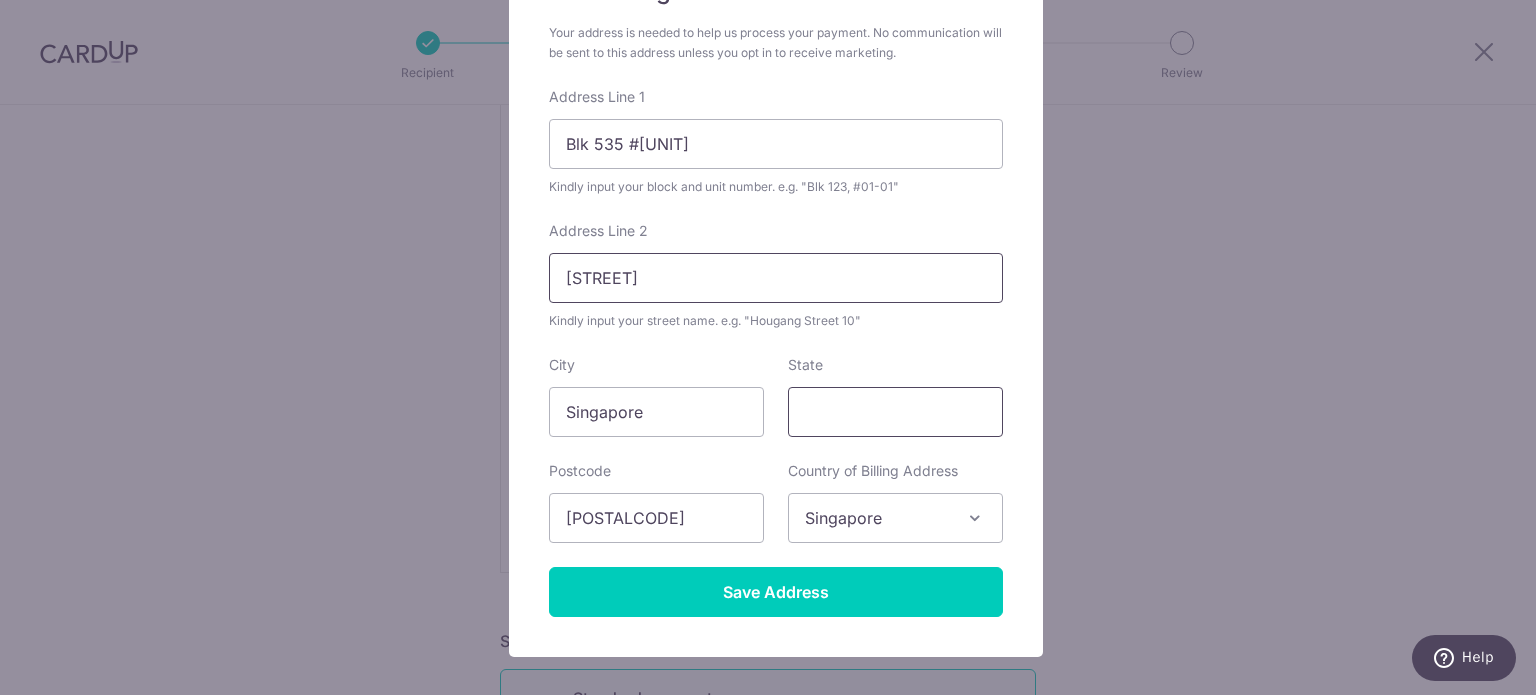 type on "Bukit Panjang Ring Road" 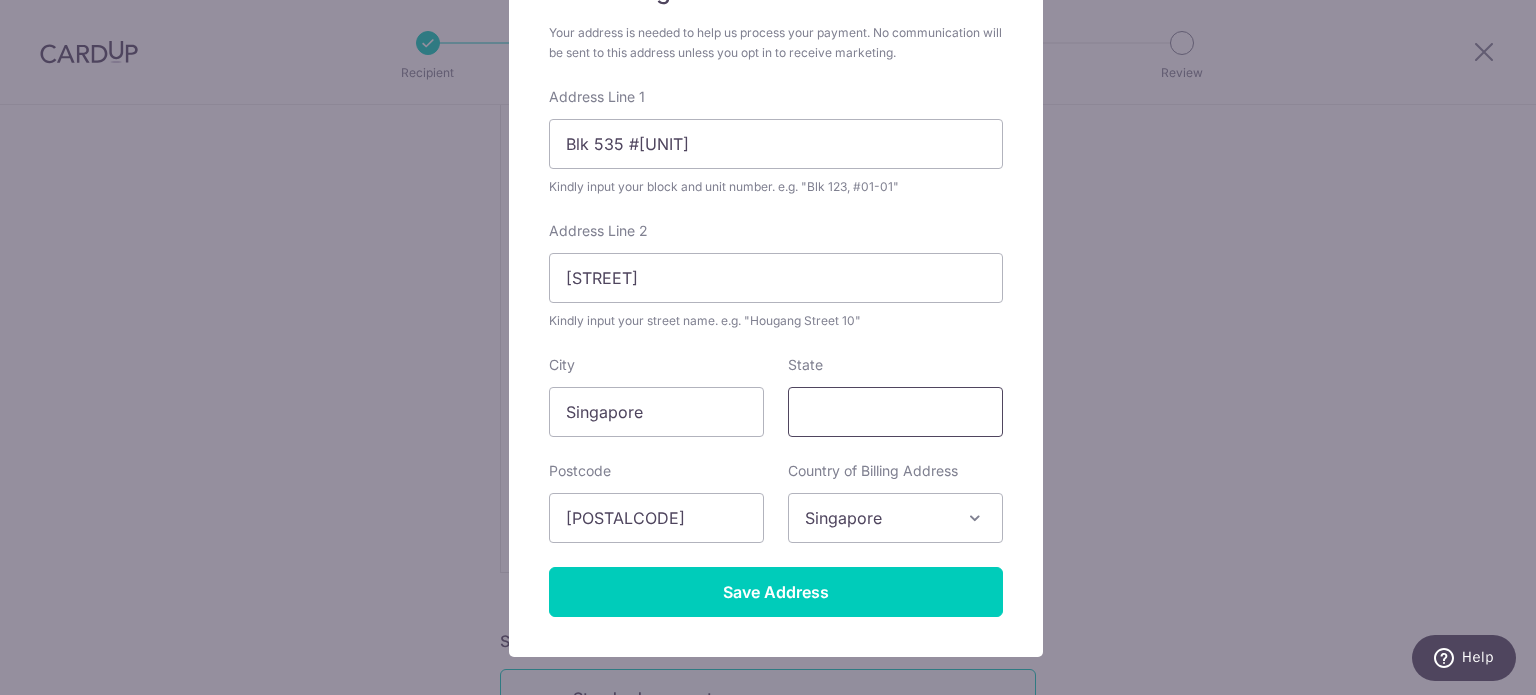 click on "State" at bounding box center (895, 412) 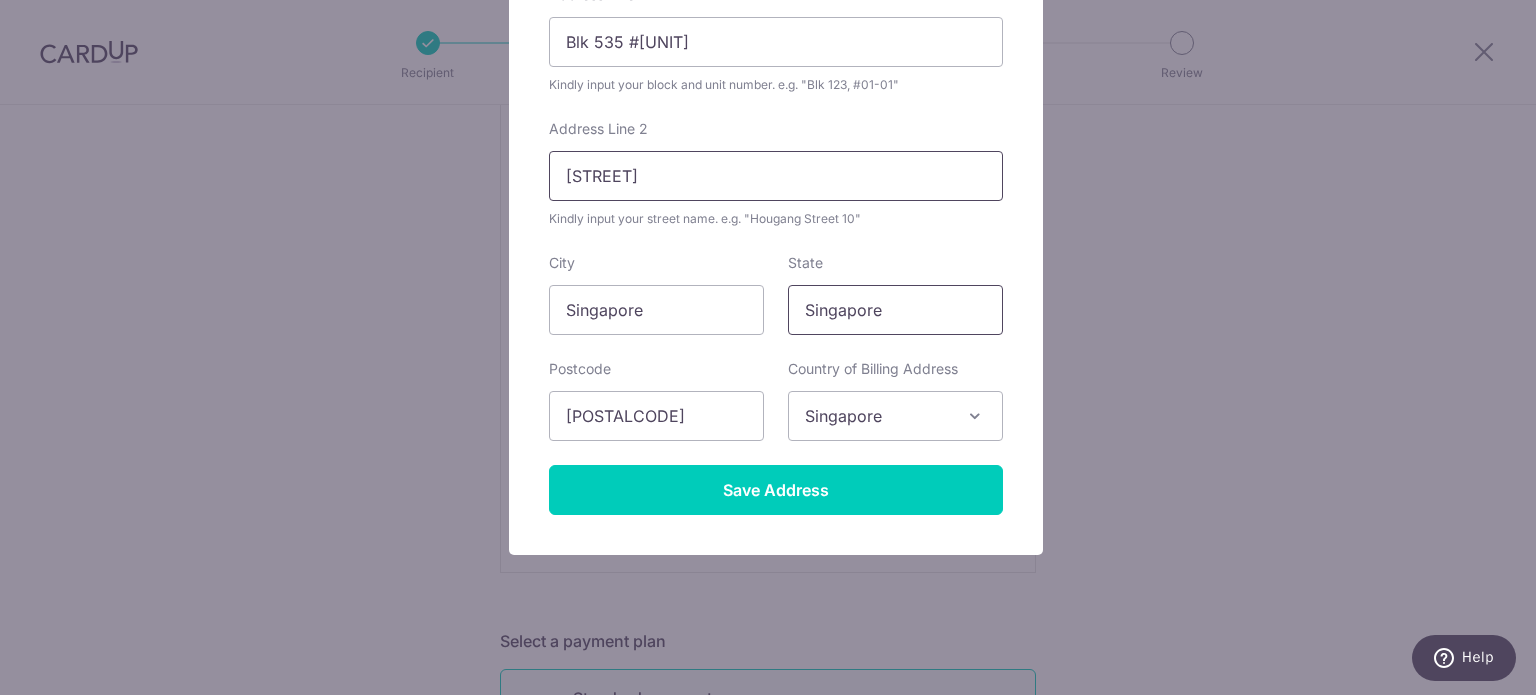 scroll, scrollTop: 315, scrollLeft: 0, axis: vertical 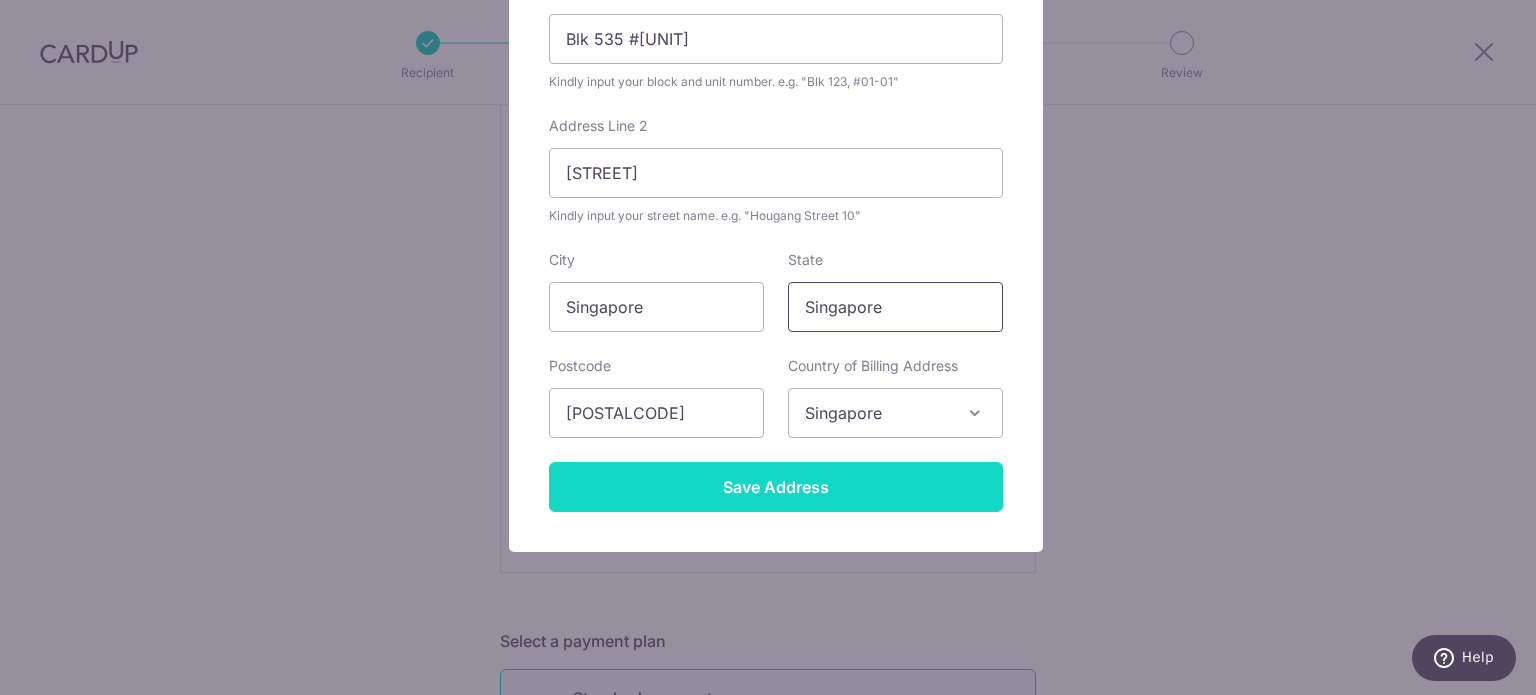type on "Singapore" 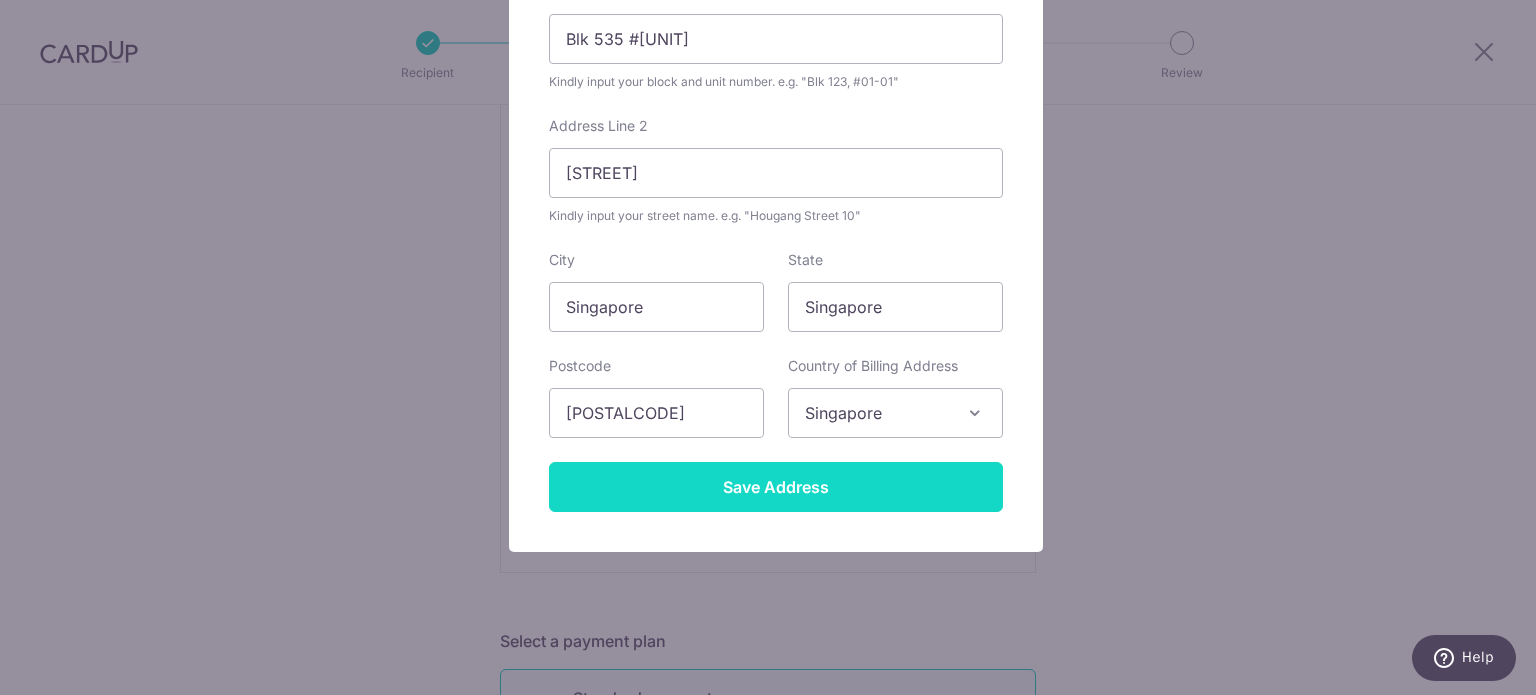 click on "Save Address" at bounding box center [776, 487] 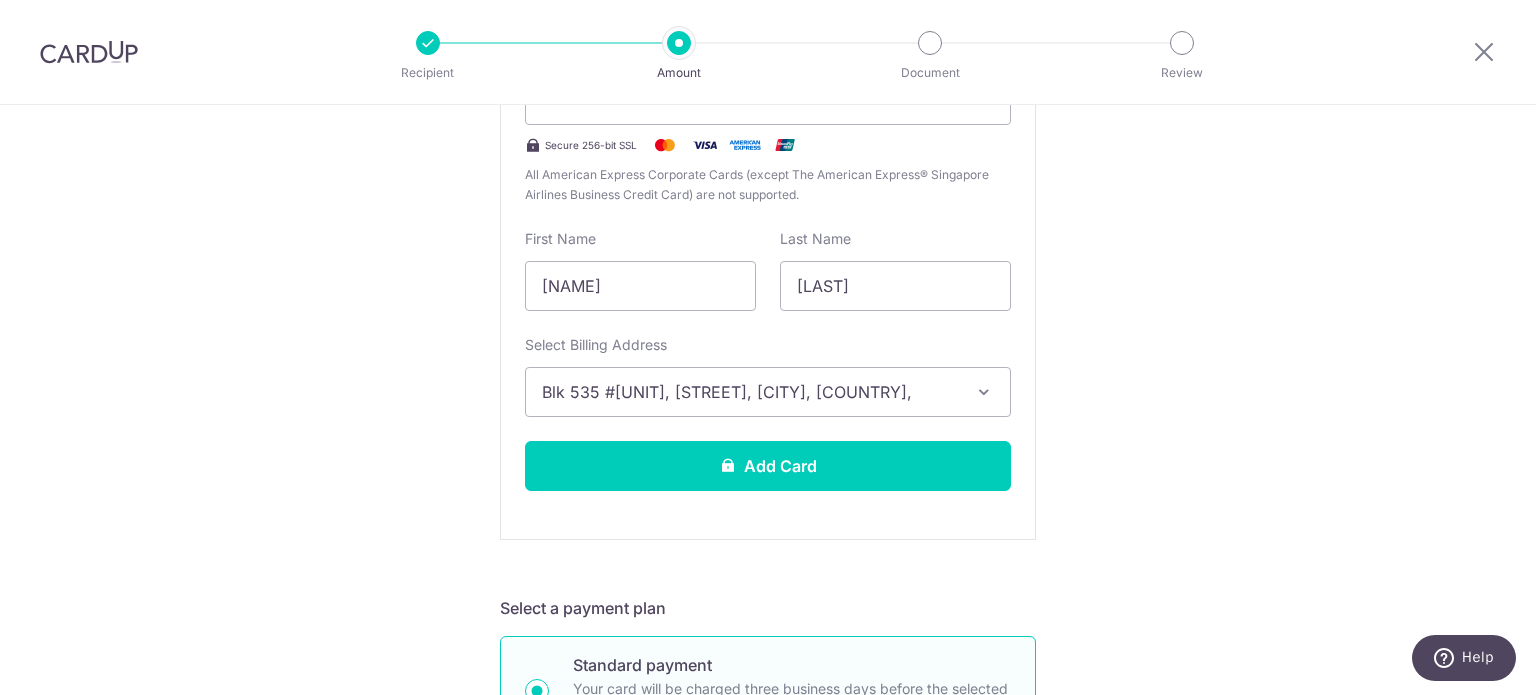 scroll, scrollTop: 508, scrollLeft: 0, axis: vertical 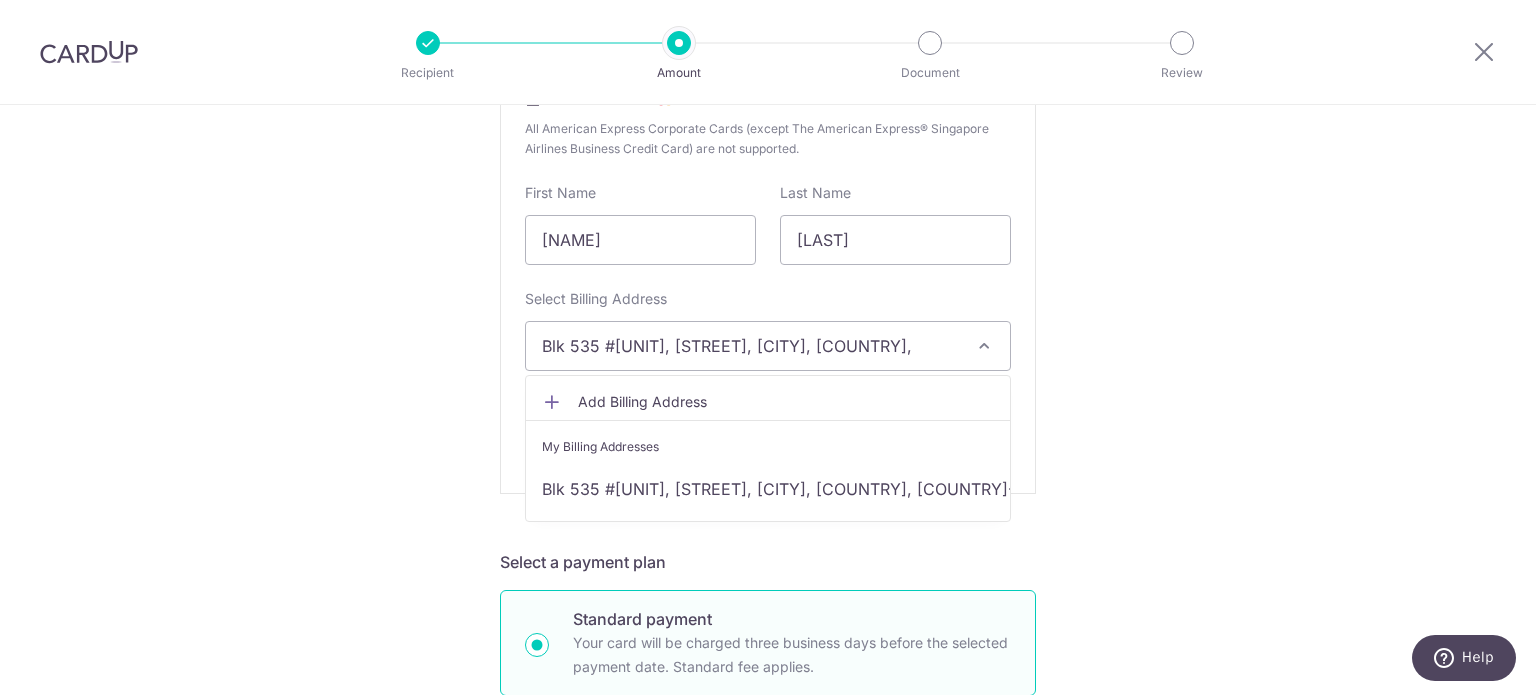 click on "Blk 535 #05-817, Bukit Panjang Ring Road, Singapore, Singapore, Singapore-670535" at bounding box center [768, 346] 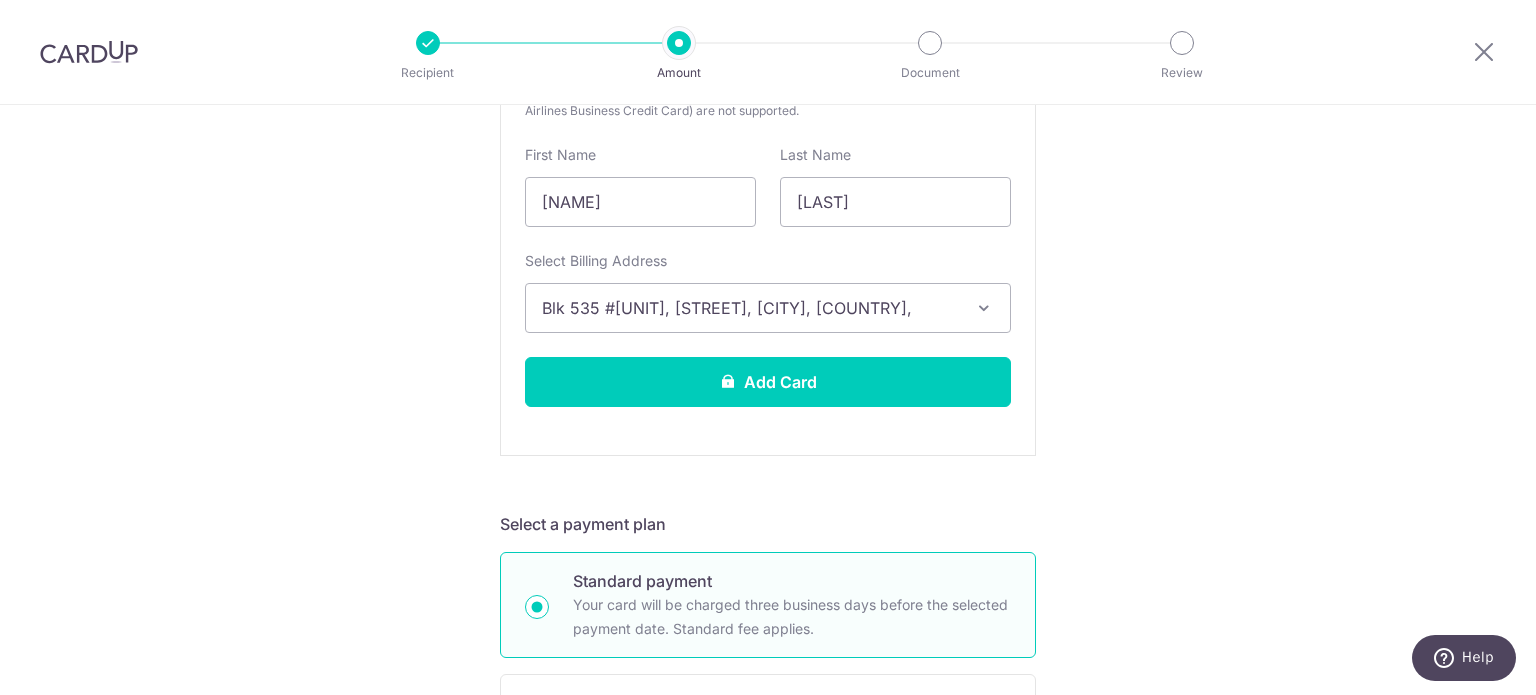 scroll, scrollTop: 594, scrollLeft: 0, axis: vertical 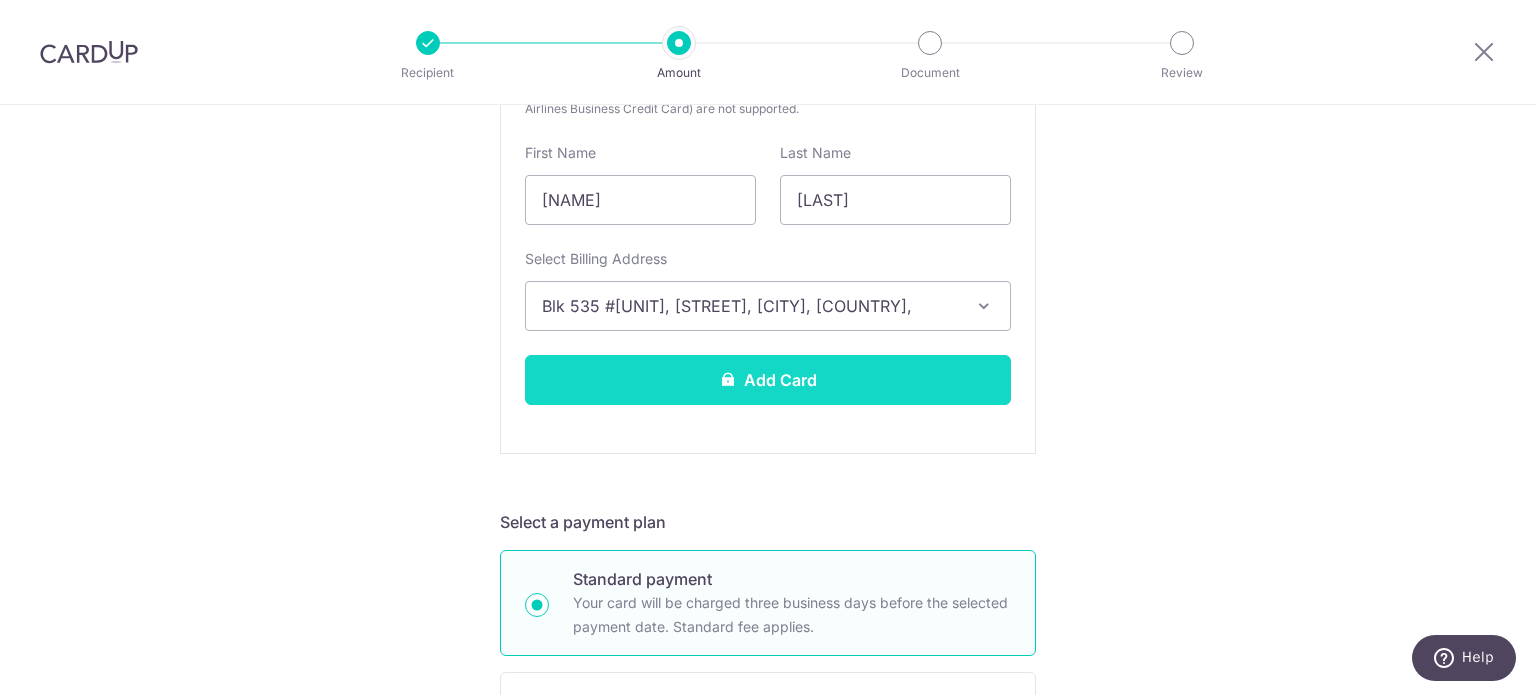 click on "Add Card" at bounding box center (768, 380) 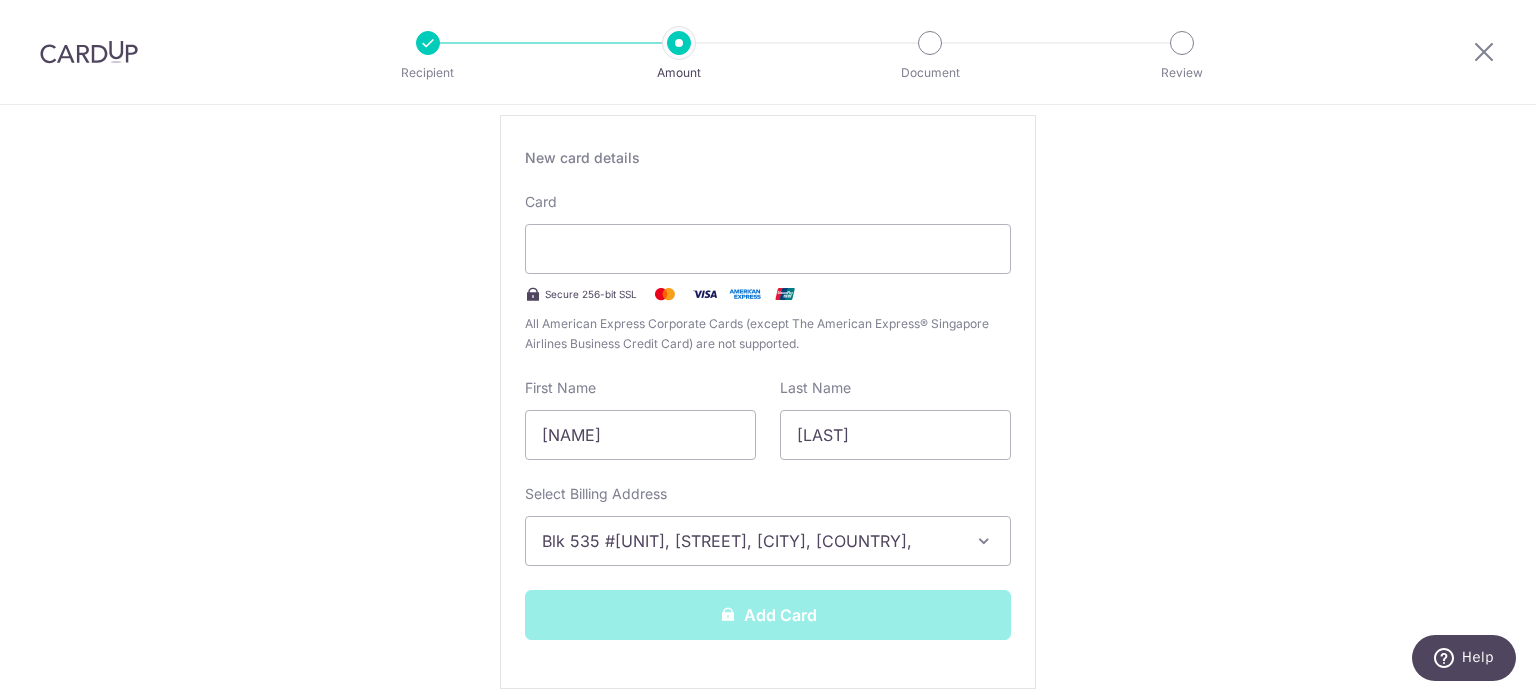 scroll, scrollTop: 398, scrollLeft: 0, axis: vertical 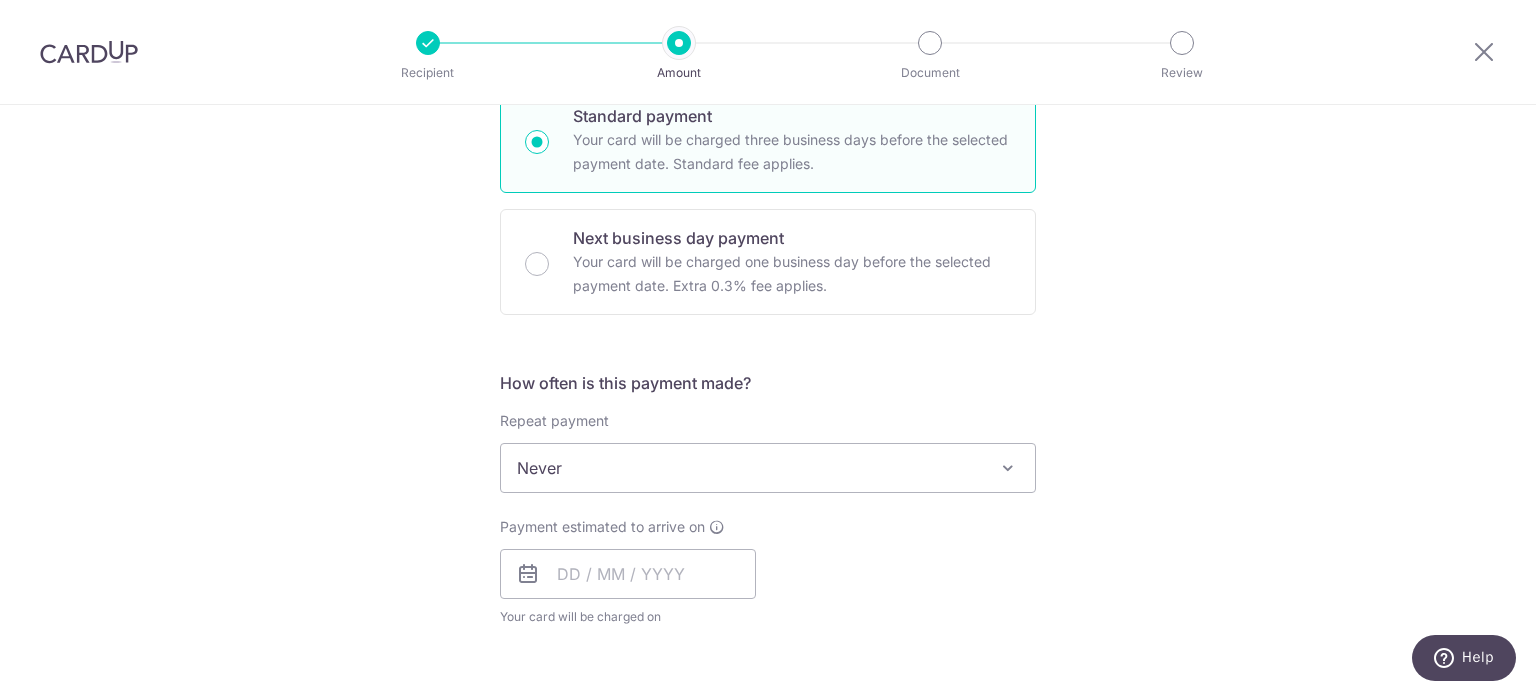 click on "Never" at bounding box center [768, 468] 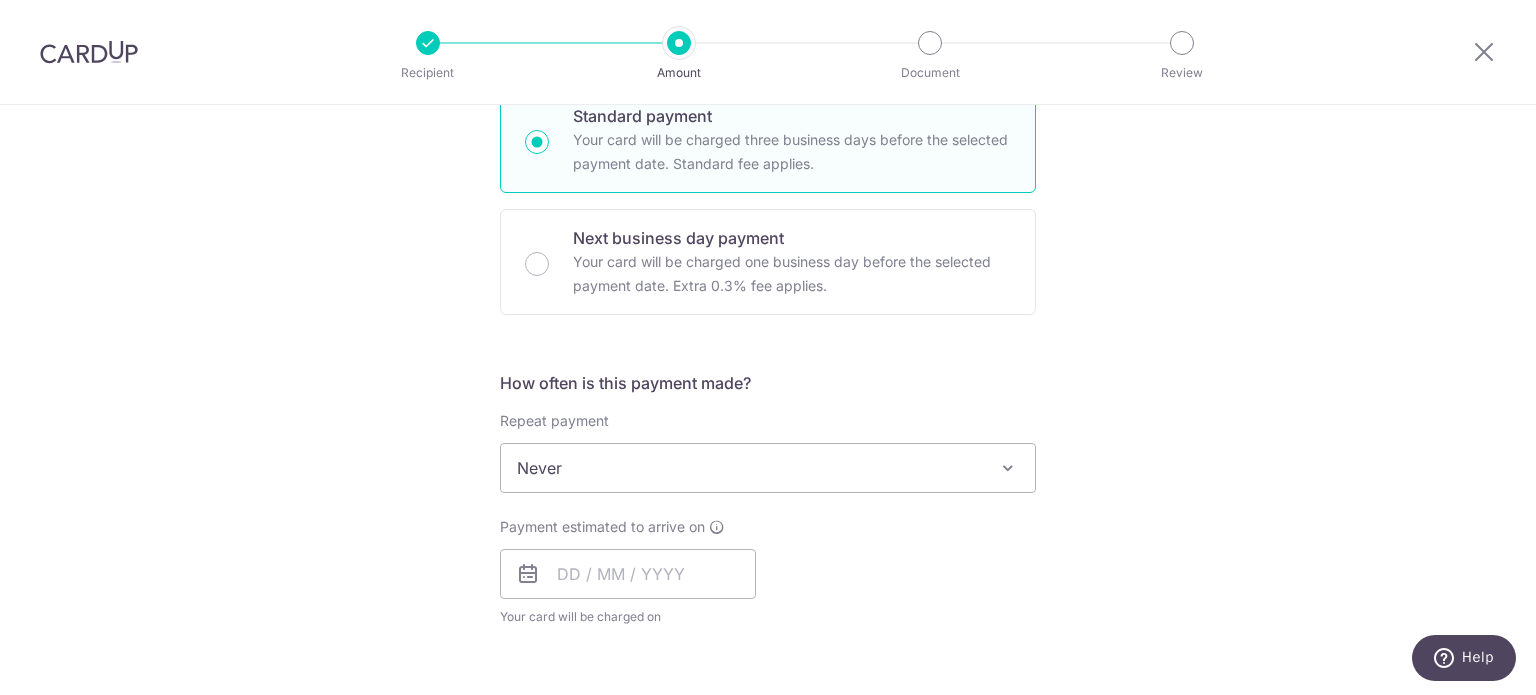click on "Never" at bounding box center [768, 468] 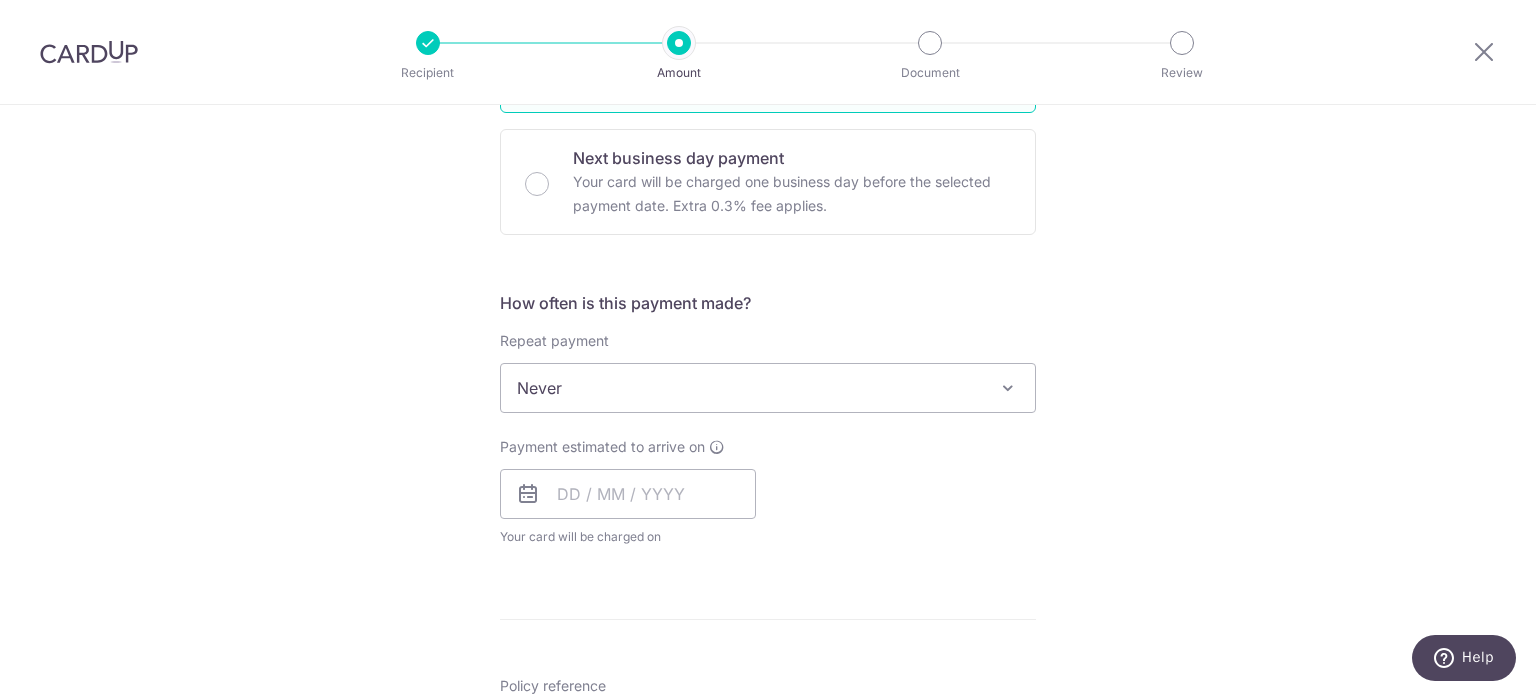 scroll, scrollTop: 594, scrollLeft: 0, axis: vertical 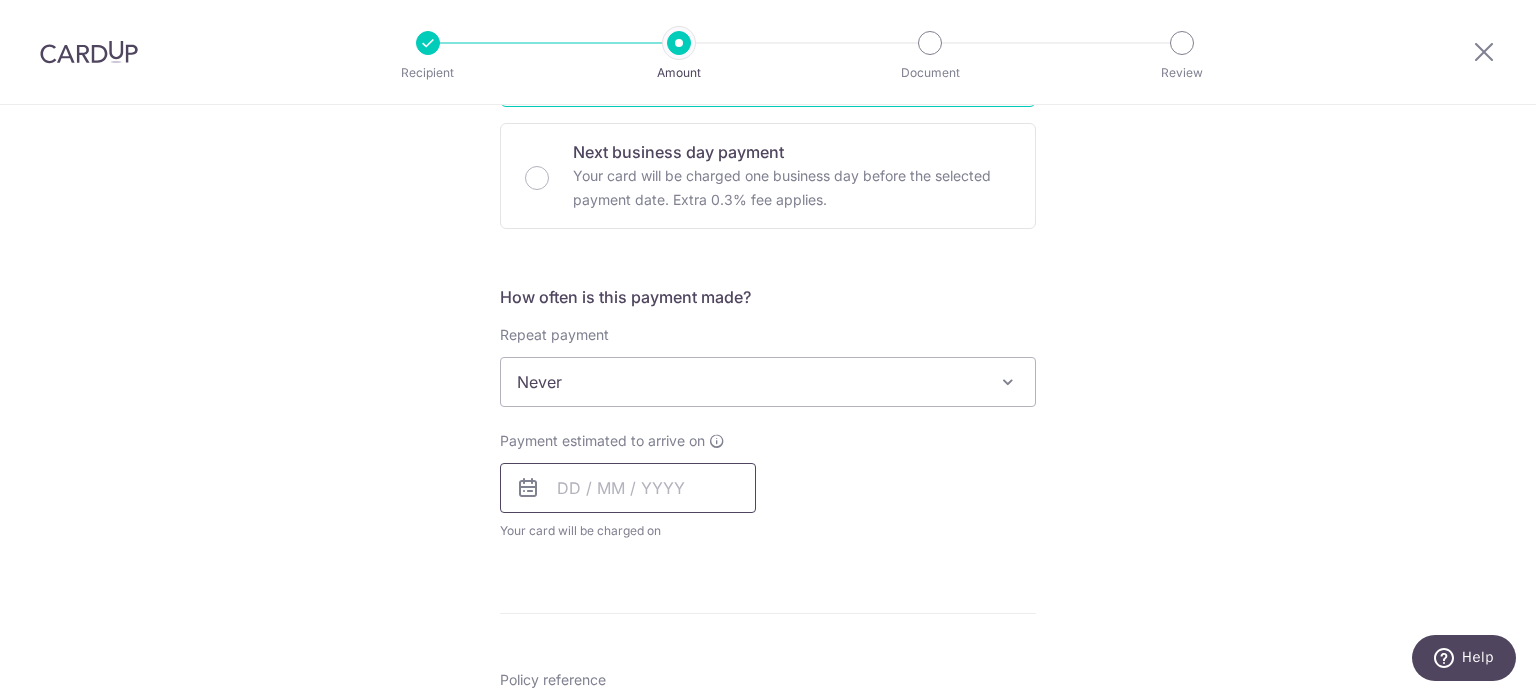 click at bounding box center [628, 488] 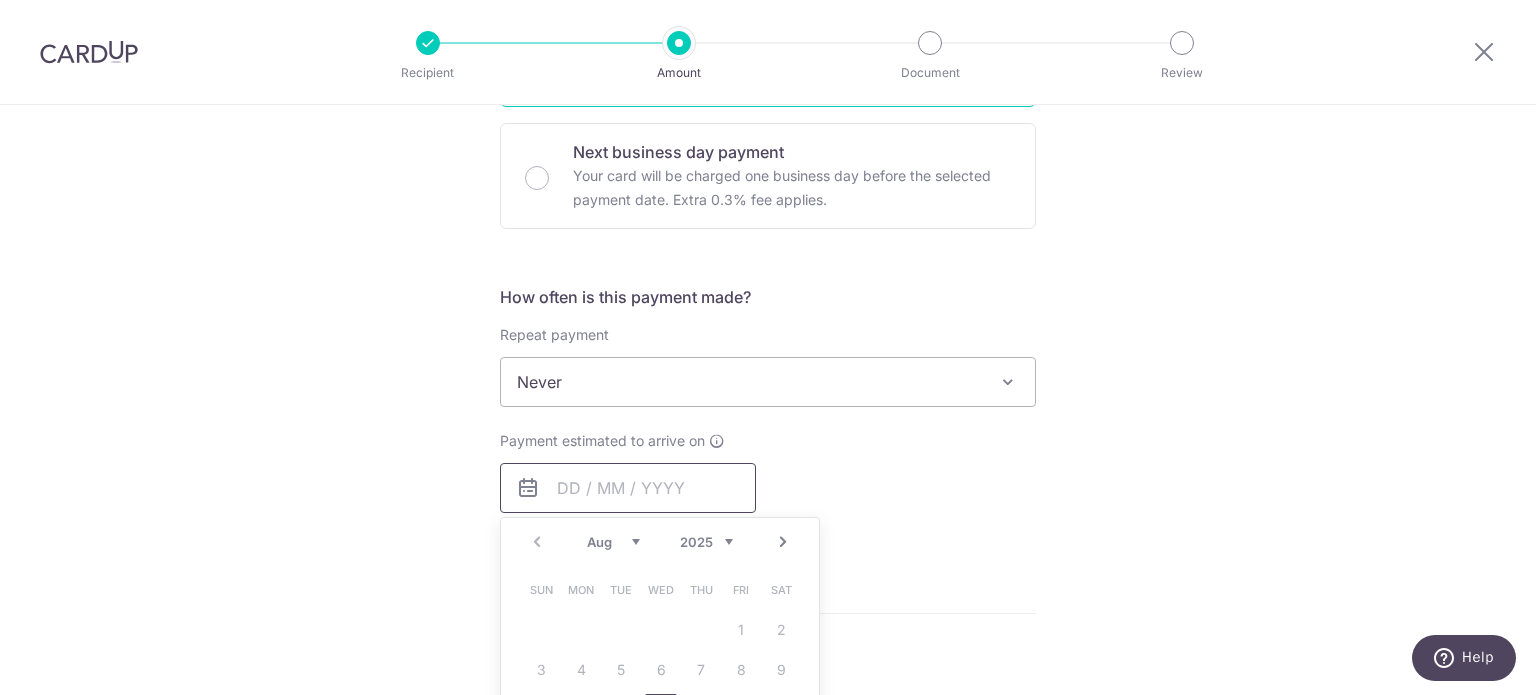 scroll, scrollTop: 746, scrollLeft: 0, axis: vertical 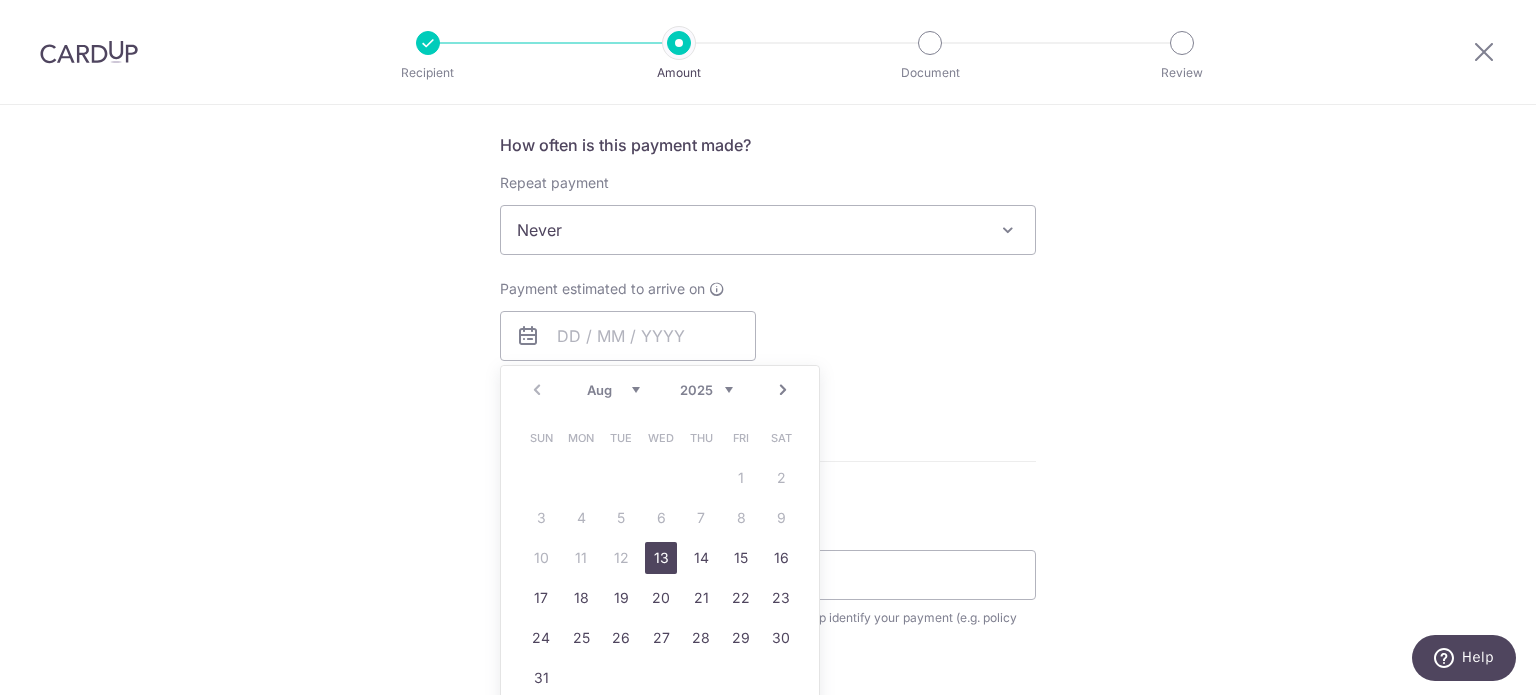 click on "Payment estimated to arrive on
Prev Next Aug Sep Oct Nov Dec 2025 2026 2027 2028 2029 2030 2031 2032 2033 2034 2035 Sun Mon Tue Wed Thu Fri Sat           1 2 3 4 5 6 7 8 9 10 11 12 13 14 15 16 17 18 19 20 21 22 23 24 25 26 27 28 29 30 31             Why are some dates not available?
Your card will be charged on   for the first payment
* If your payment is funded by  9:00am SGT on Friday 08/08/2025
11/08/2025
No. of Payments" at bounding box center (768, 334) 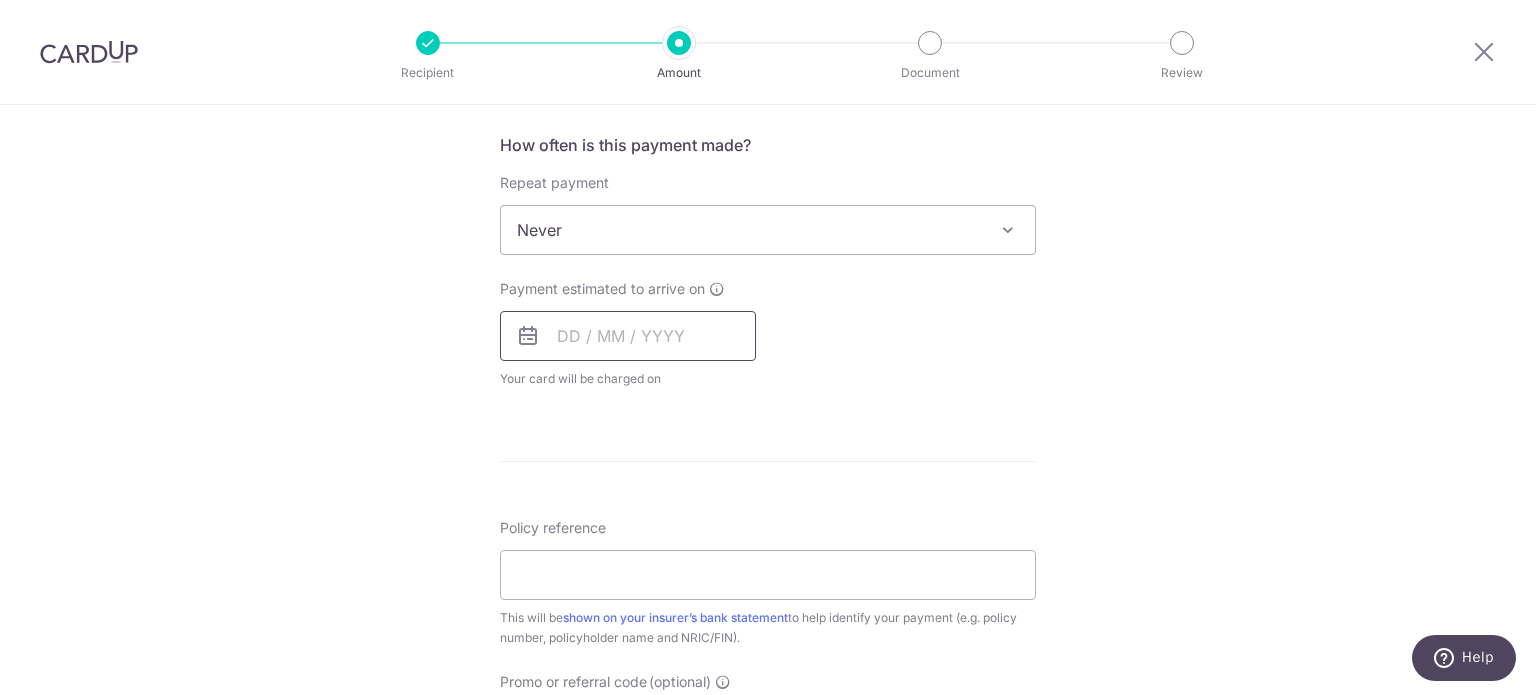 click at bounding box center [628, 336] 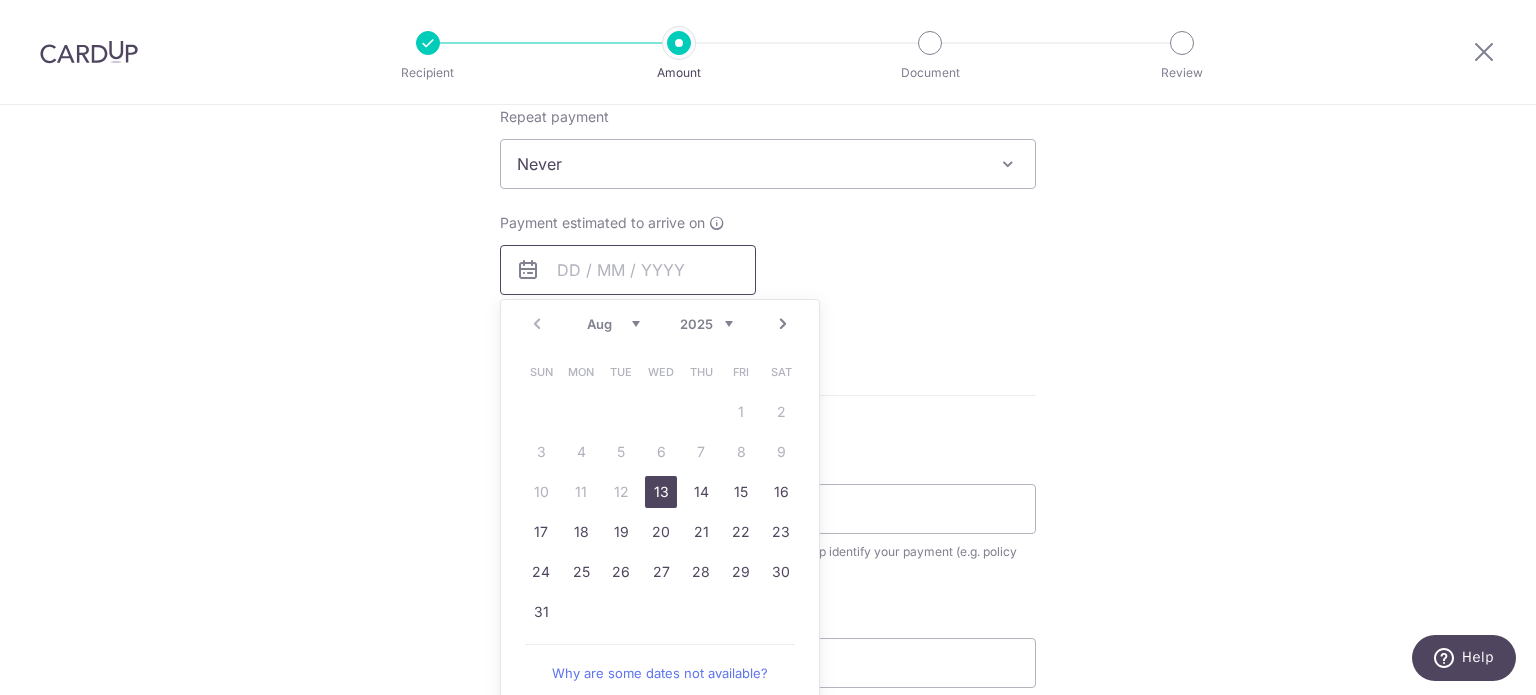 scroll, scrollTop: 811, scrollLeft: 0, axis: vertical 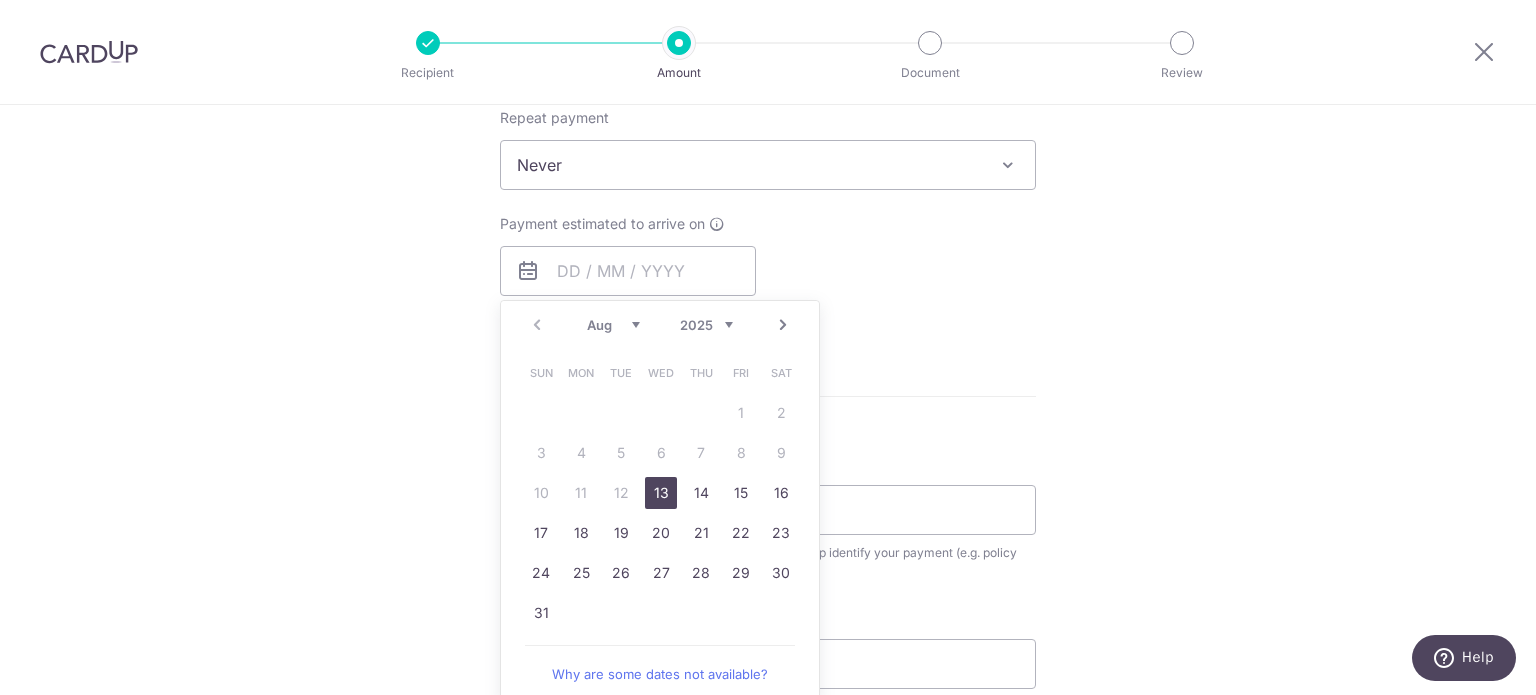 click on "13" at bounding box center [661, 493] 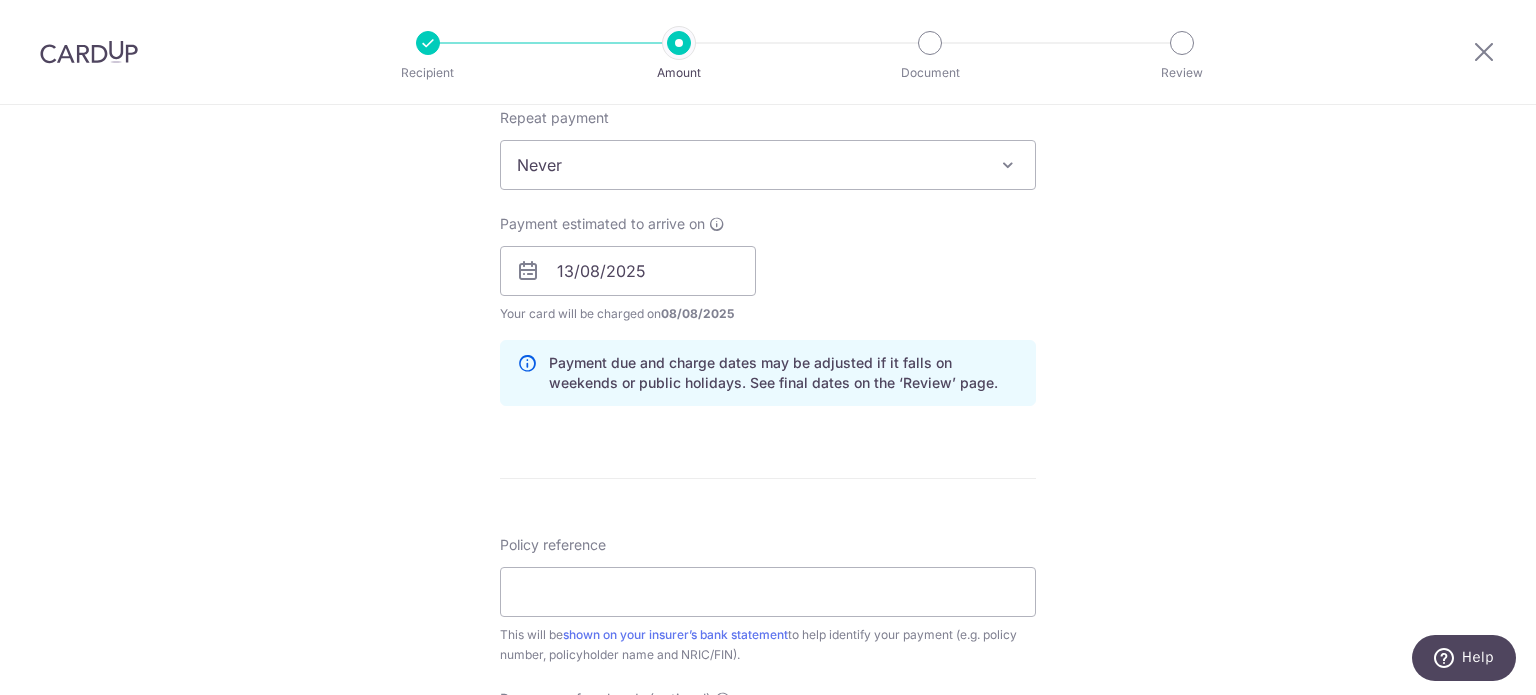 scroll, scrollTop: 803, scrollLeft: 0, axis: vertical 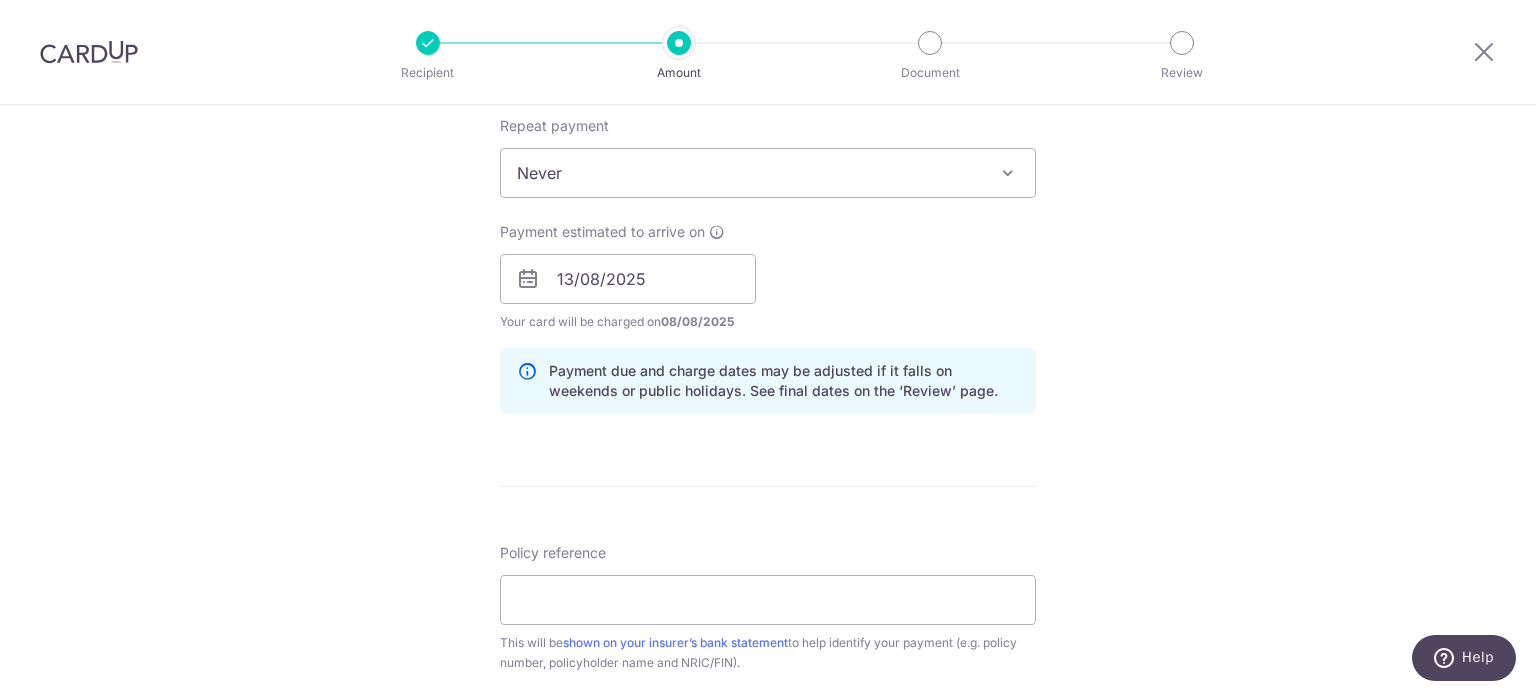 click on "Payment due and charge dates may be adjusted if it falls on weekends or public holidays. See final dates on the ‘Review’ page." at bounding box center (768, 381) 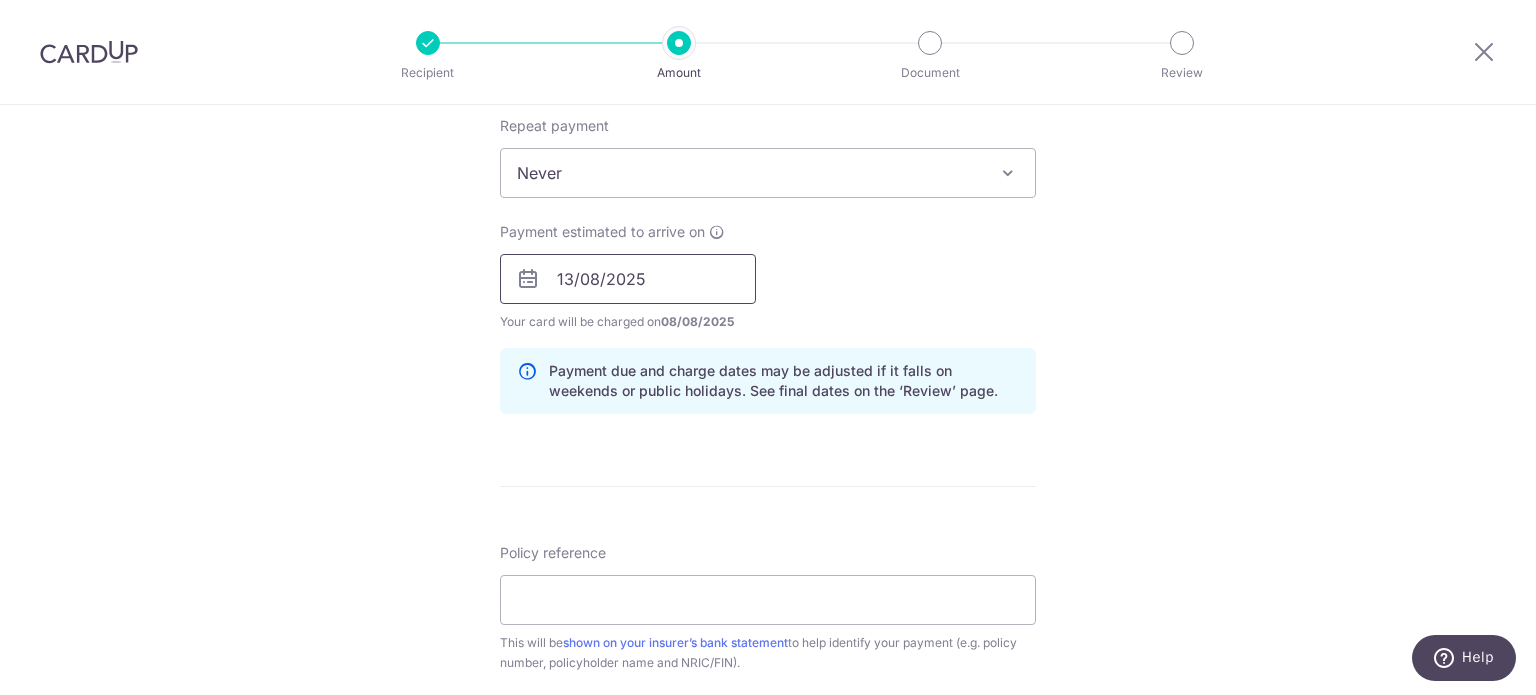click on "13/08/2025" at bounding box center (628, 279) 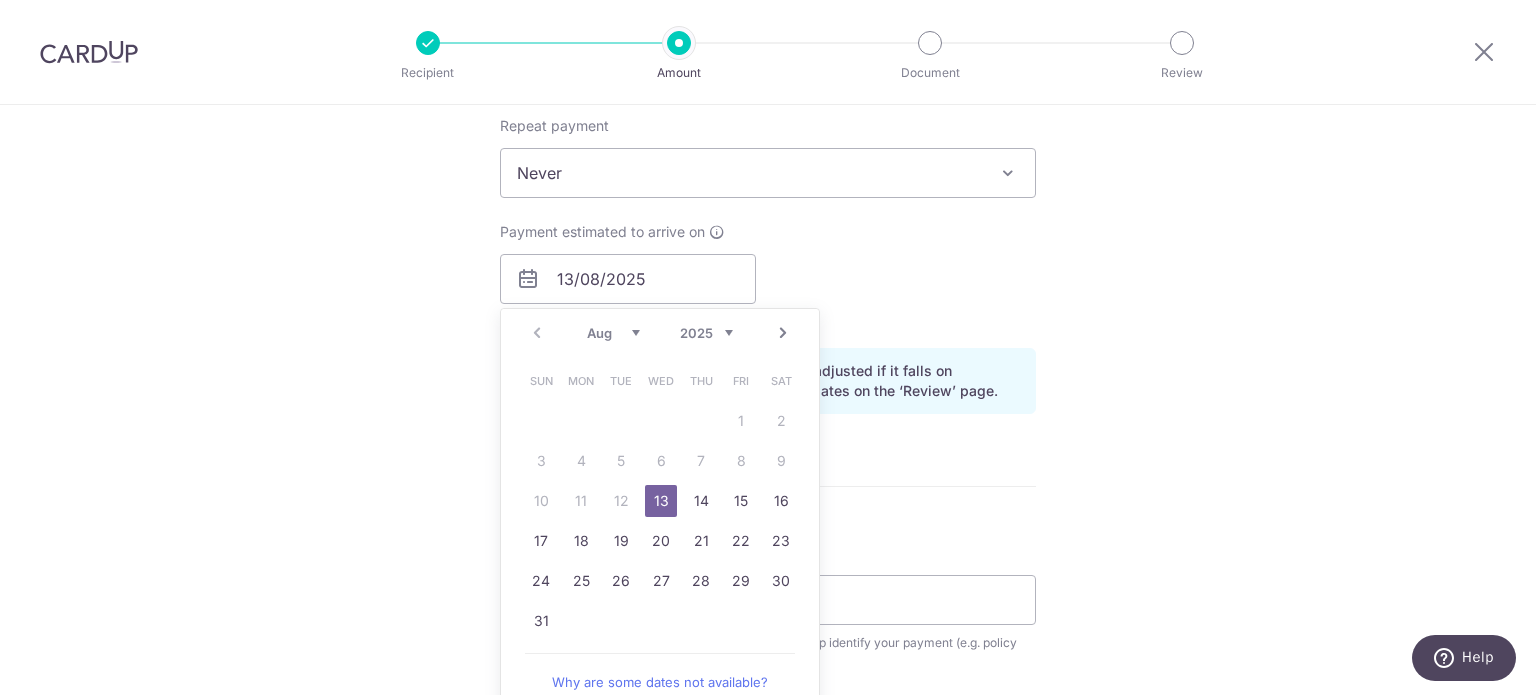 click on "Sun Mon Tue Wed Thu Fri Sat           1 2 3 4 5 6 7 8 9 10 11 12 13 14 15 16 17 18 19 20 21 22 23 24 25 26 27 28 29 30 31" at bounding box center [661, 501] 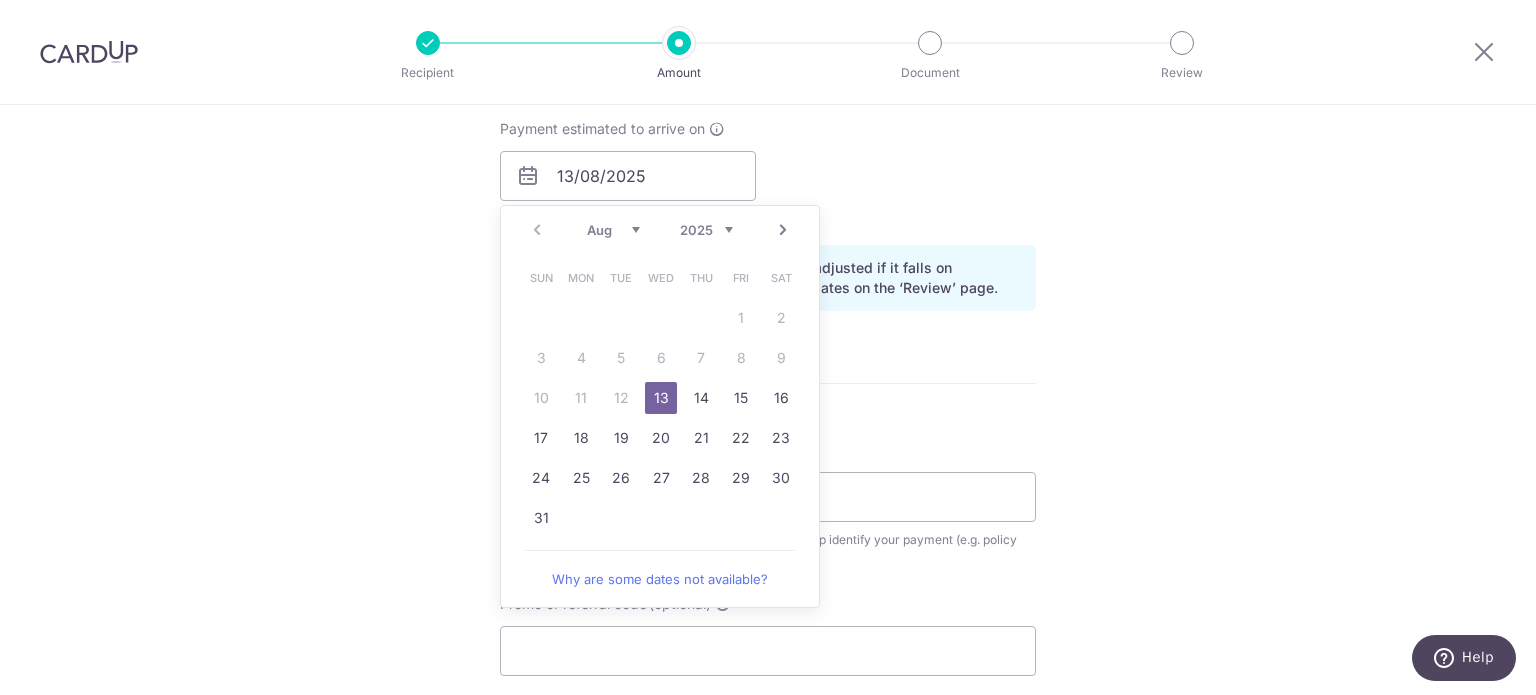 scroll, scrollTop: 907, scrollLeft: 0, axis: vertical 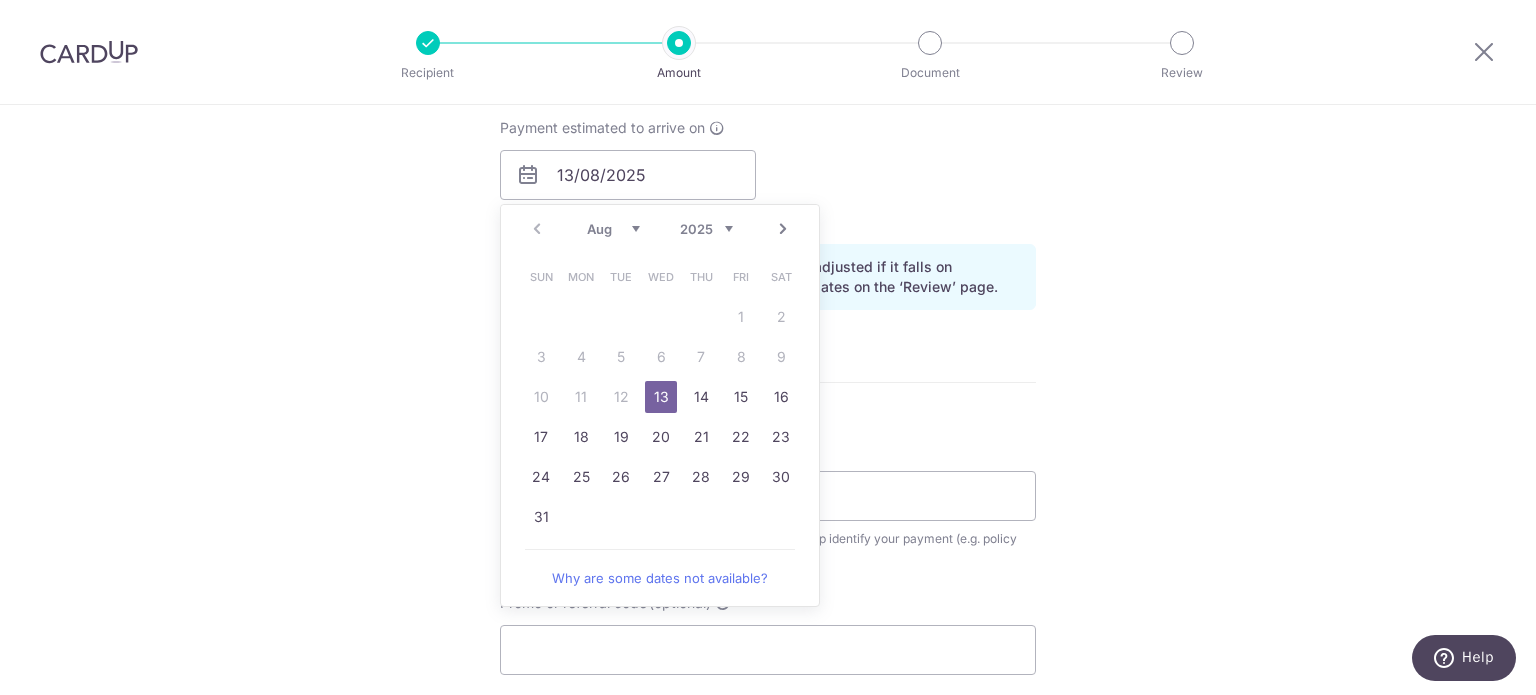 click on "Payment estimated to arrive on
13/08/2025
Prev Next Aug Sep Oct Nov Dec 2025 2026 2027 2028 2029 2030 2031 2032 2033 2034 2035 Sun Mon Tue Wed Thu Fri Sat           1 2 3 4 5 6 7 8 9 10 11 12 13 14 15 16 17 18 19 20 21 22 23 24 25 26 27 28 29 30 31             Why are some dates not available?
Your card will be charged on  08/08/2025  for the first payment
* If your payment is funded by  9:00am SGT on Friday 08/08/2025
11/08/2025
No. of Payments" at bounding box center [768, 173] 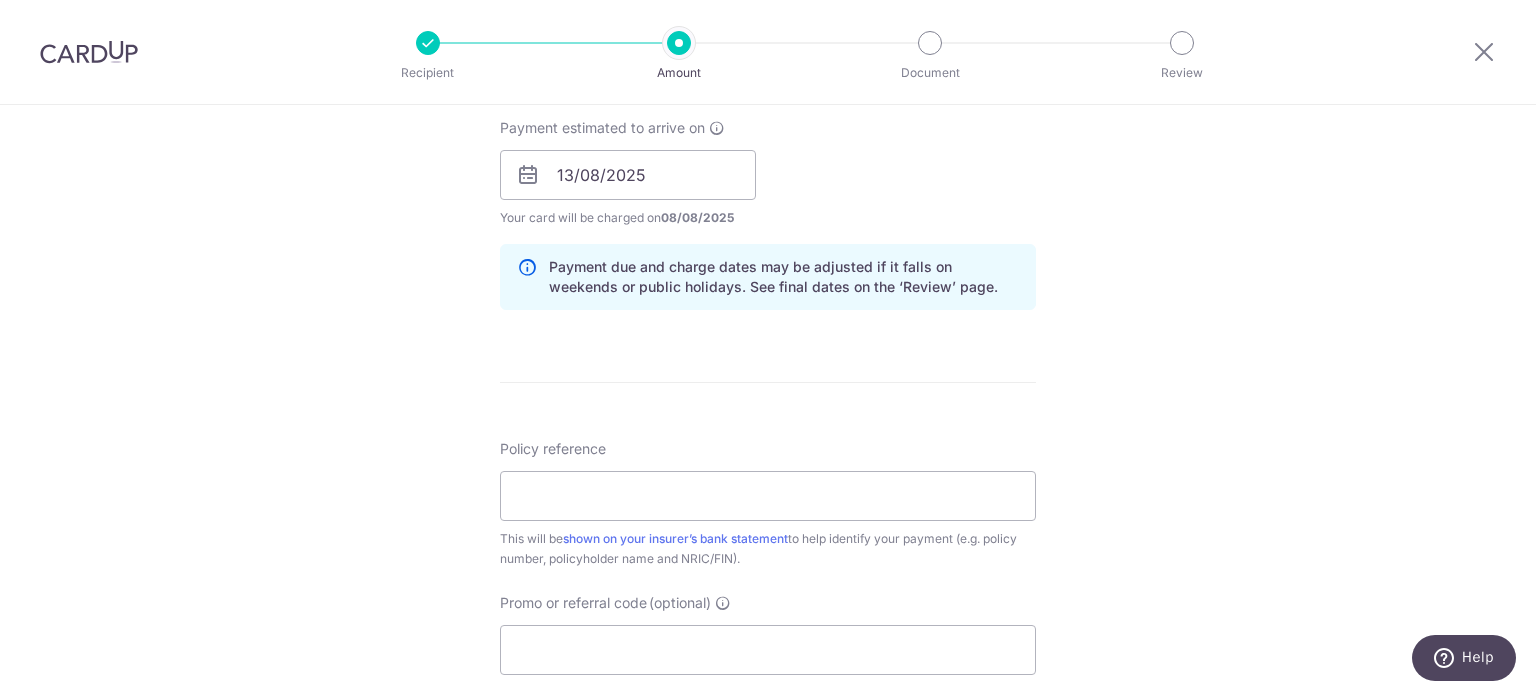 scroll, scrollTop: 834, scrollLeft: 0, axis: vertical 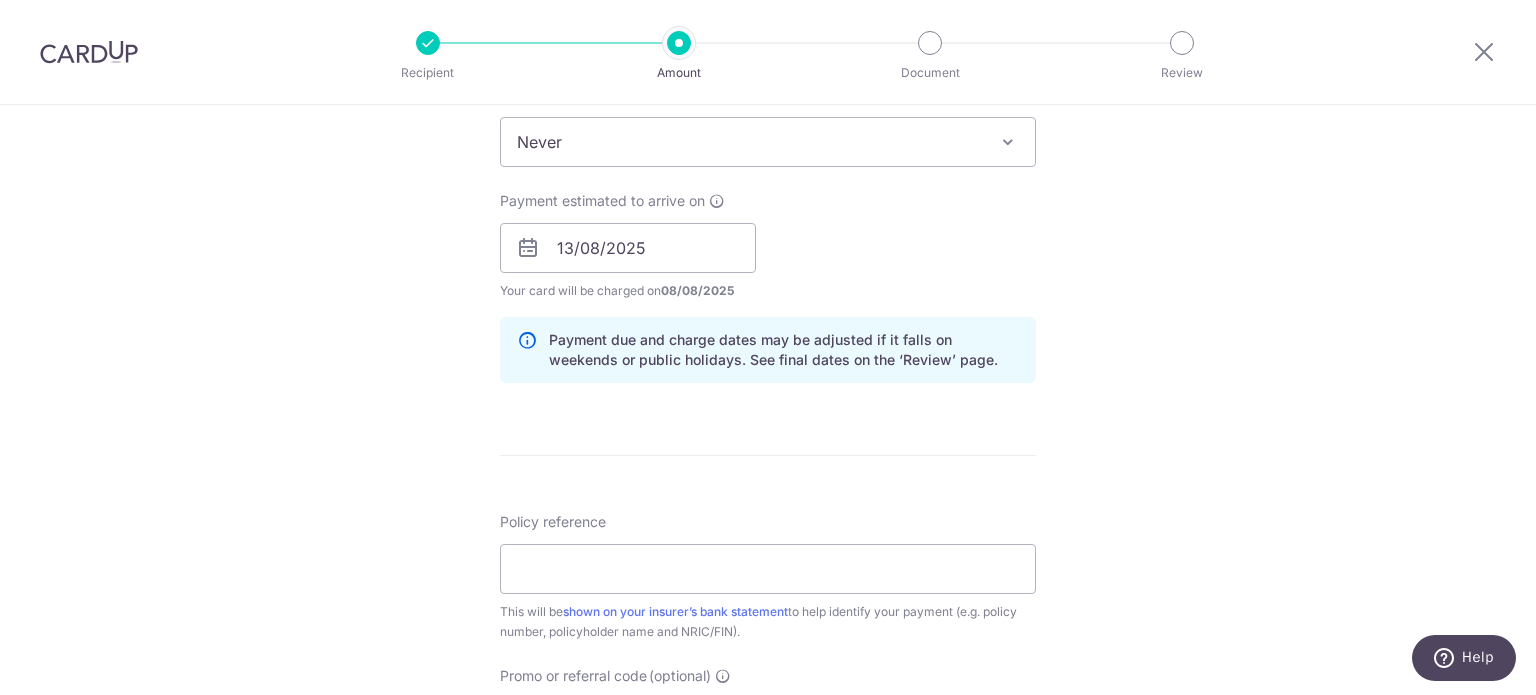 click on "Payment estimated to arrive on
13/08/2025
Prev Next Aug Sep Oct Nov Dec 2025 2026 2027 2028 2029 2030 2031 2032 2033 2034 2035 Sun Mon Tue Wed Thu Fri Sat           1 2 3 4 5 6 7 8 9 10 11 12 13 14 15 16 17 18 19 20 21 22 23 24 25 26 27 28 29 30 31             Why are some dates not available?
Your card will be charged on  08/08/2025  for the first payment
* If your payment is funded by  9:00am SGT on Friday 08/08/2025
11/08/2025
No. of Payments" at bounding box center [768, 246] 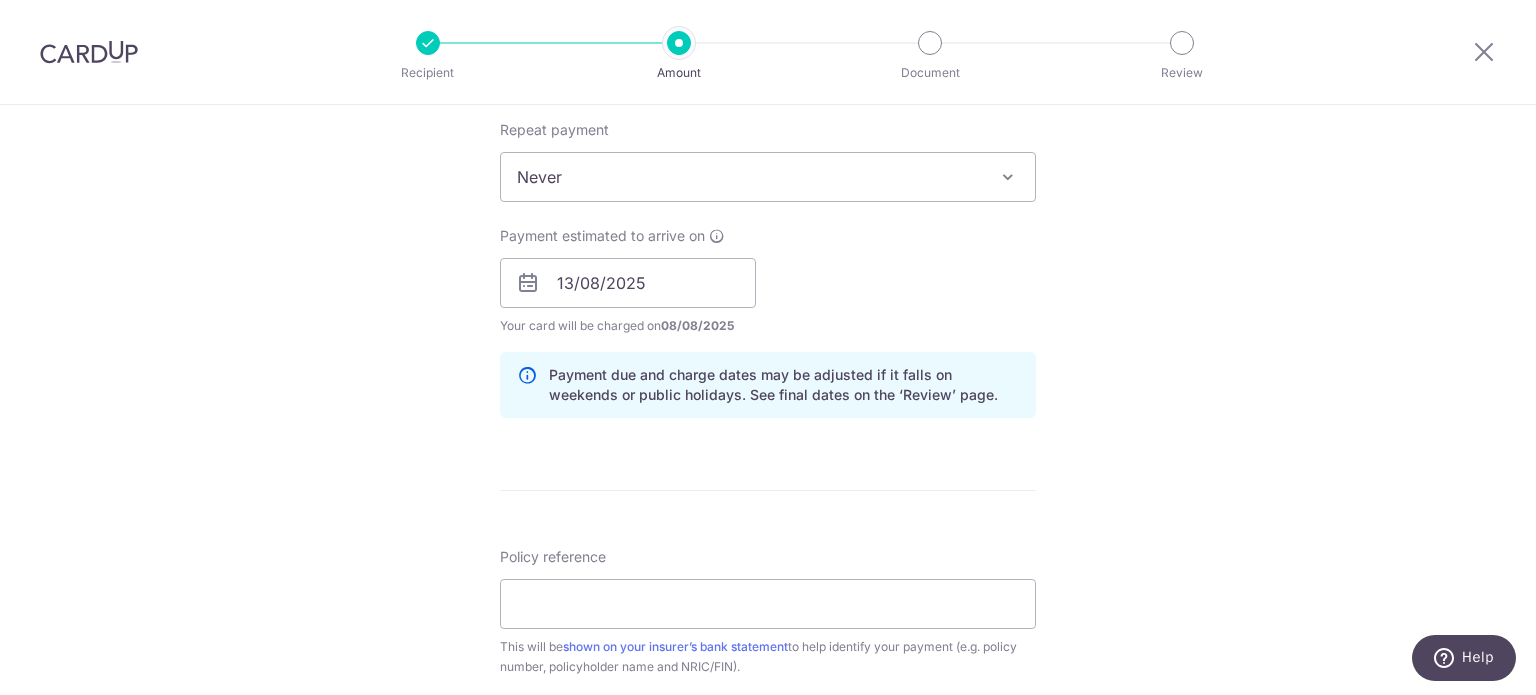 scroll, scrollTop: 796, scrollLeft: 0, axis: vertical 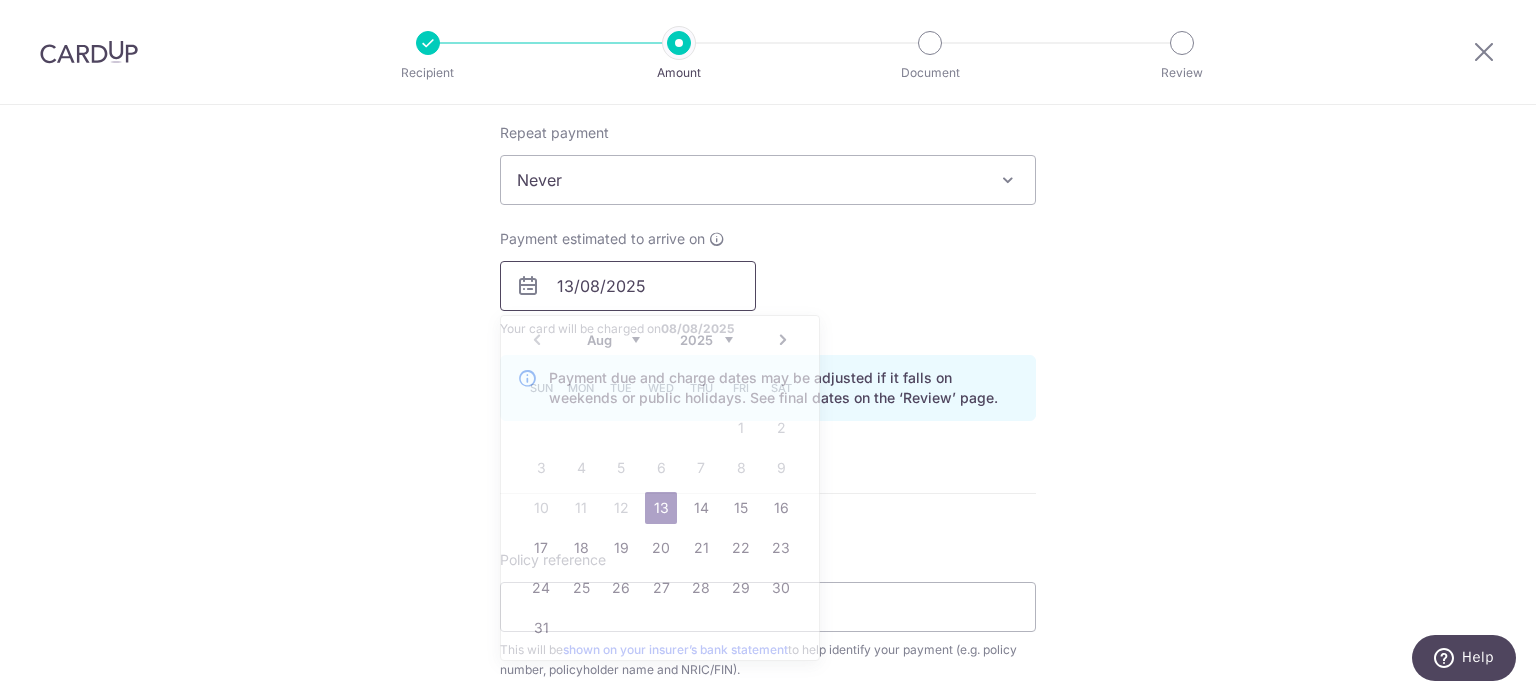 click on "13/08/2025" at bounding box center [628, 286] 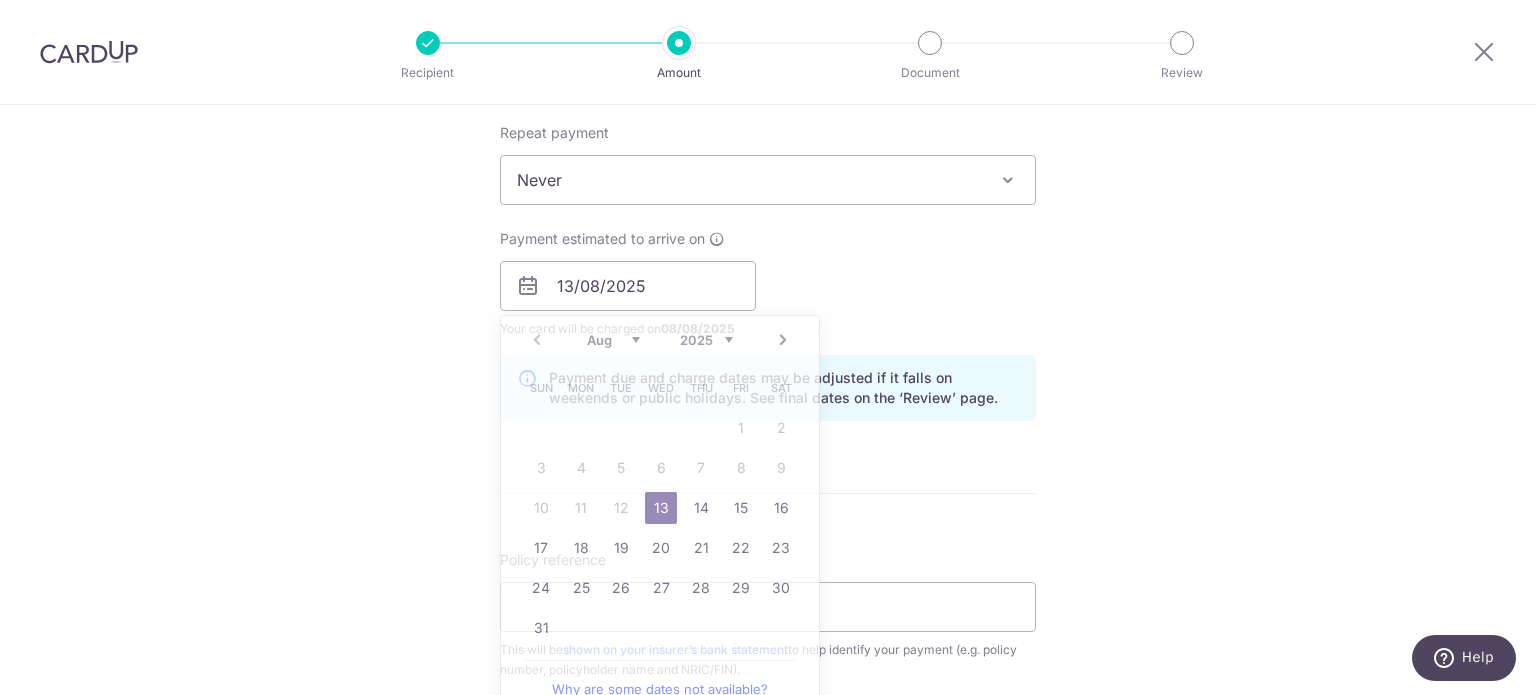 click on "Payment estimated to arrive on
13/08/2025
Prev Next Aug Sep Oct Nov Dec 2025 2026 2027 2028 2029 2030 2031 2032 2033 2034 2035 Sun Mon Tue Wed Thu Fri Sat           1 2 3 4 5 6 7 8 9 10 11 12 13 14 15 16 17 18 19 20 21 22 23 24 25 26 27 28 29 30 31             Why are some dates not available?
Your card will be charged on  08/08/2025  for the first payment
* If your payment is funded by  9:00am SGT on Friday 08/08/2025
11/08/2025
No. of Payments" at bounding box center [768, 284] 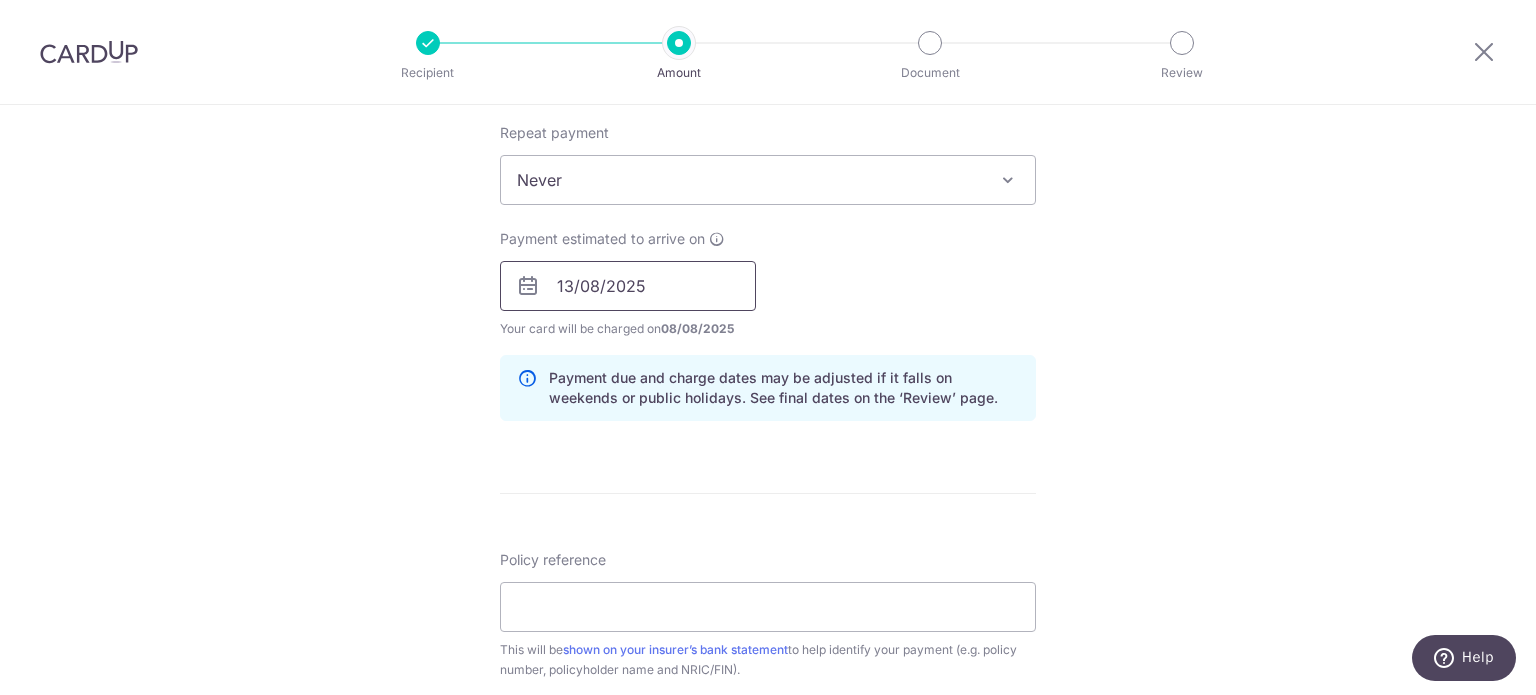 click on "13/08/2025" at bounding box center (628, 286) 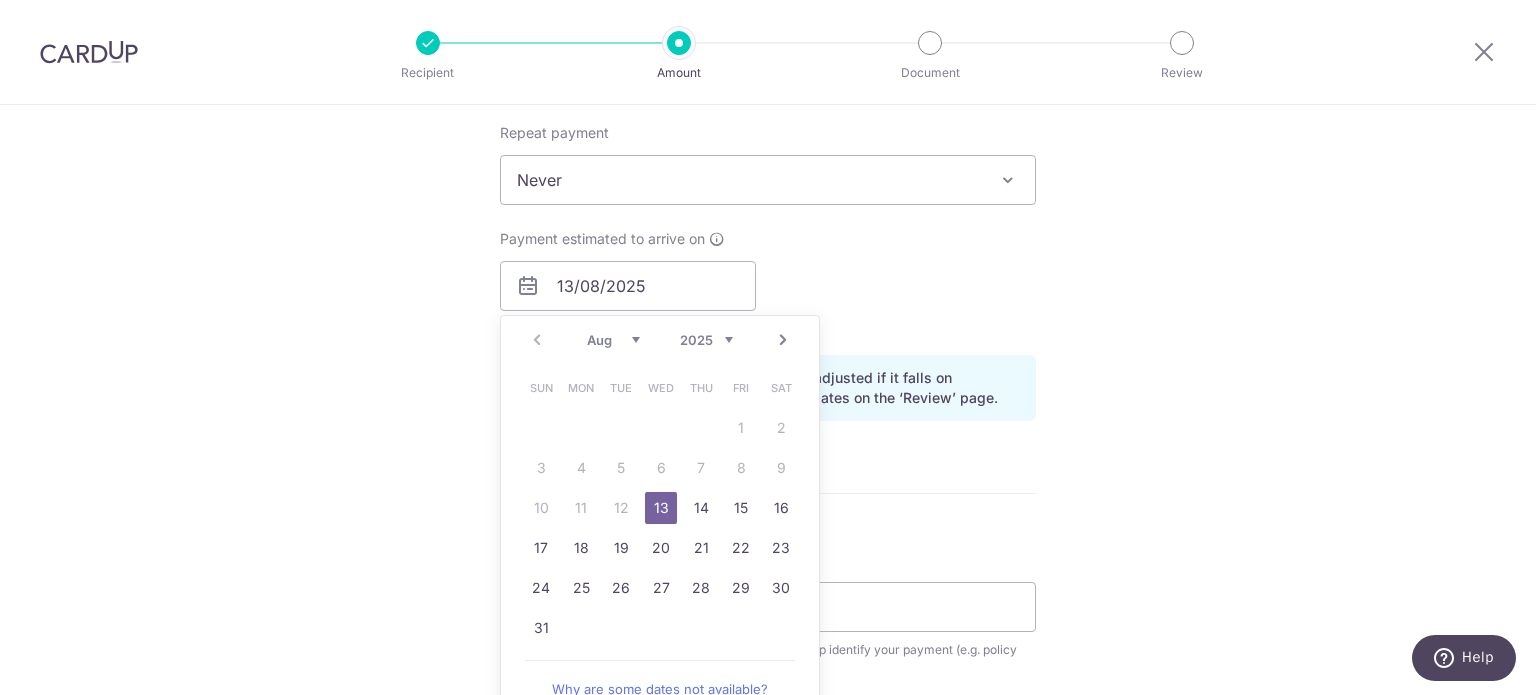 click on "Sun Mon Tue Wed Thu Fri Sat           1 2 3 4 5 6 7 8 9 10 11 12 13 14 15 16 17 18 19 20 21 22 23 24 25 26 27 28 29 30 31" at bounding box center (661, 508) 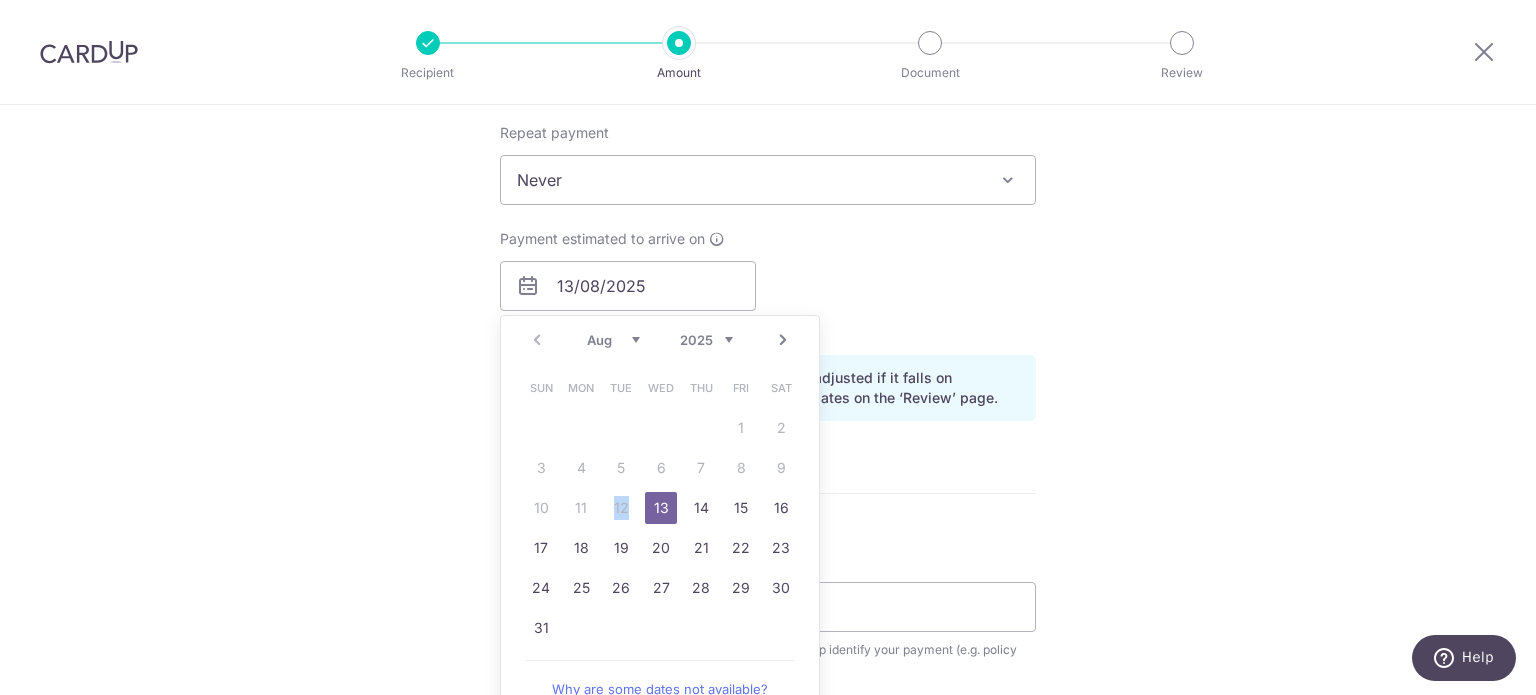 click on "Sun Mon Tue Wed Thu Fri Sat           1 2 3 4 5 6 7 8 9 10 11 12 13 14 15 16 17 18 19 20 21 22 23 24 25 26 27 28 29 30 31" at bounding box center (661, 508) 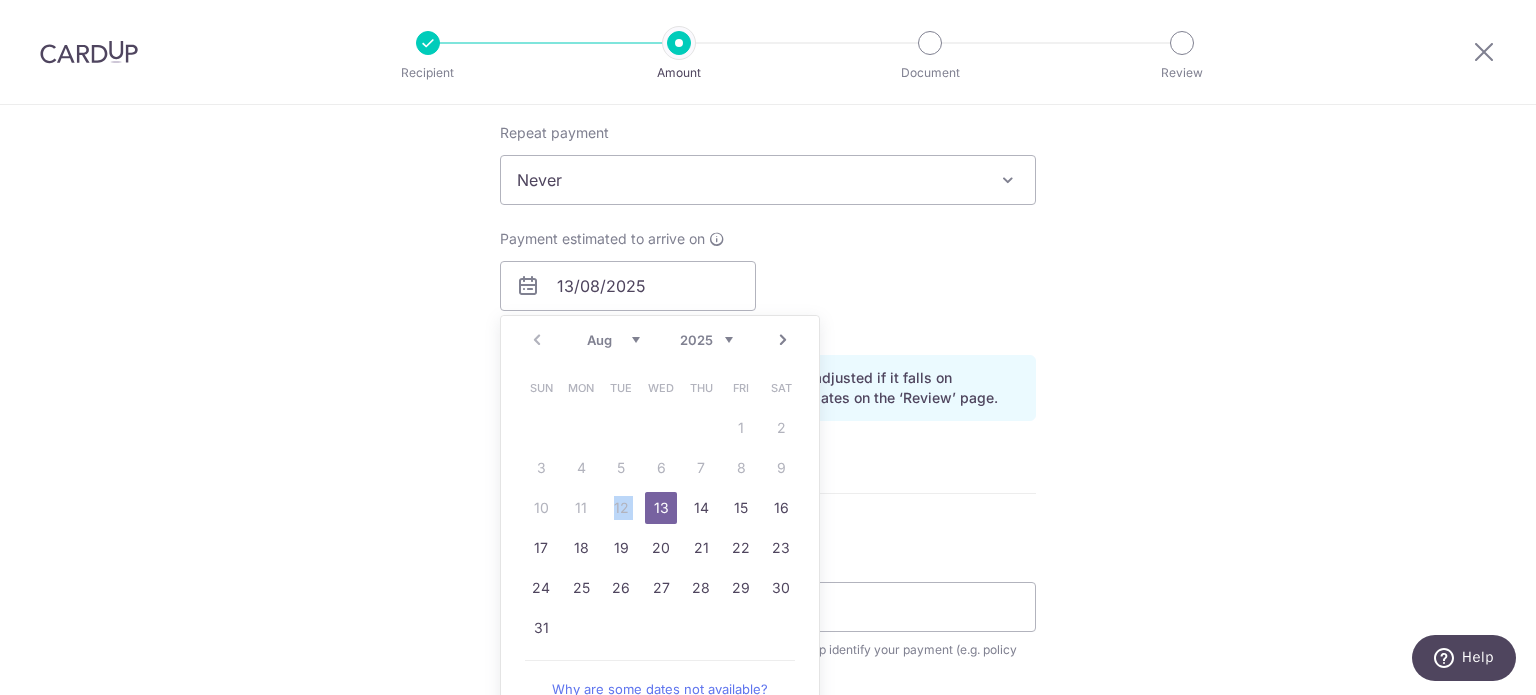 click on "Sun Mon Tue Wed Thu Fri Sat           1 2 3 4 5 6 7 8 9 10 11 12 13 14 15 16 17 18 19 20 21 22 23 24 25 26 27 28 29 30 31" at bounding box center (661, 508) 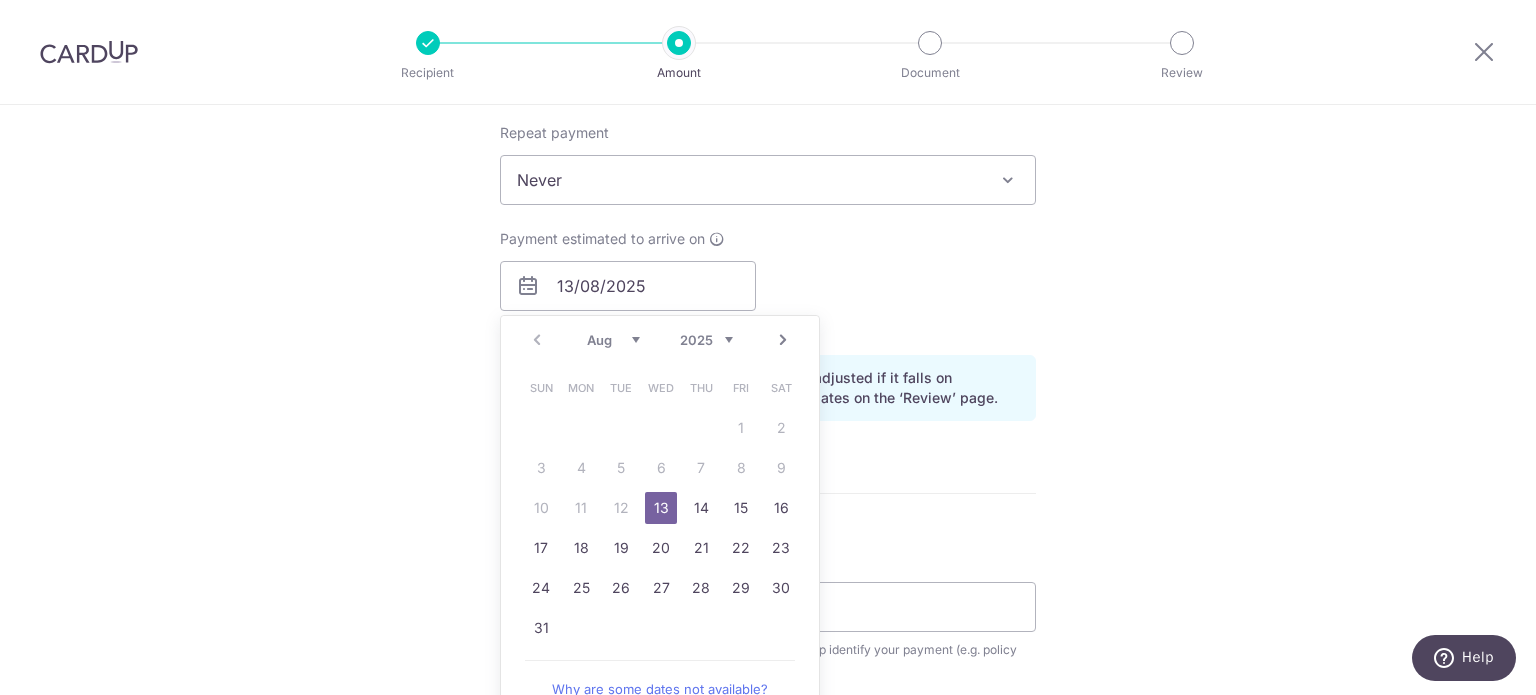 click on "Payment estimated to arrive on
13/08/2025
Prev Next Aug Sep Oct Nov Dec 2025 2026 2027 2028 2029 2030 2031 2032 2033 2034 2035 Sun Mon Tue Wed Thu Fri Sat           1 2 3 4 5 6 7 8 9 10 11 12 13 14 15 16 17 18 19 20 21 22 23 24 25 26 27 28 29 30 31             Why are some dates not available?
Your card will be charged on  08/08/2025  for the first payment
* If your payment is funded by  9:00am SGT on Friday 08/08/2025
11/08/2025
No. of Payments" at bounding box center [768, 284] 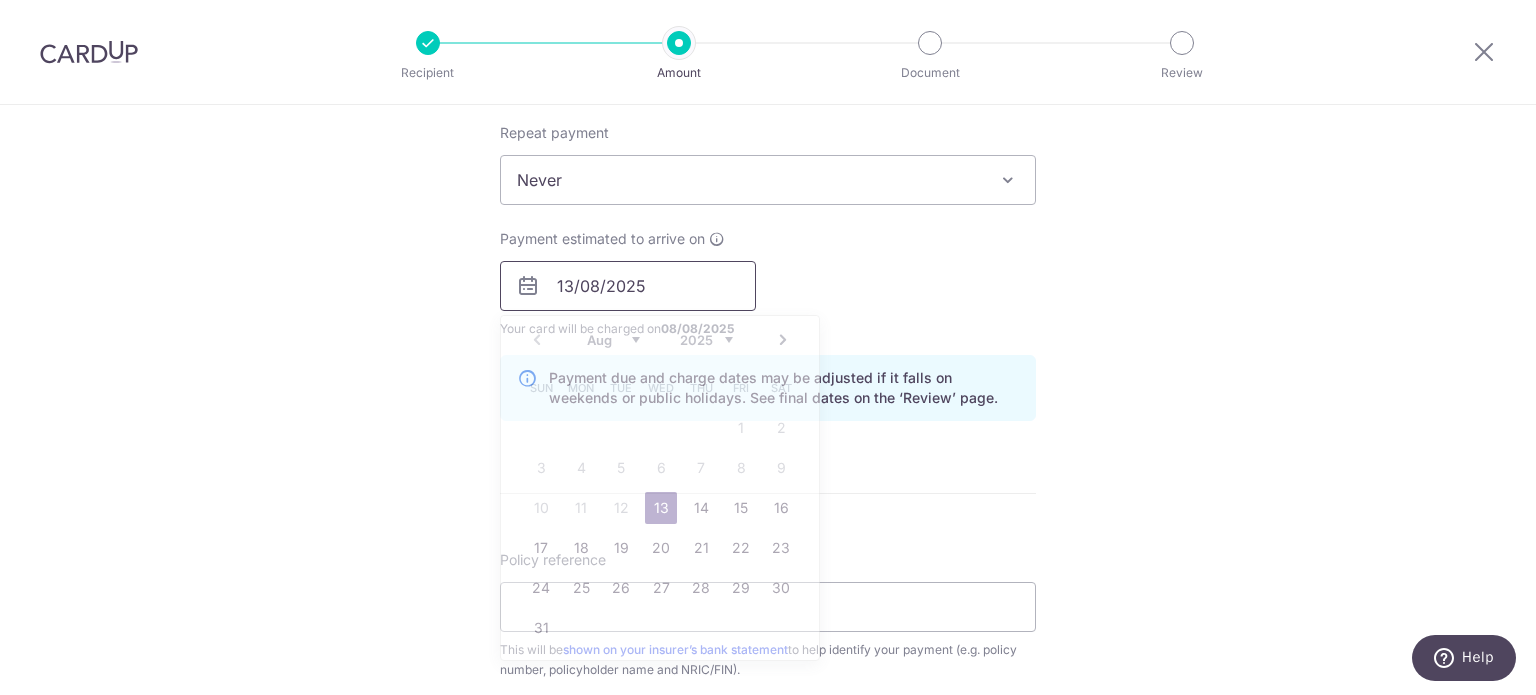 click on "13/08/2025" at bounding box center [628, 286] 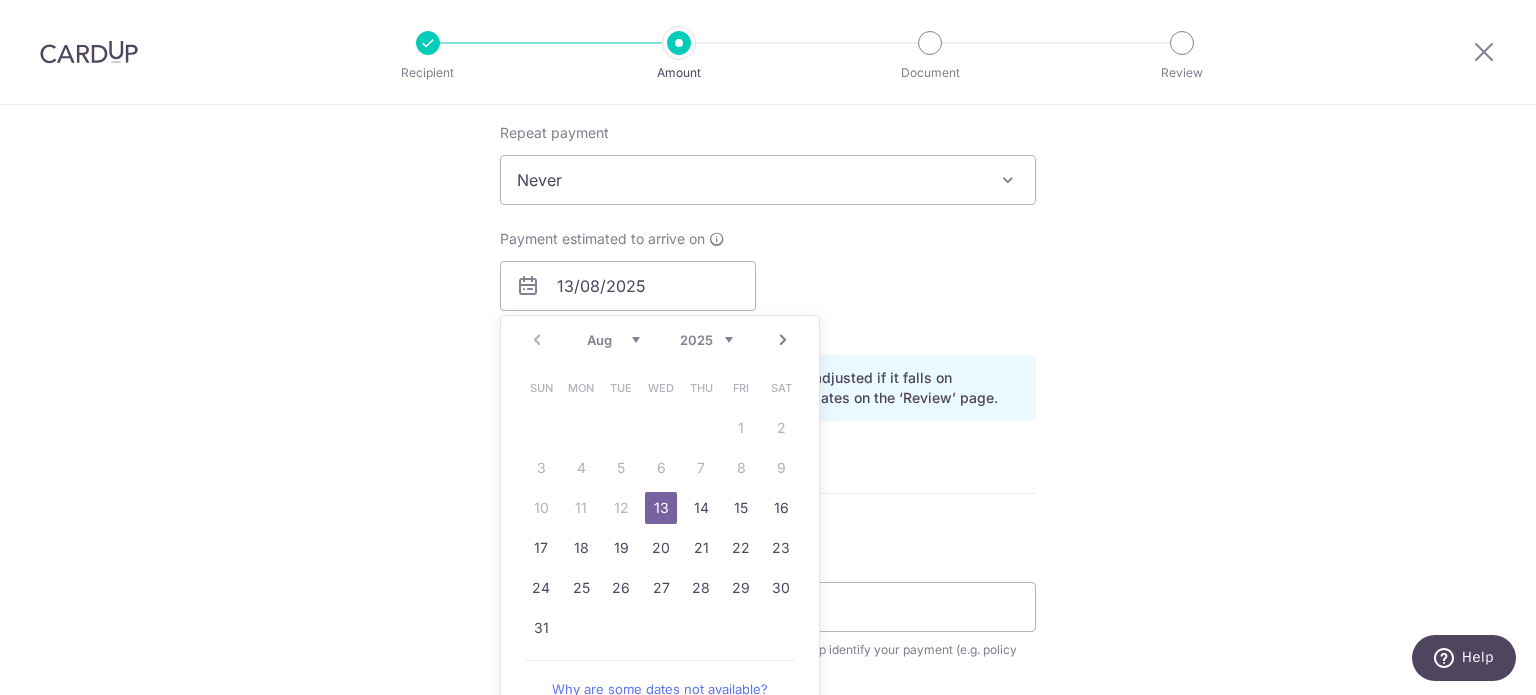 click on "13" at bounding box center (661, 508) 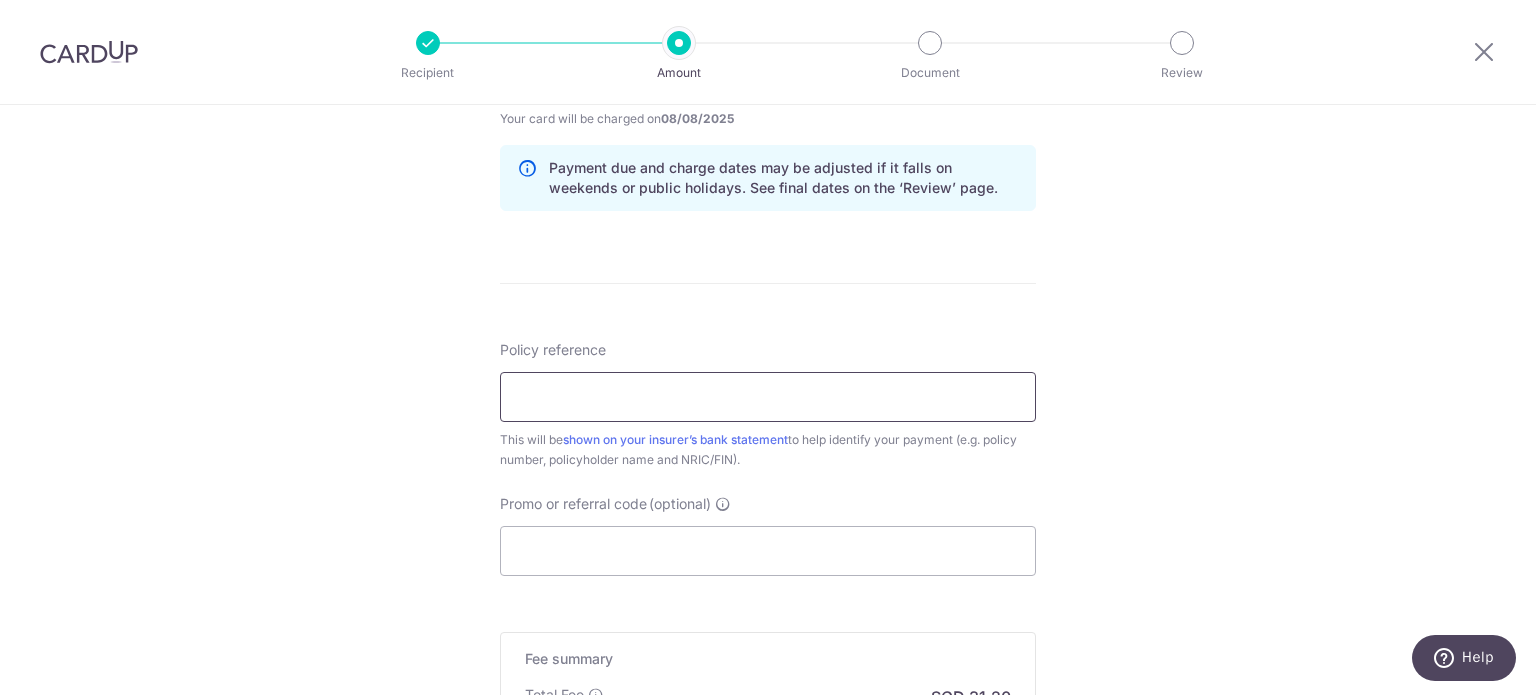 scroll, scrollTop: 1062, scrollLeft: 0, axis: vertical 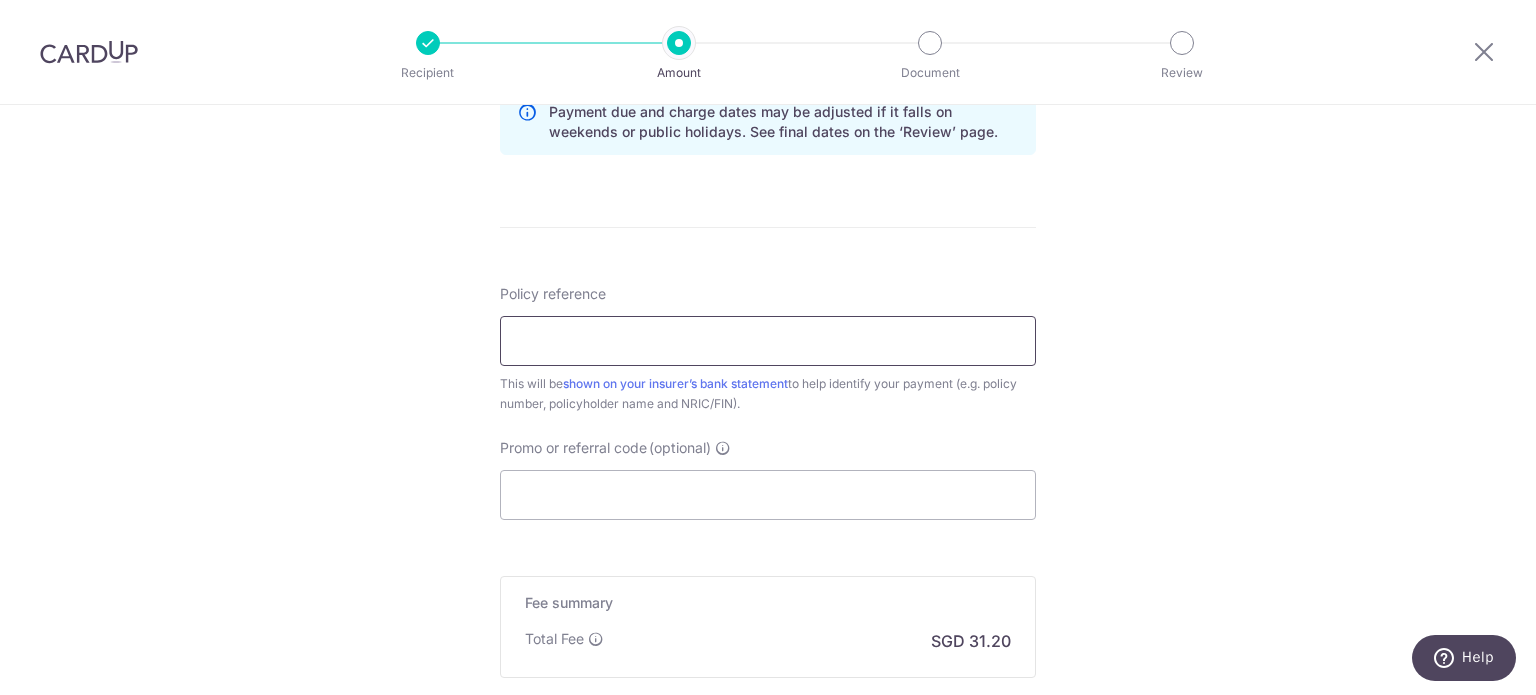 click on "Policy reference" at bounding box center [768, 341] 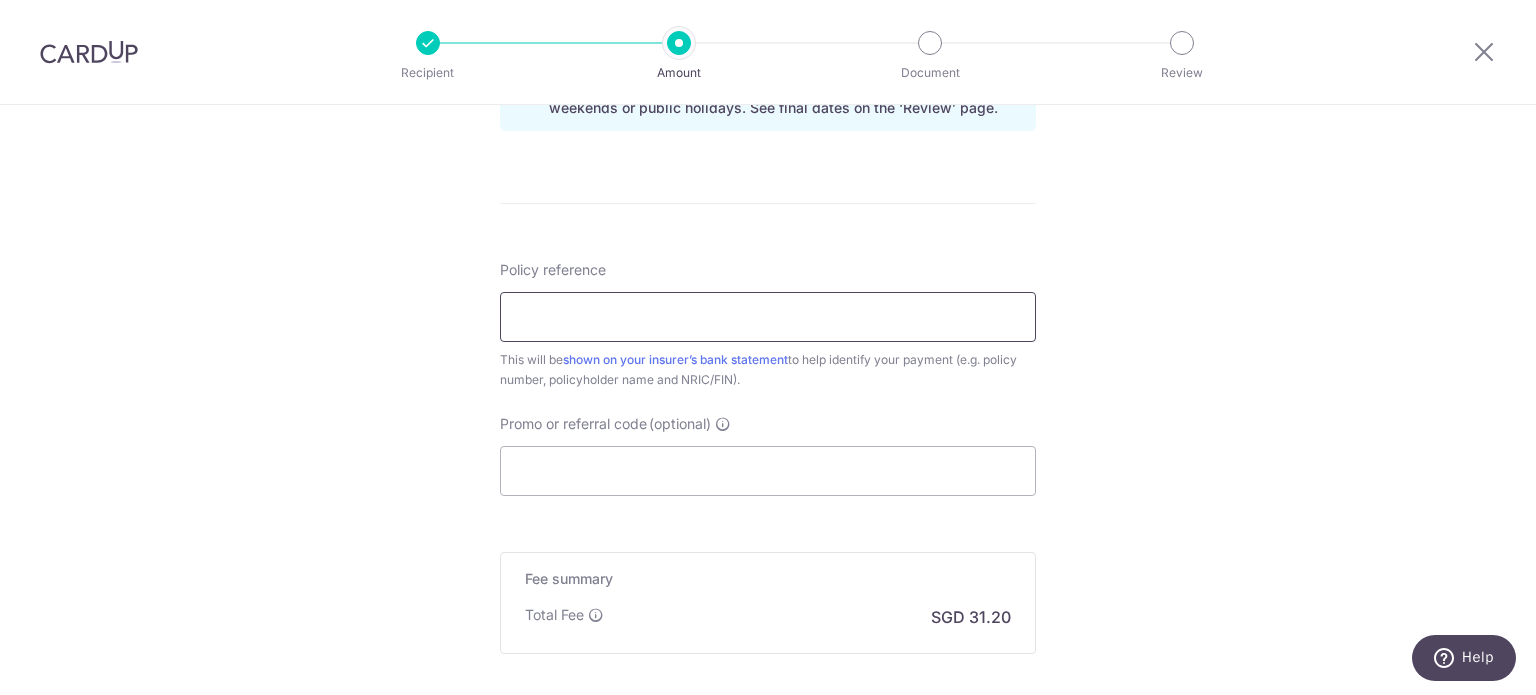 scroll, scrollTop: 1087, scrollLeft: 0, axis: vertical 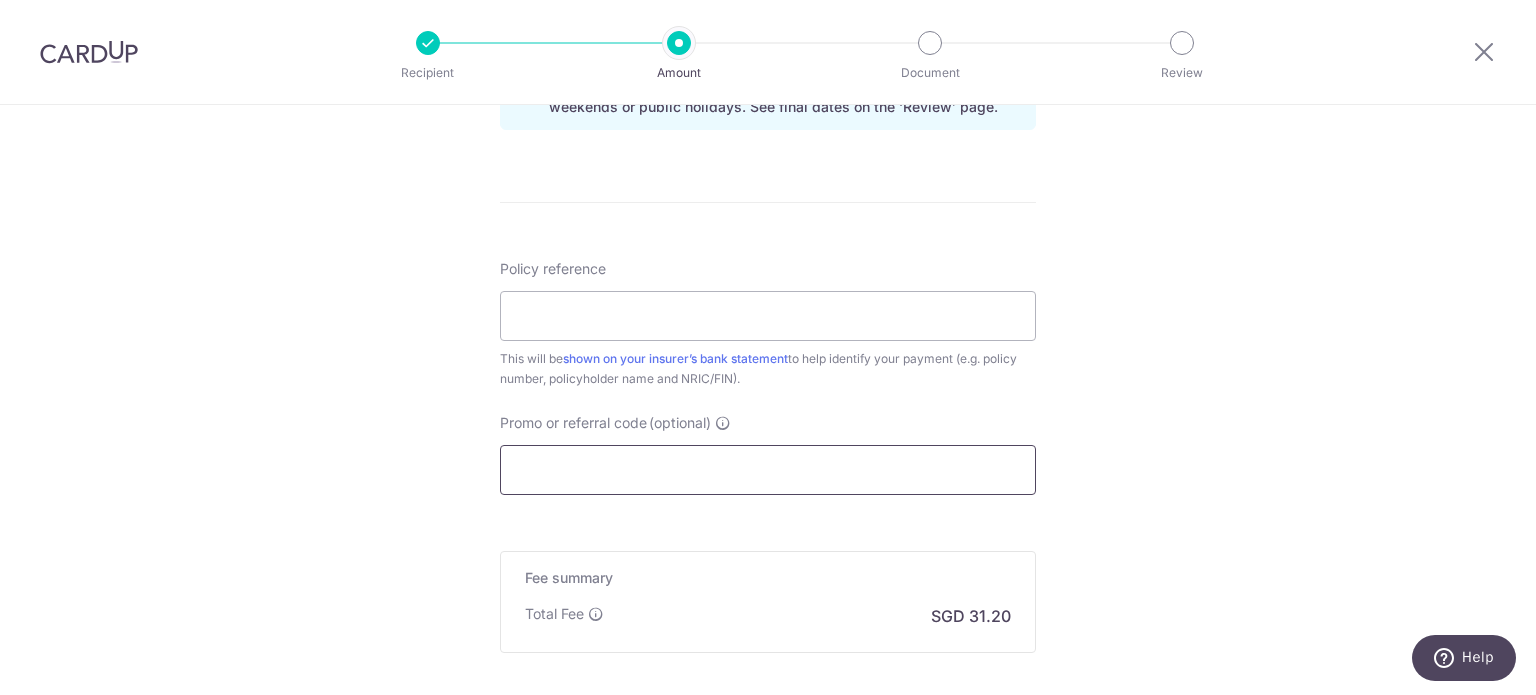 click on "Promo or referral code
(optional)" at bounding box center (768, 470) 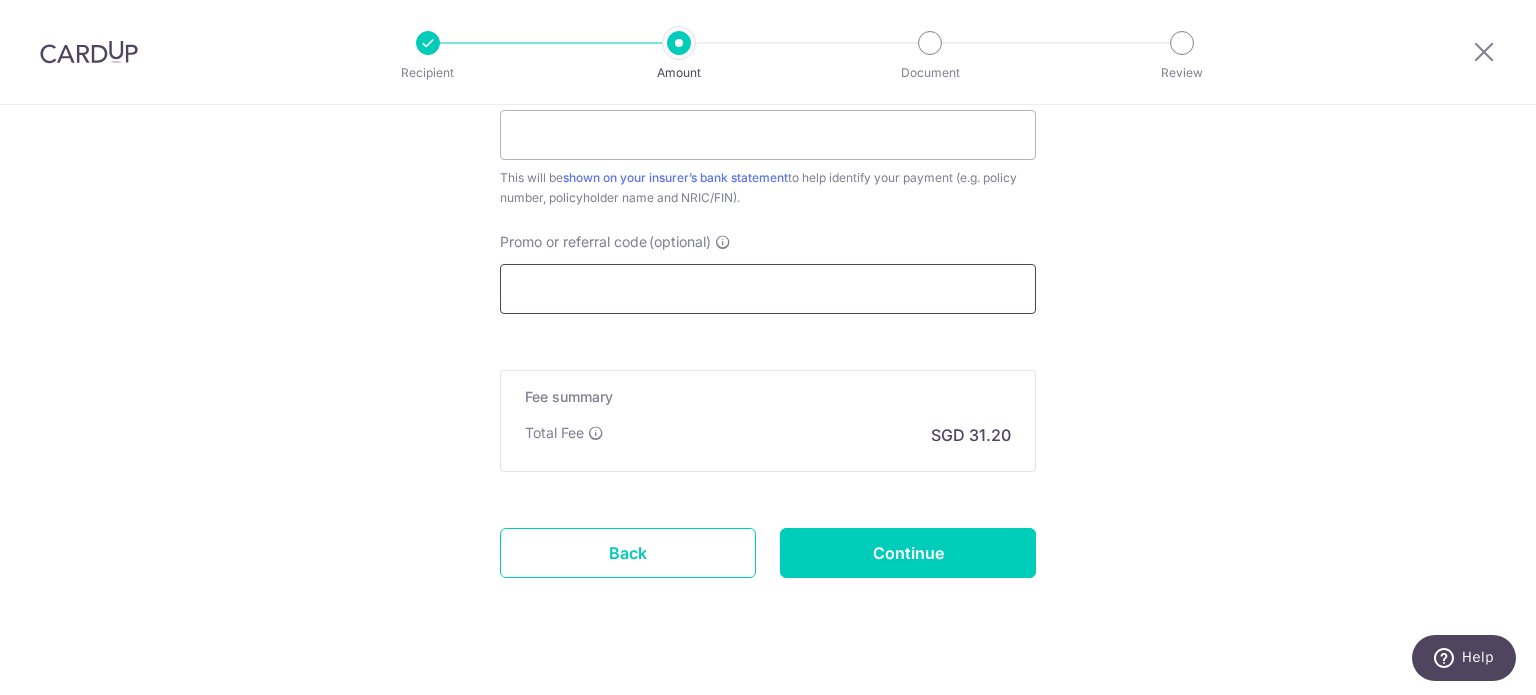scroll, scrollTop: 1298, scrollLeft: 0, axis: vertical 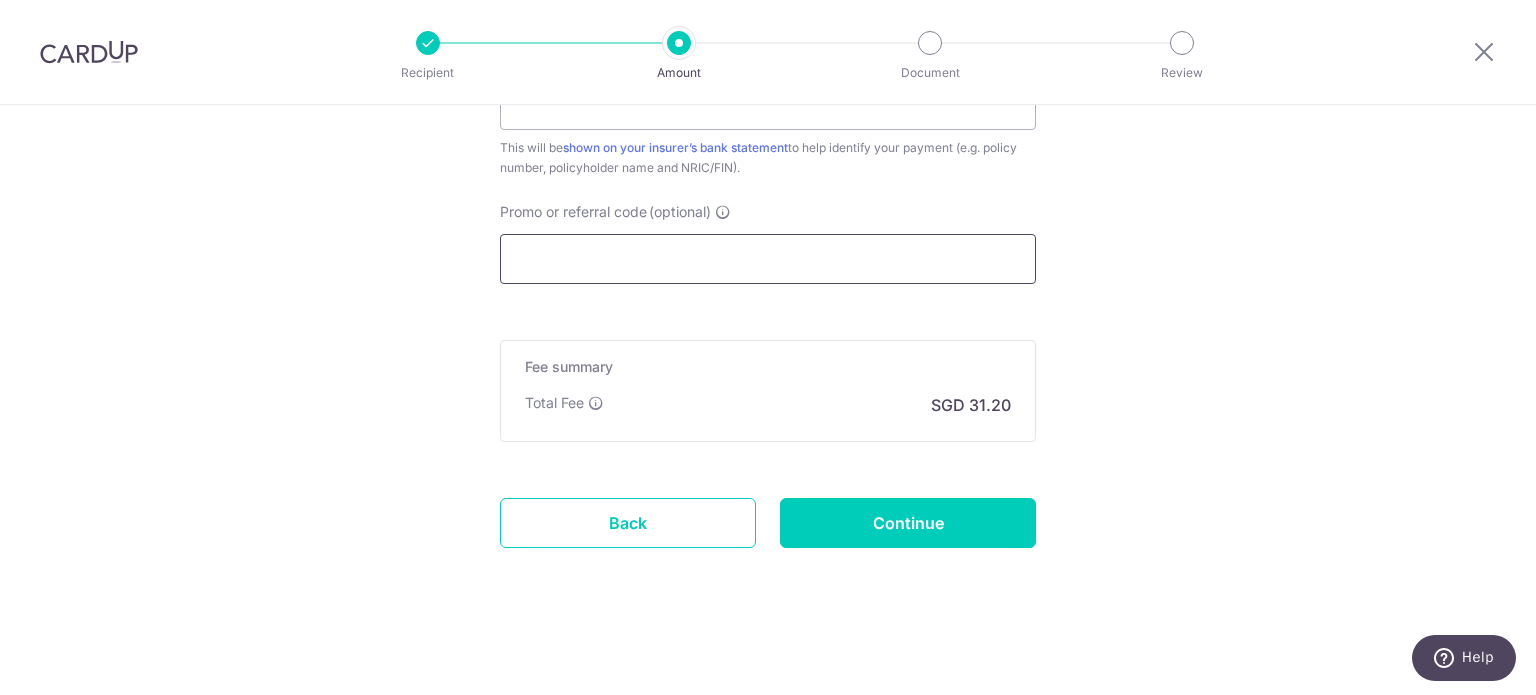 paste on "MILELION" 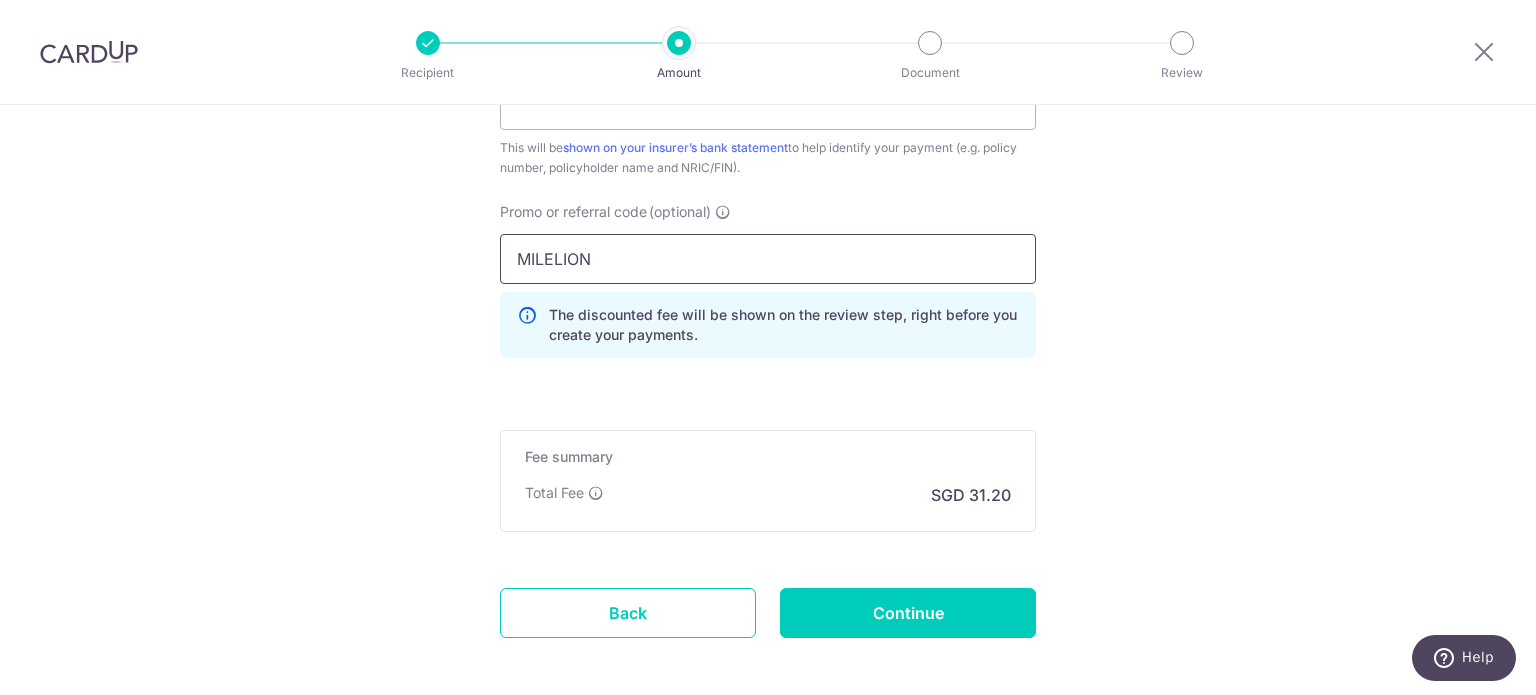 type on "MILELION" 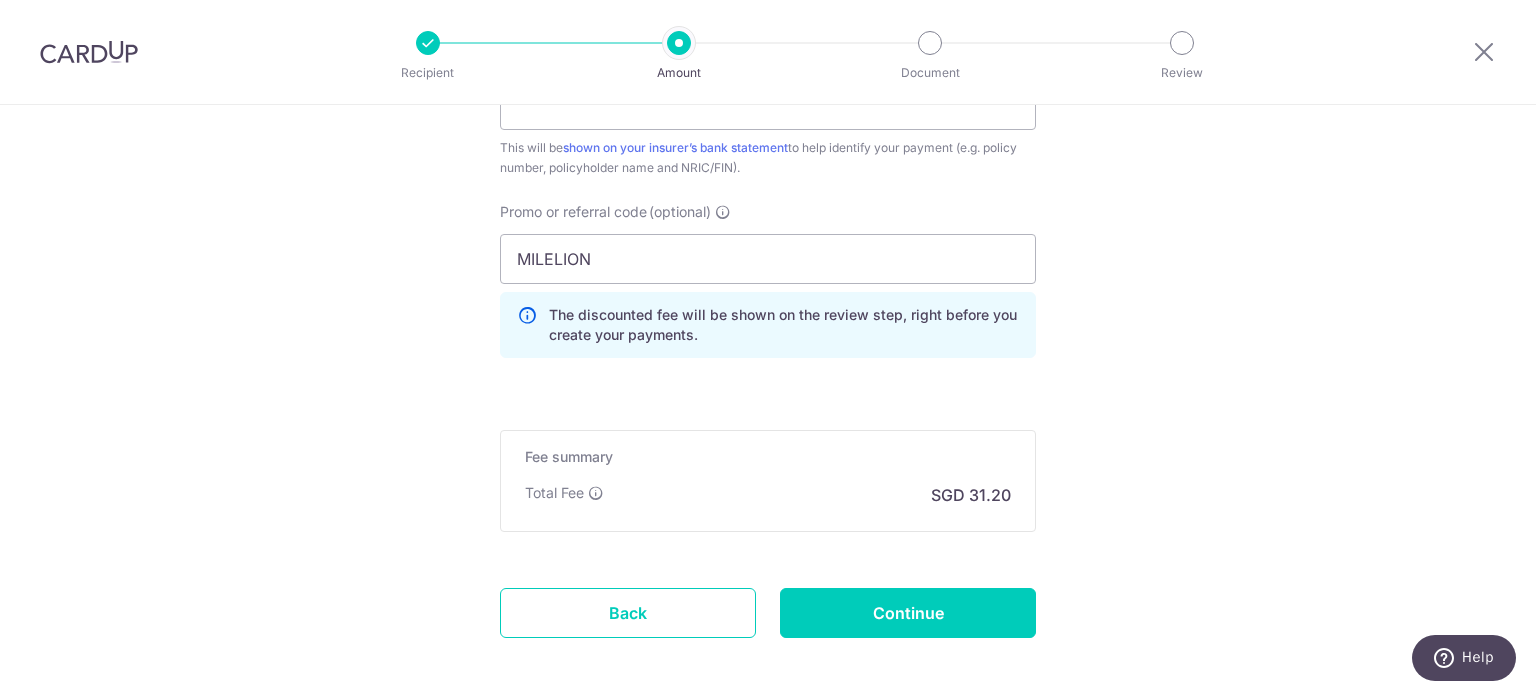 click on "The discounted fee will be shown on the review step, right before you create your payments." at bounding box center [768, 325] 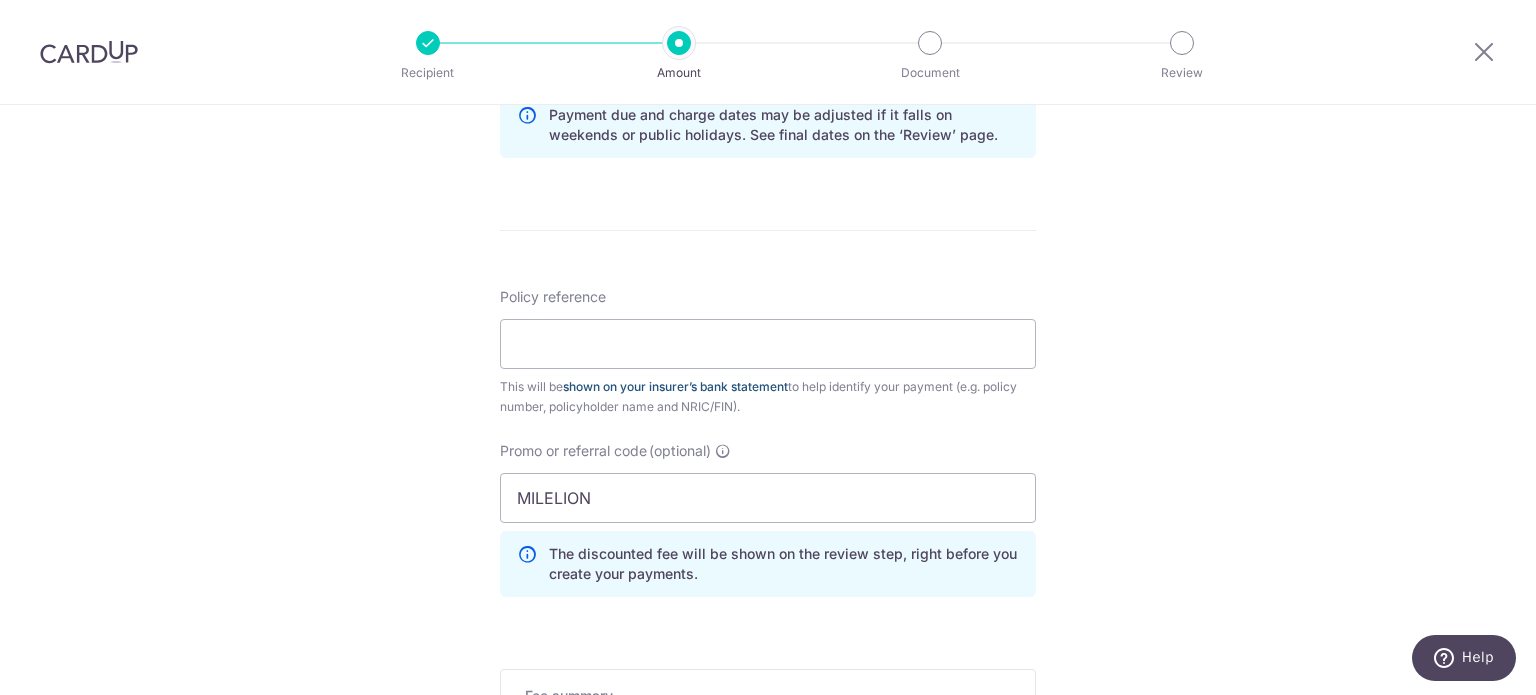 scroll, scrollTop: 1060, scrollLeft: 0, axis: vertical 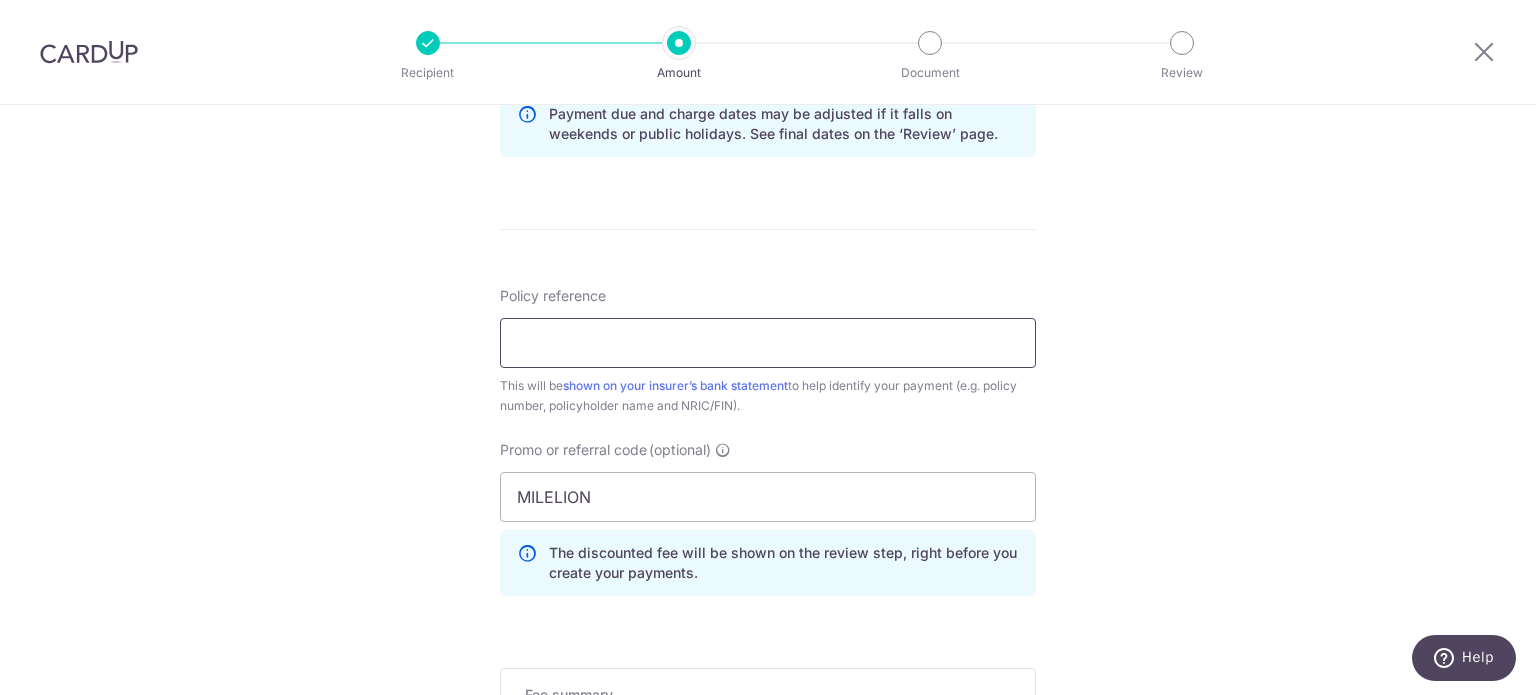 click on "Policy reference" at bounding box center [768, 343] 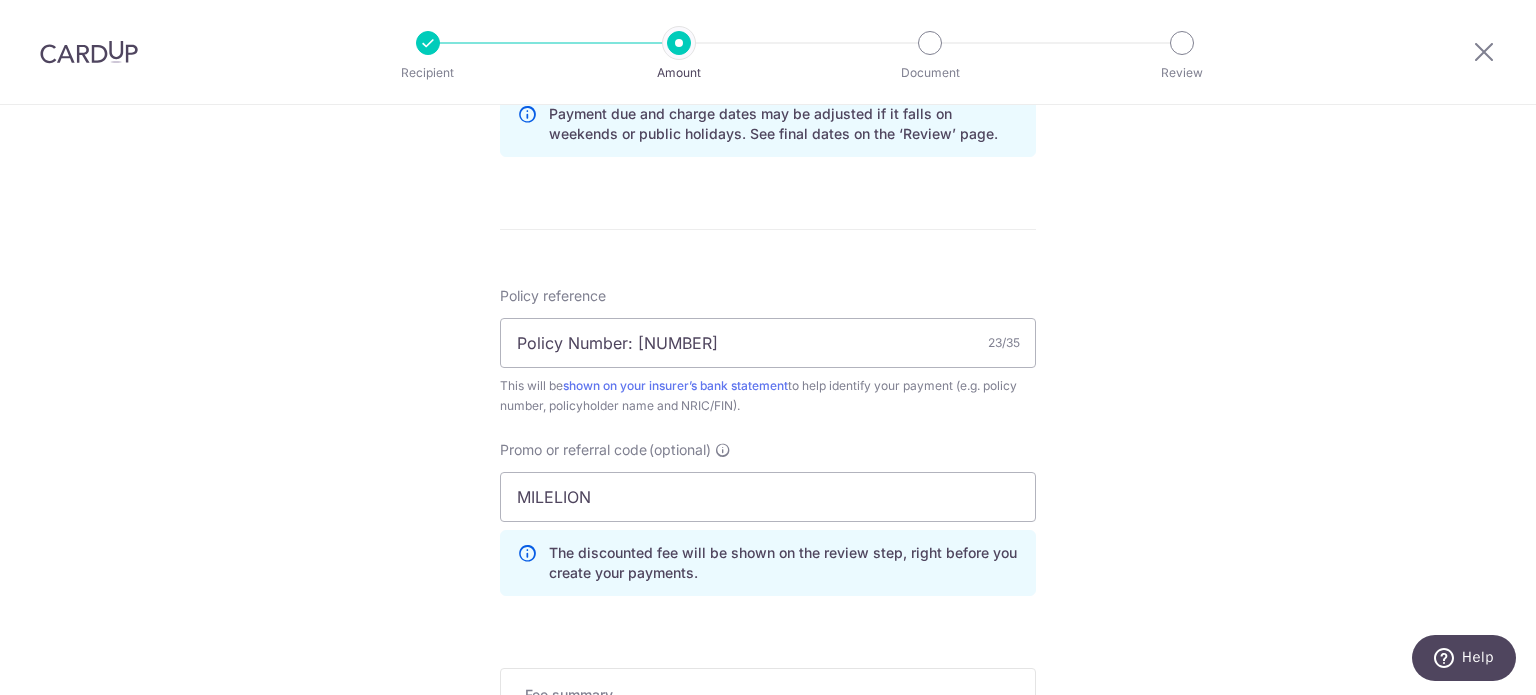 click on "Tell us more about your payment
Enter payment amount
SGD
1,200.00
1200.00
Card added successfully
Select Card
**** 1221
Add credit card
Your Cards
**** 1221
Secure 256-bit SSL
Text
New card details
Card
Secure 256-bit SSL" at bounding box center (768, 35) 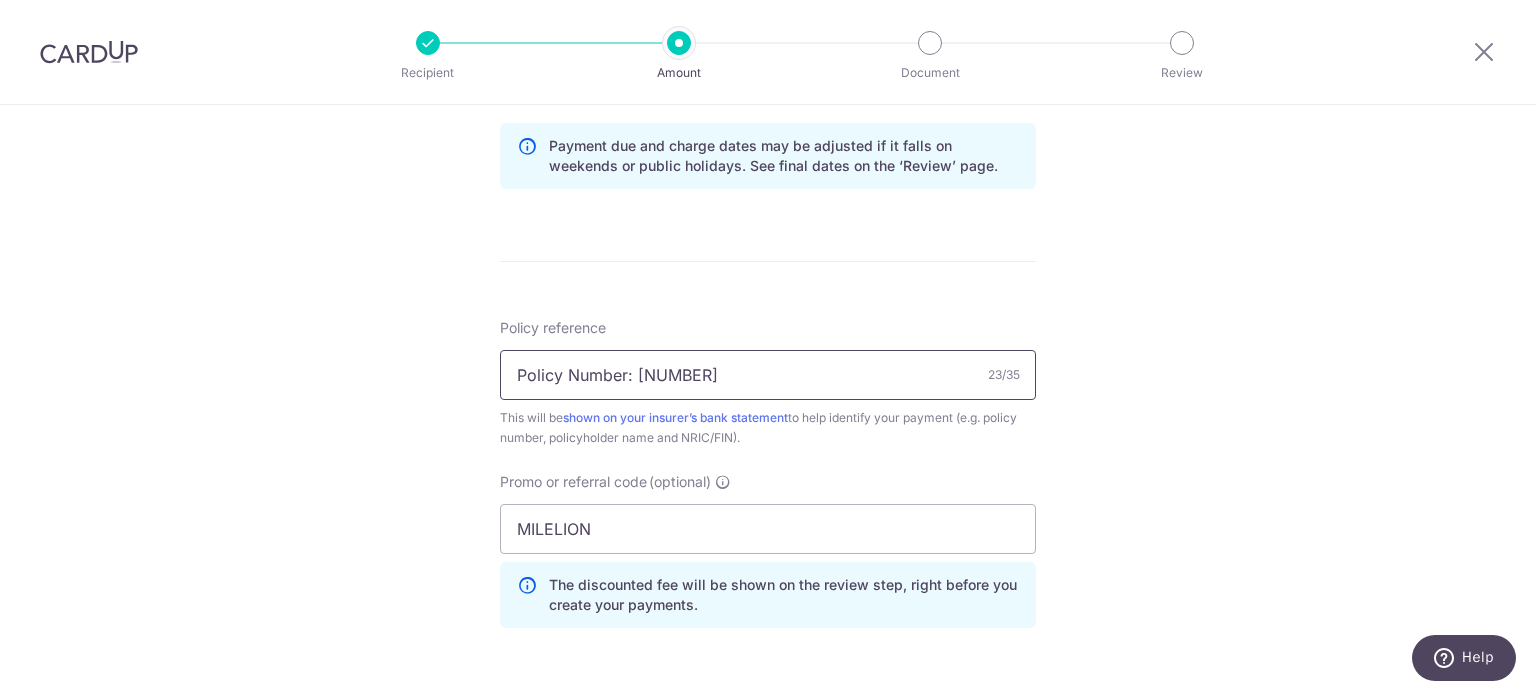 click on "Policy Number: 10638532" at bounding box center [768, 375] 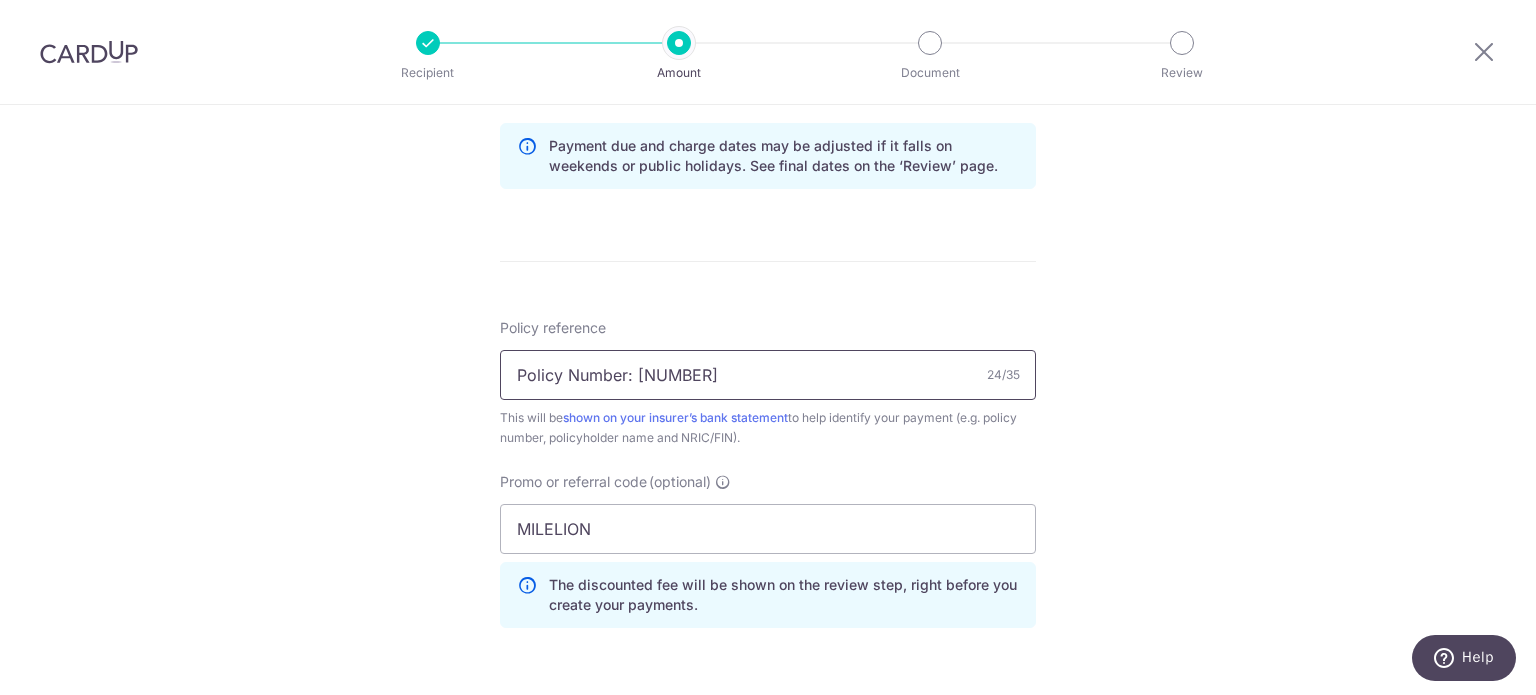 click on "Policy Number: 10638532" at bounding box center [768, 375] 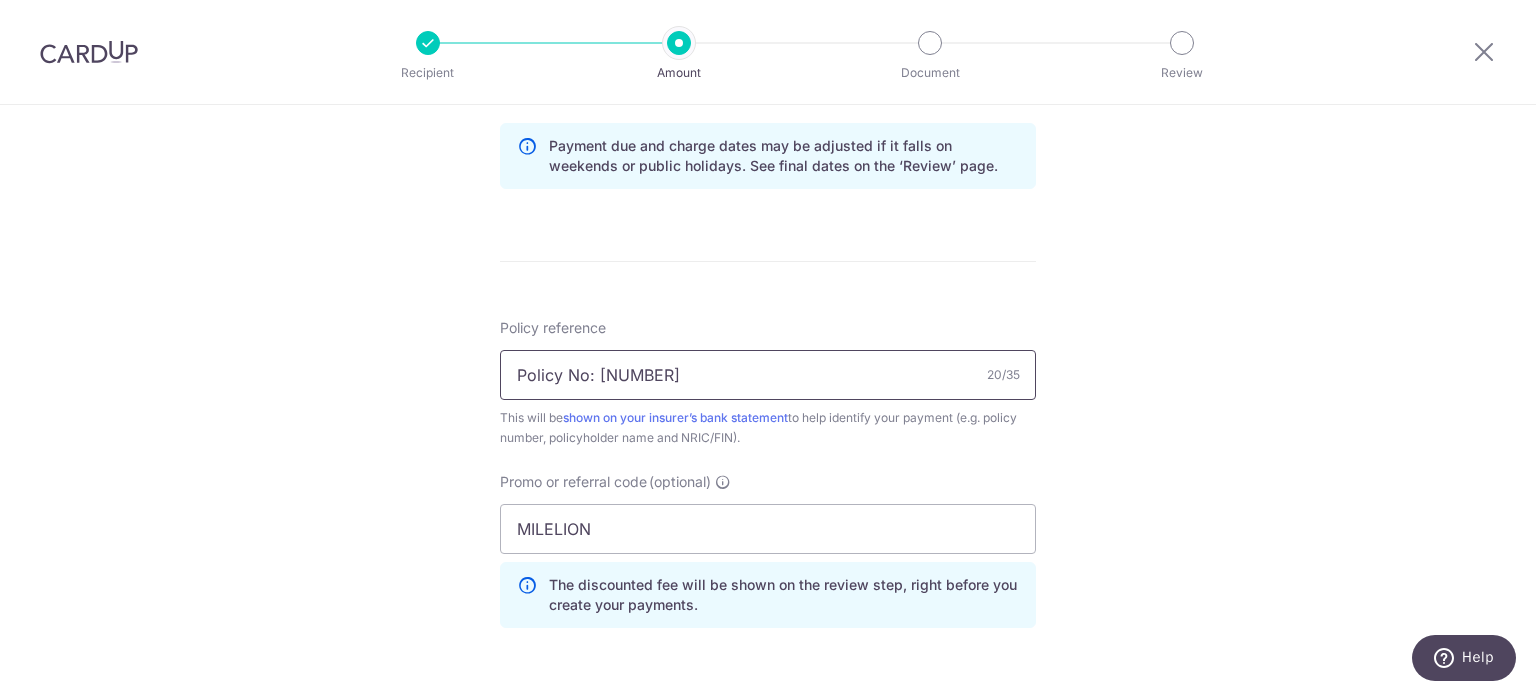 click on "Policy No: 10638532" at bounding box center (768, 375) 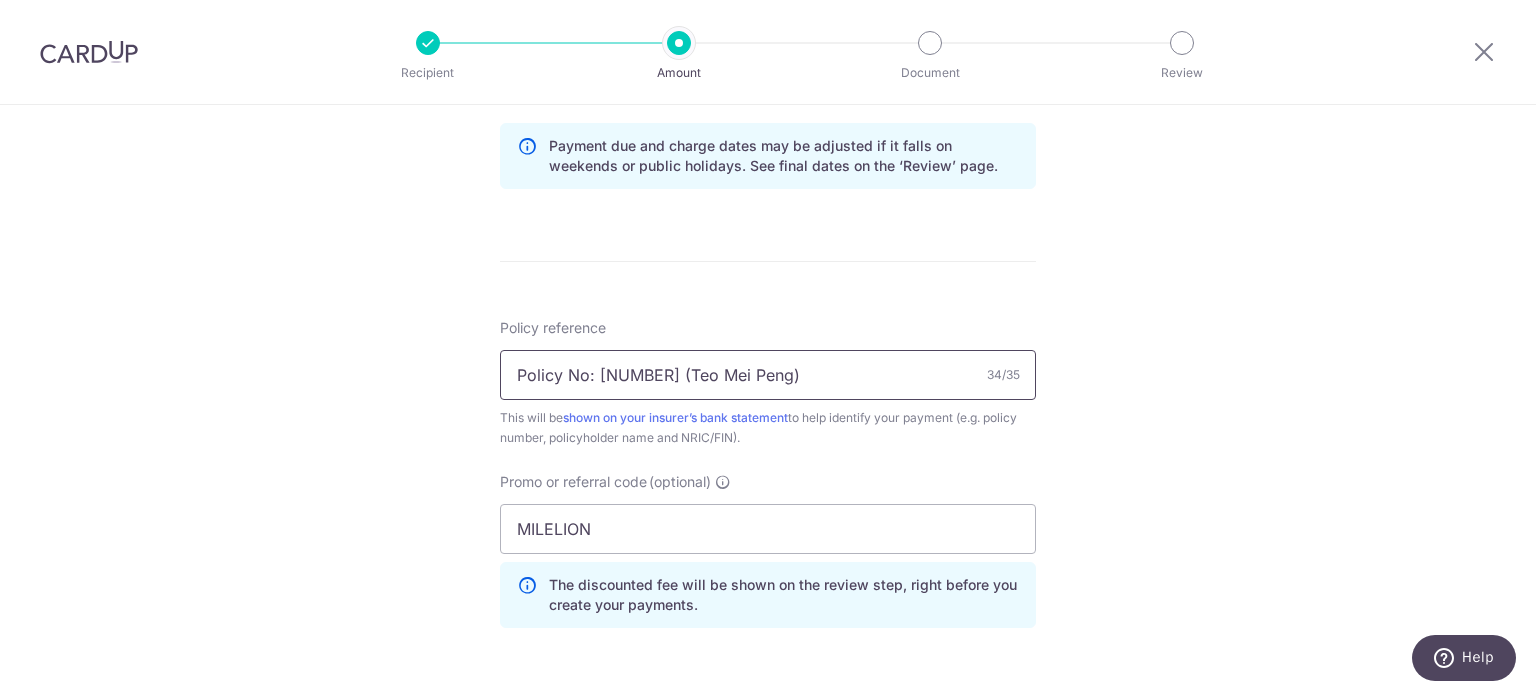 type on "Policy No: 10638532 (Teo Mei Peng)" 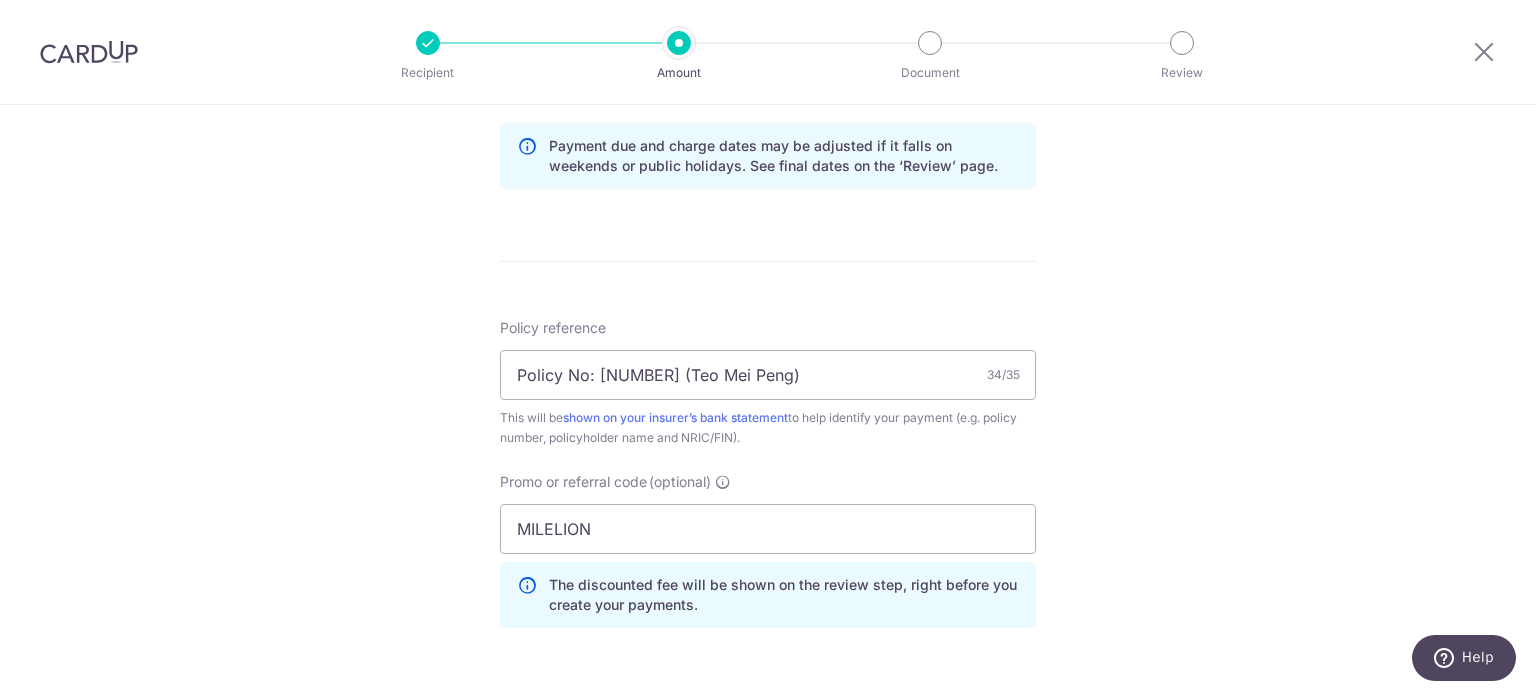 click on "Tell us more about your payment
Enter payment amount
SGD
1,200.00
1200.00
Card added successfully
Select Card
**** 1221
Add credit card
Your Cards
**** 1221
Secure 256-bit SSL
Text
New card details
Card
Secure 256-bit SSL" at bounding box center [768, 67] 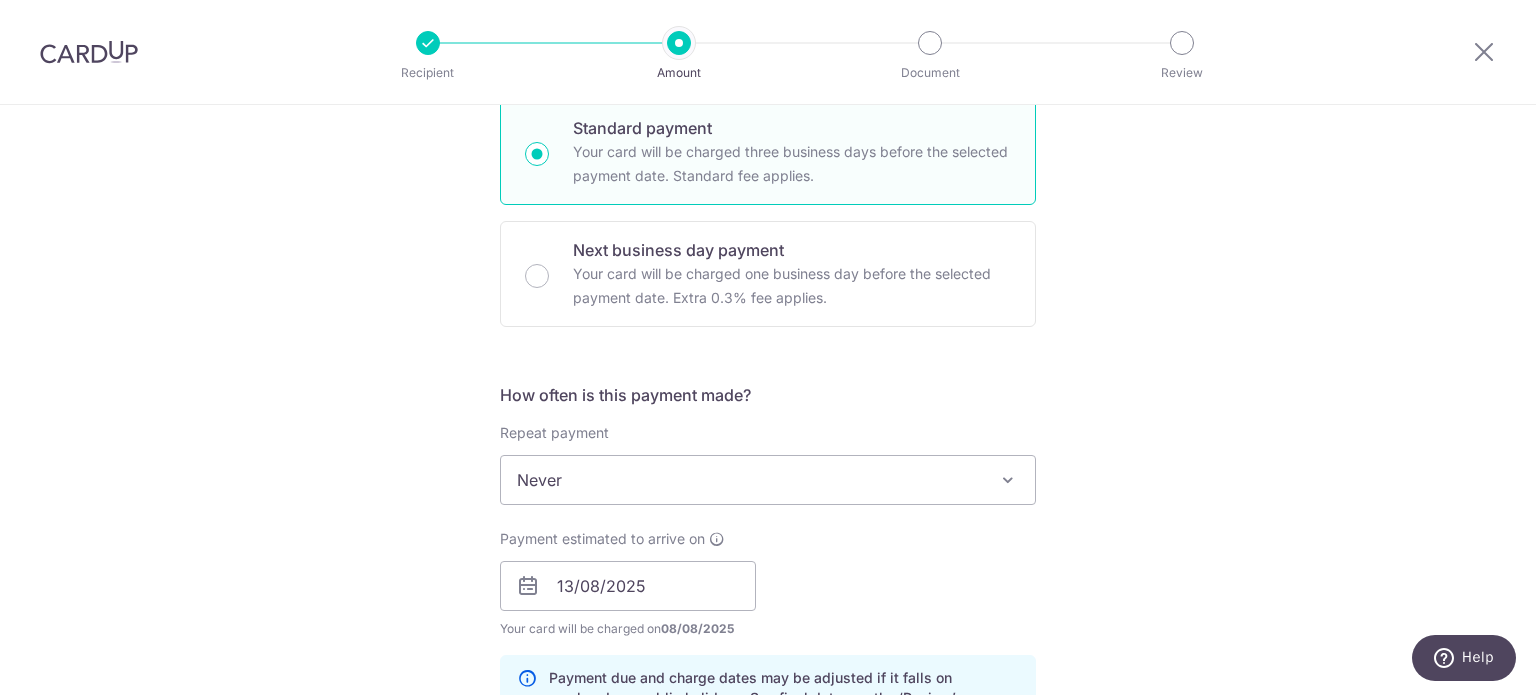 scroll, scrollTop: 646, scrollLeft: 0, axis: vertical 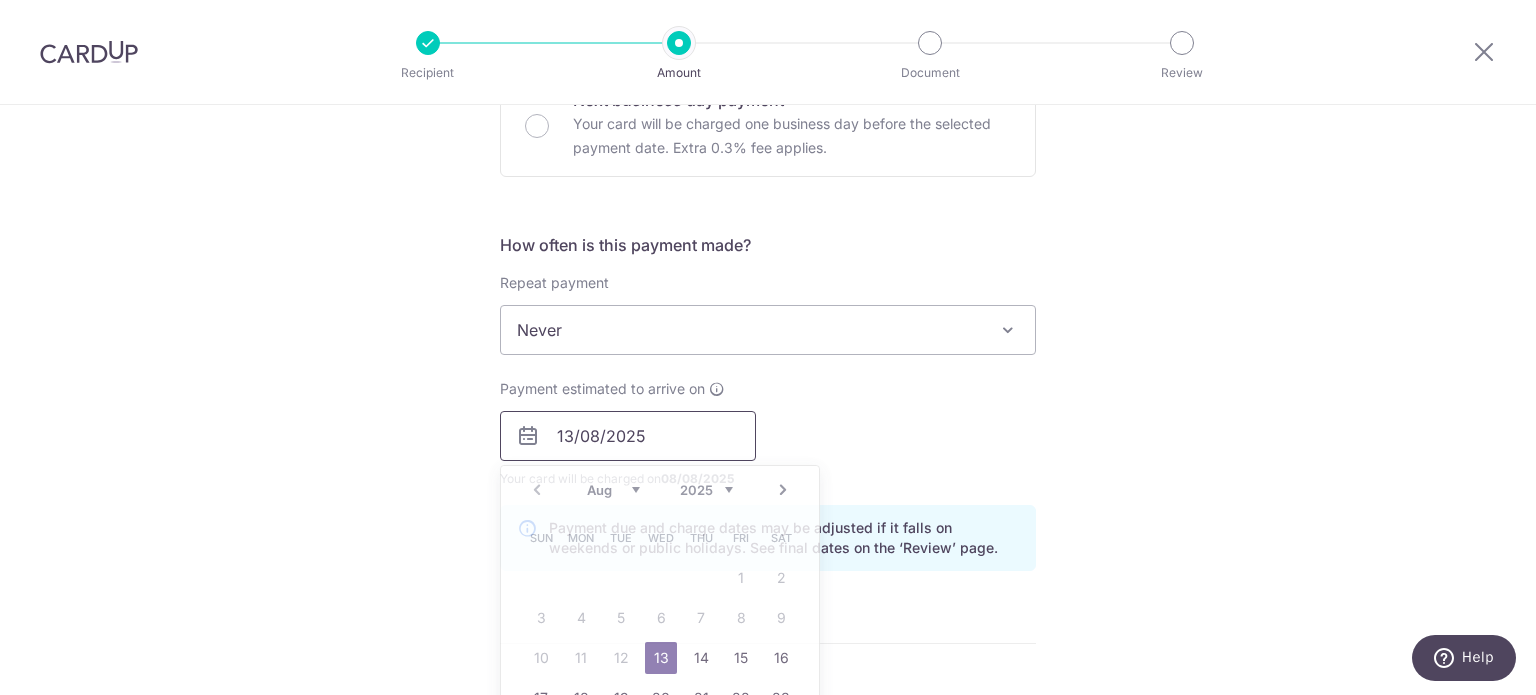 click on "13/08/2025" at bounding box center (628, 436) 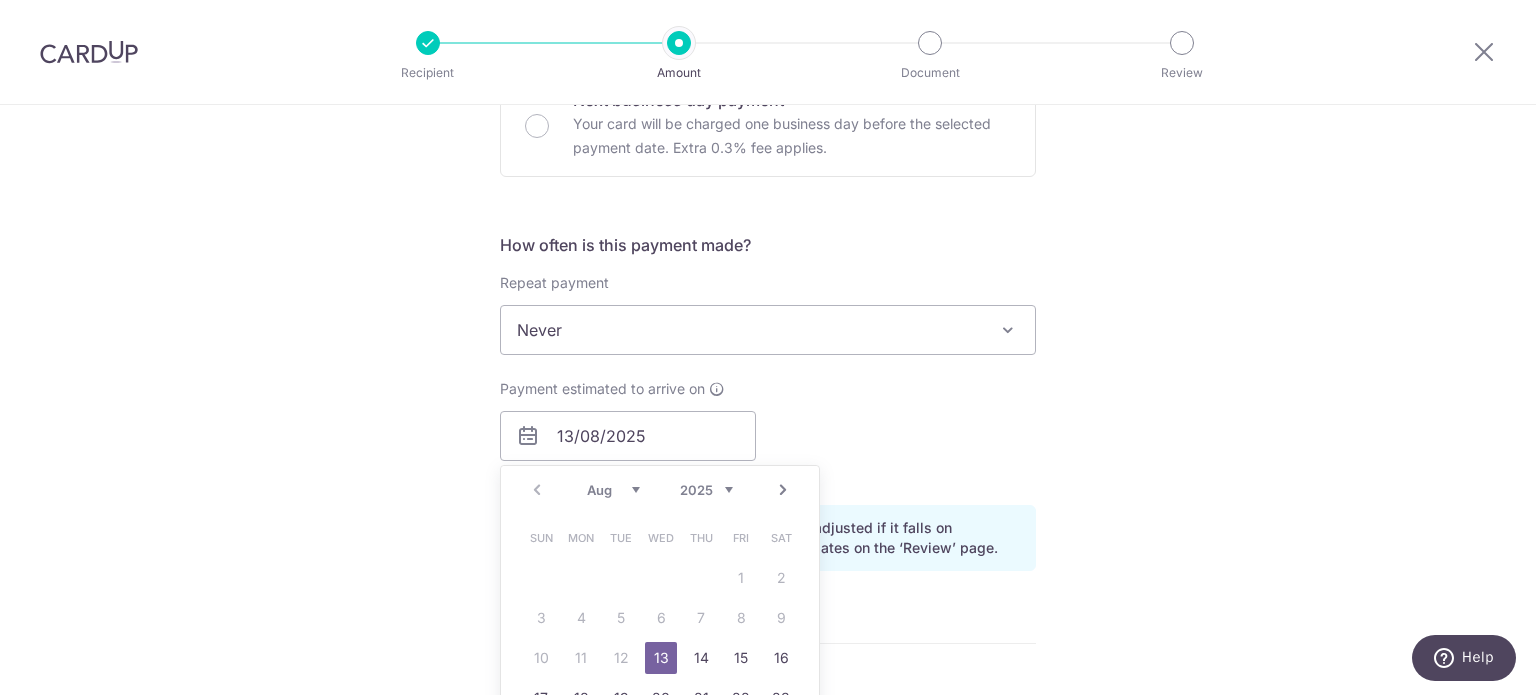 click on "13" at bounding box center (661, 658) 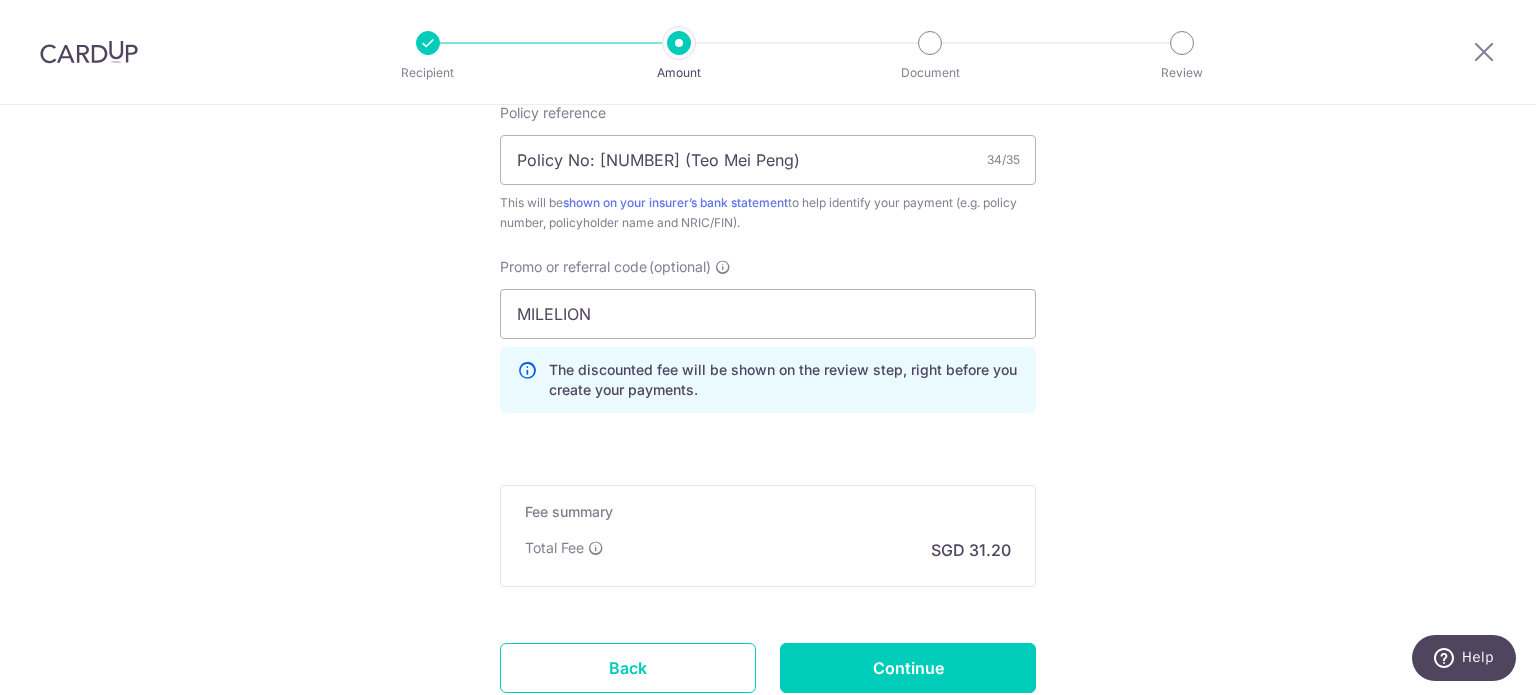 scroll, scrollTop: 1387, scrollLeft: 0, axis: vertical 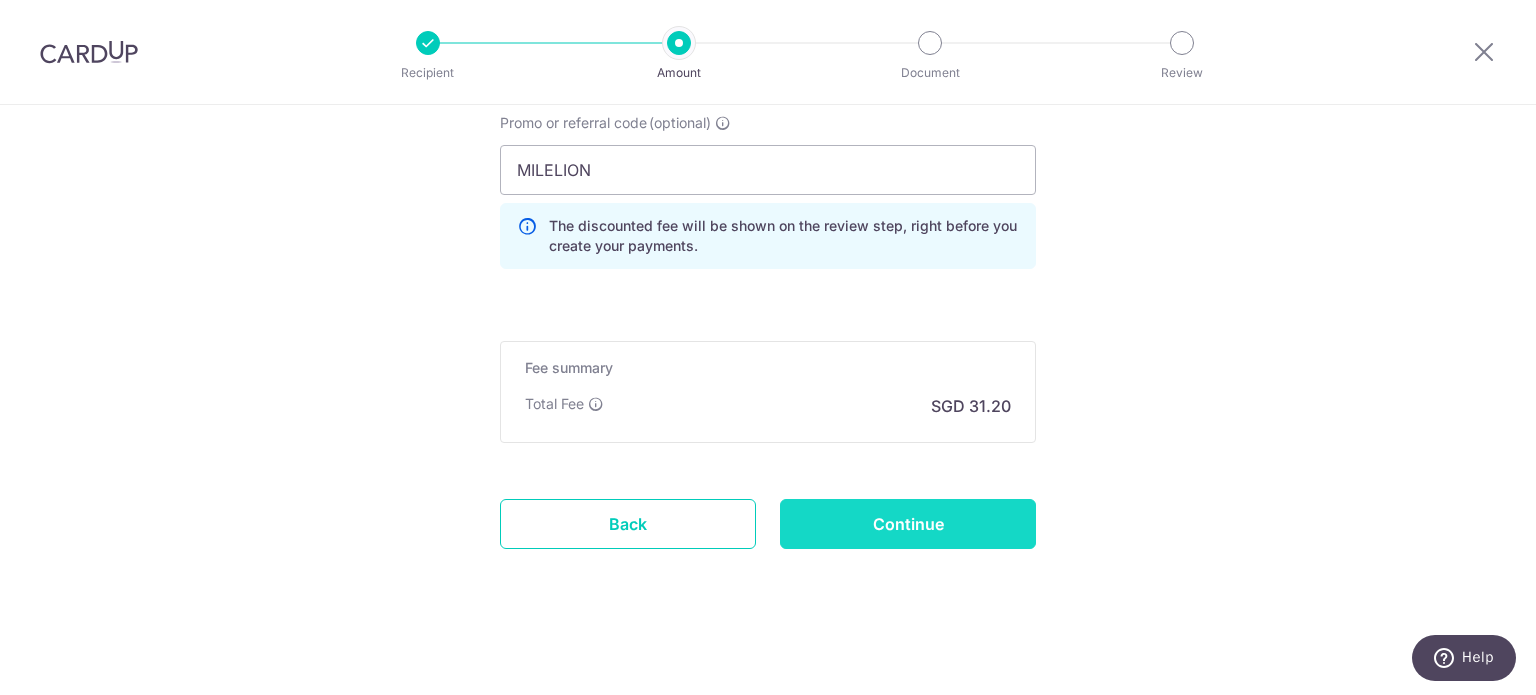 click on "Continue" at bounding box center [908, 524] 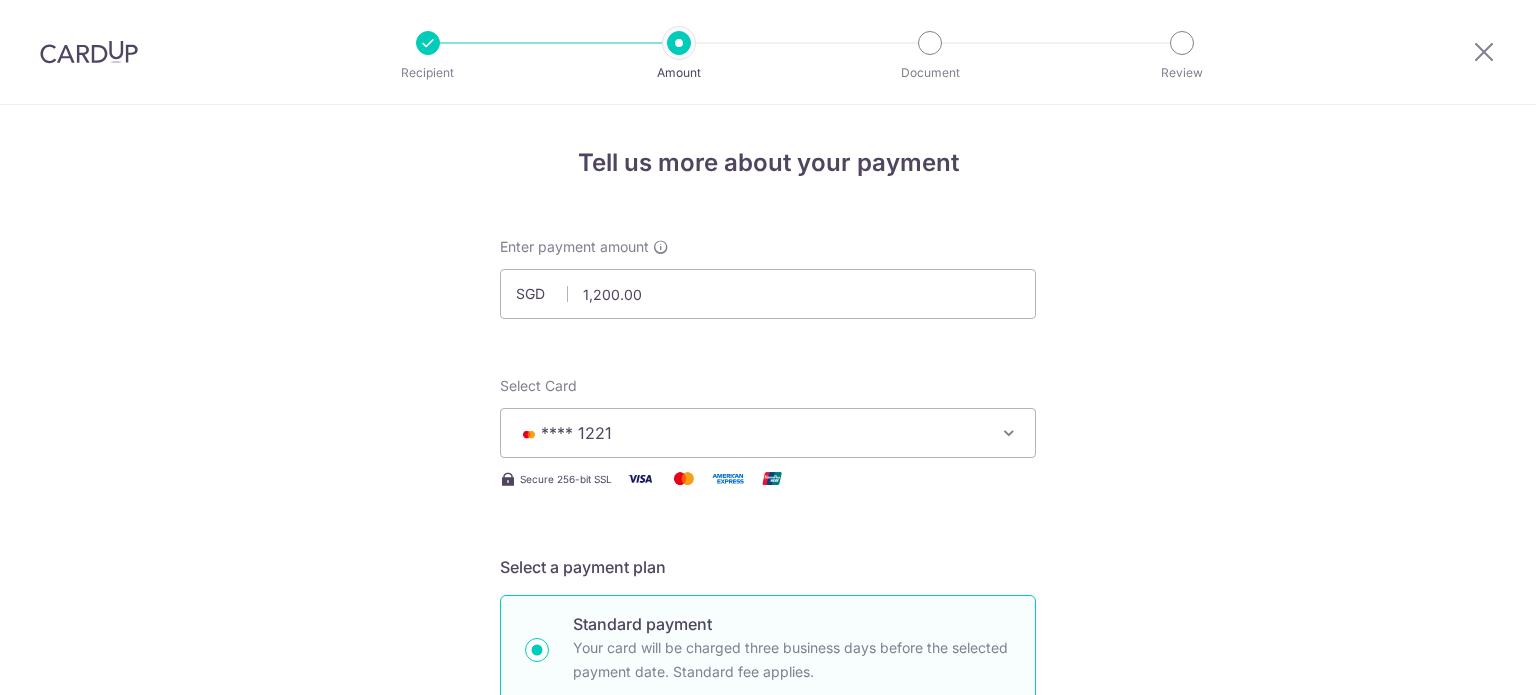 scroll, scrollTop: 0, scrollLeft: 0, axis: both 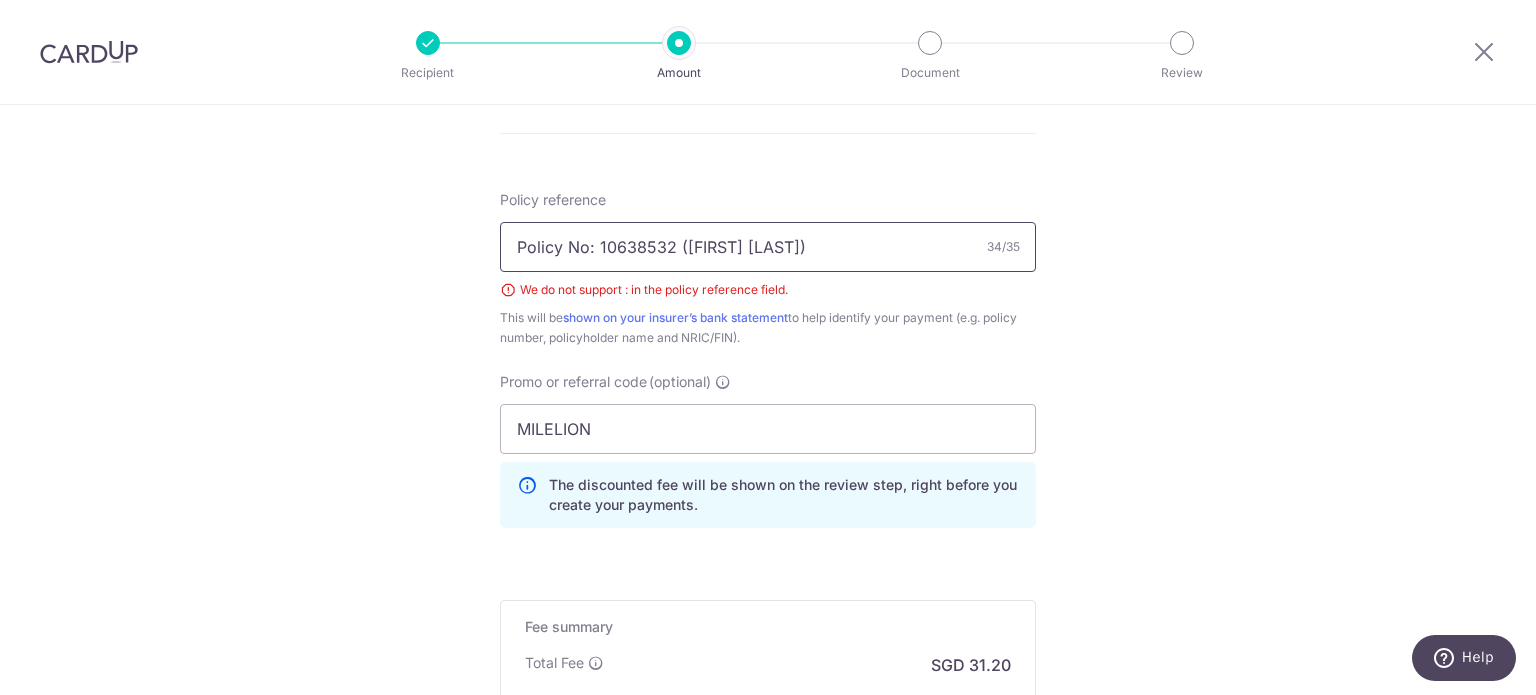 click on "Policy No: [NUMBER] (Teo Mei Peng)" at bounding box center [768, 247] 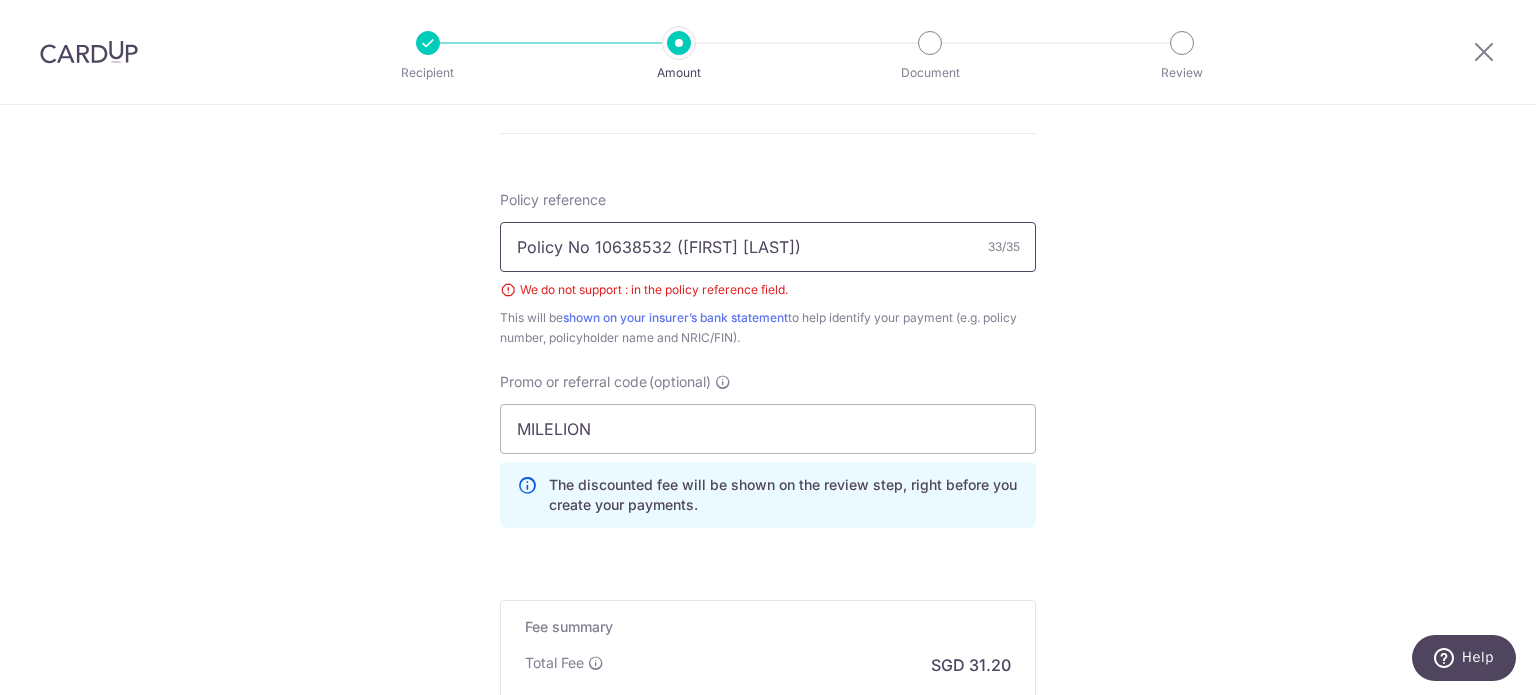 scroll, scrollTop: 1415, scrollLeft: 0, axis: vertical 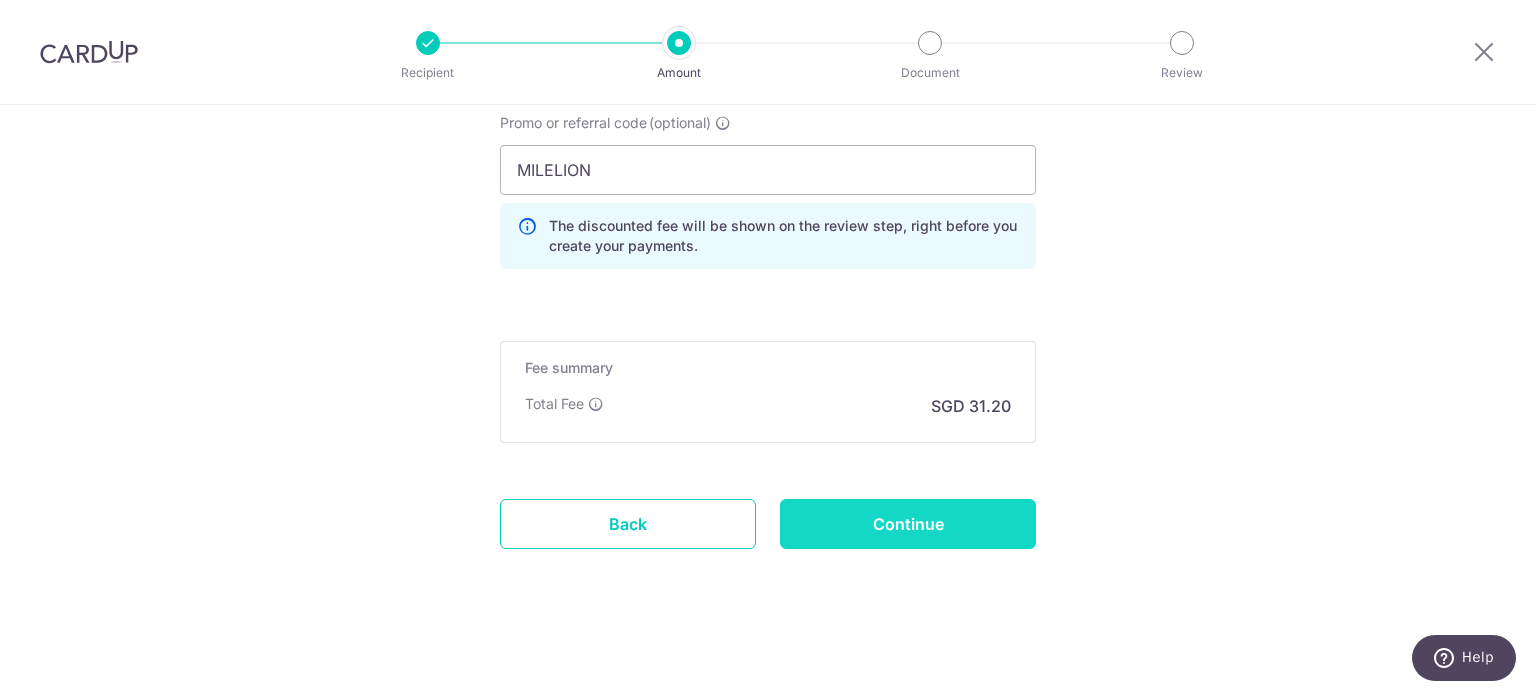 type on "Policy No 10638532 (Teo Mei Peng)" 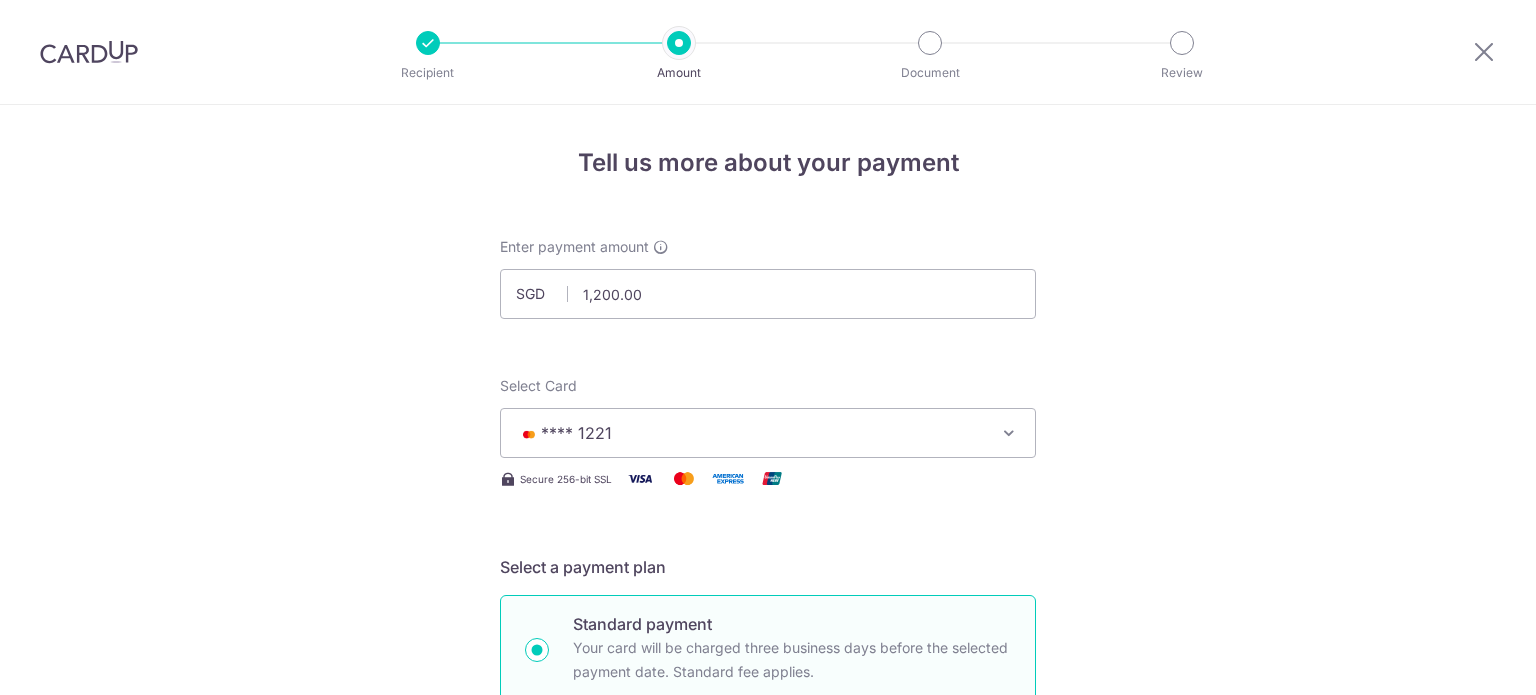 scroll, scrollTop: 0, scrollLeft: 0, axis: both 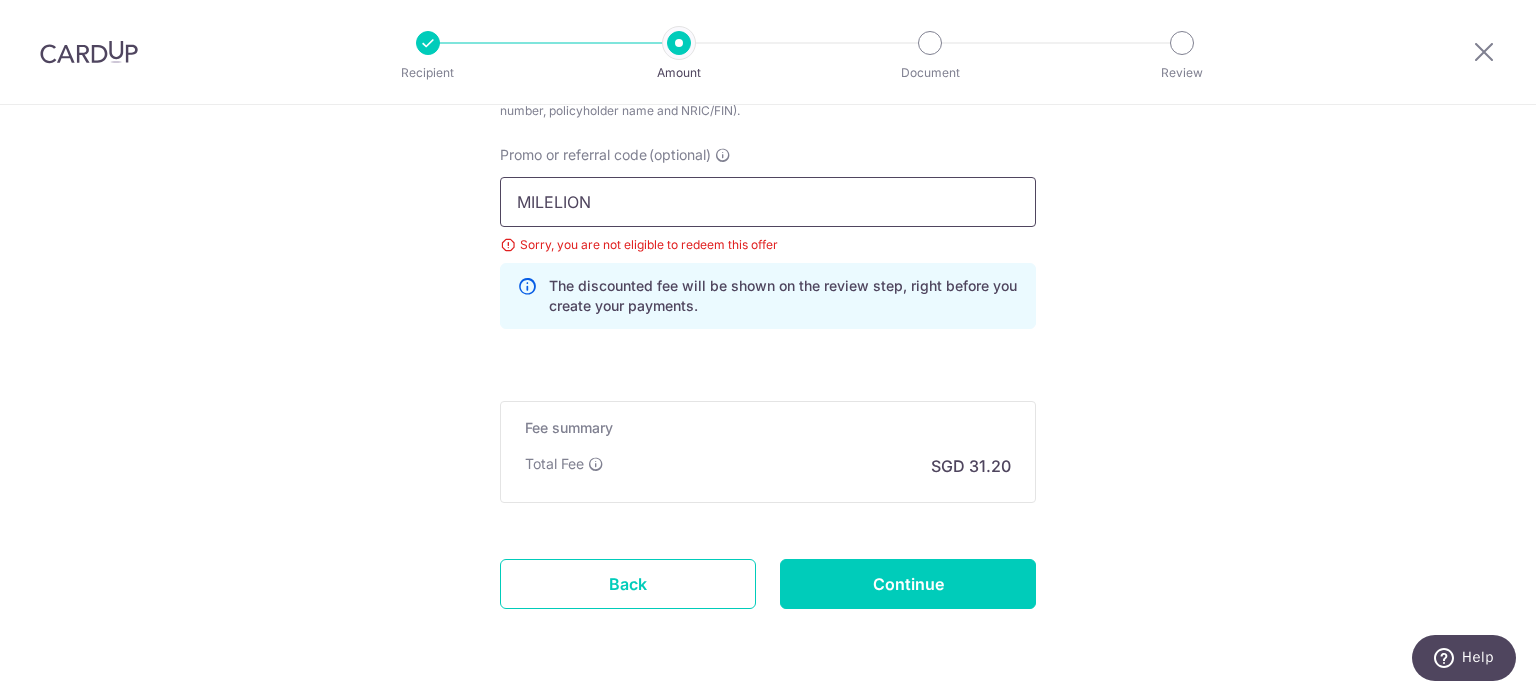 click on "MILELION" at bounding box center [768, 202] 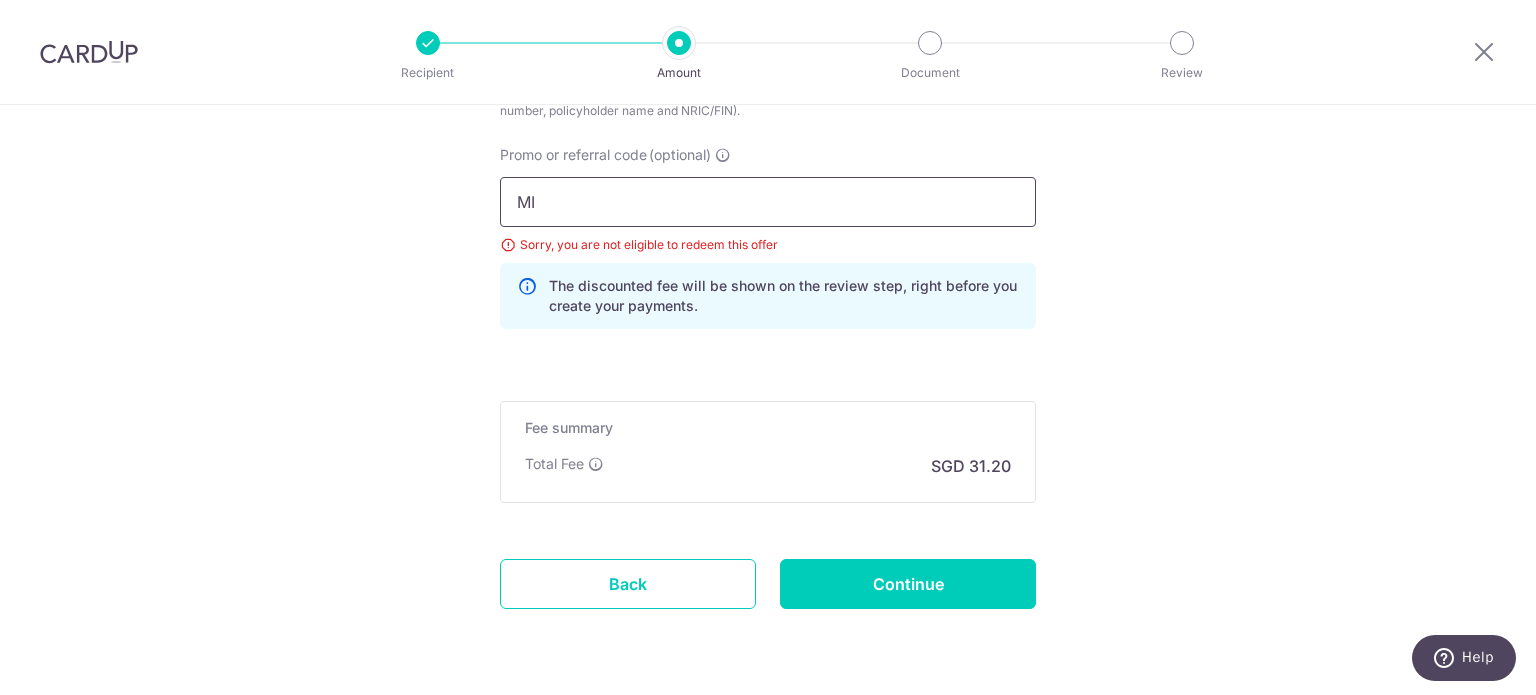 type on "M" 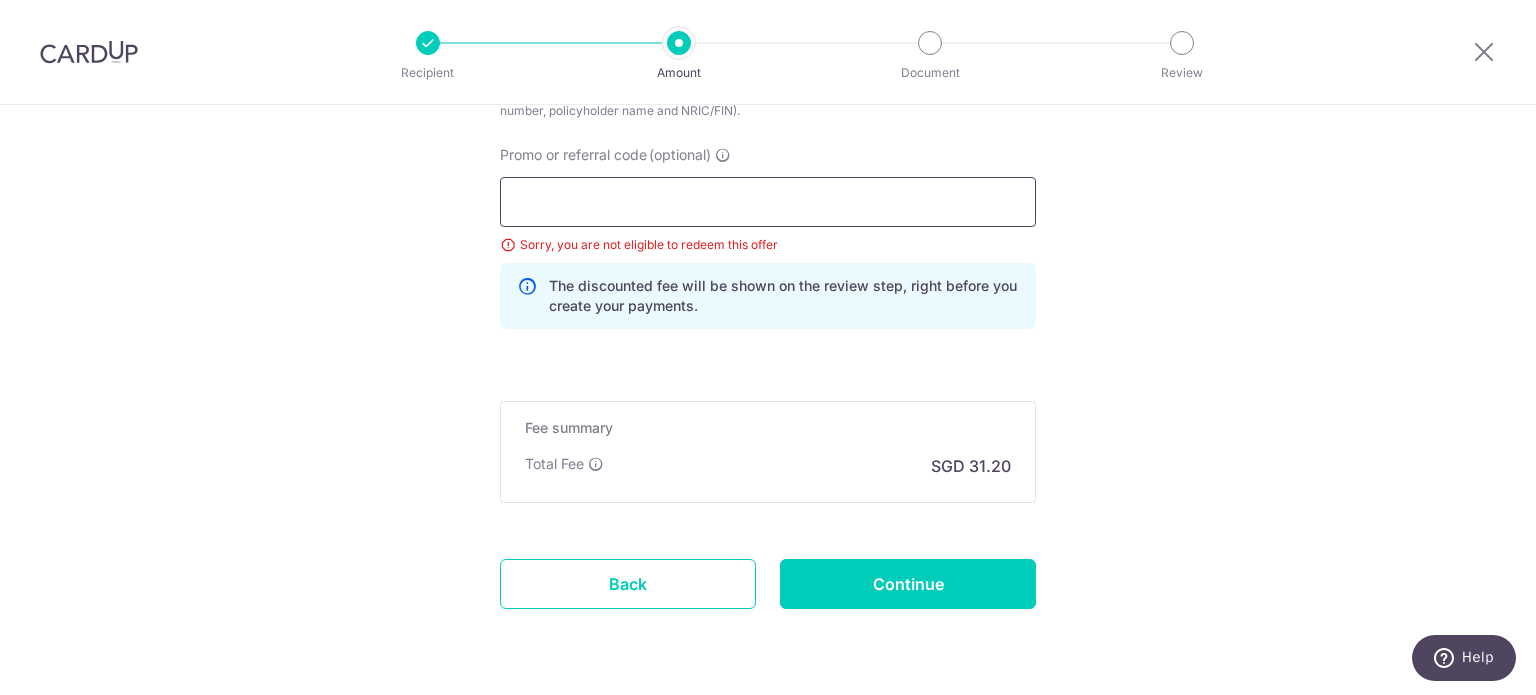 scroll, scrollTop: 1326, scrollLeft: 0, axis: vertical 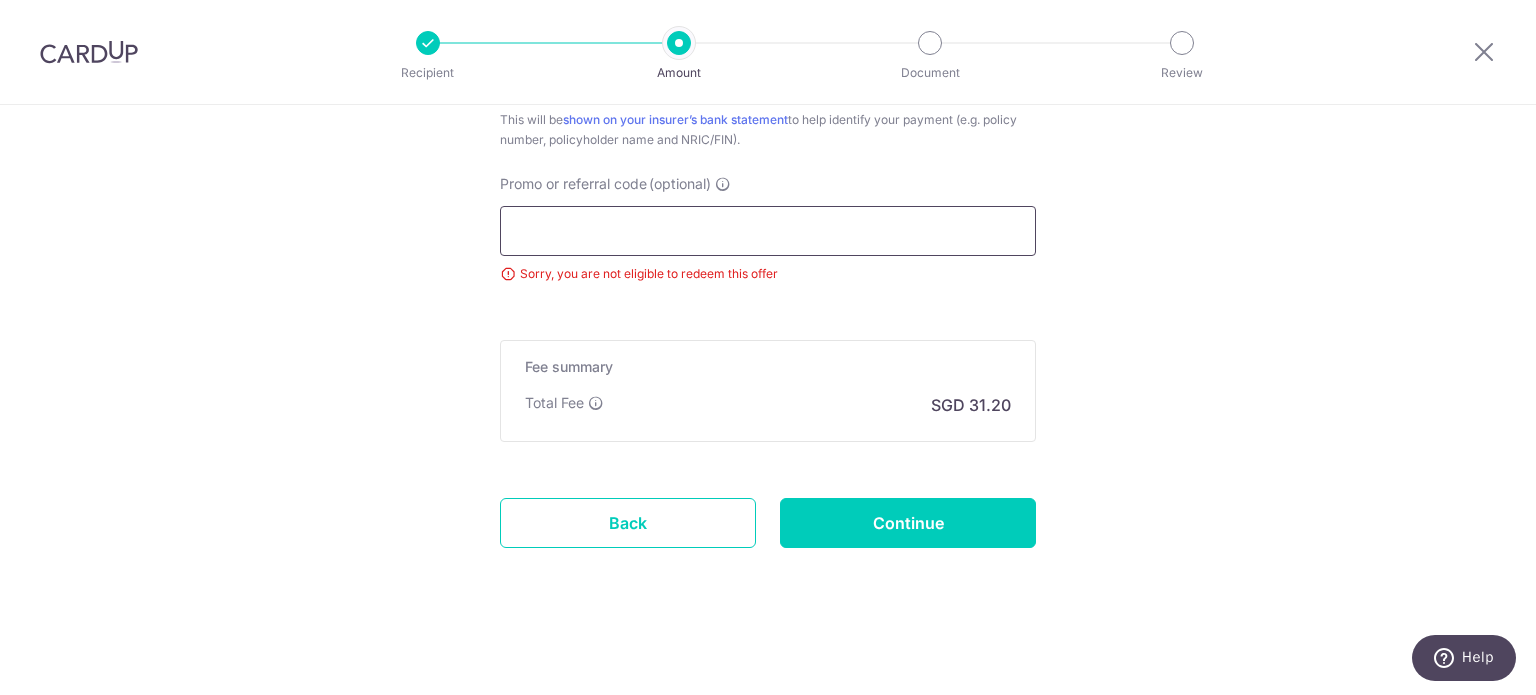 type on "o" 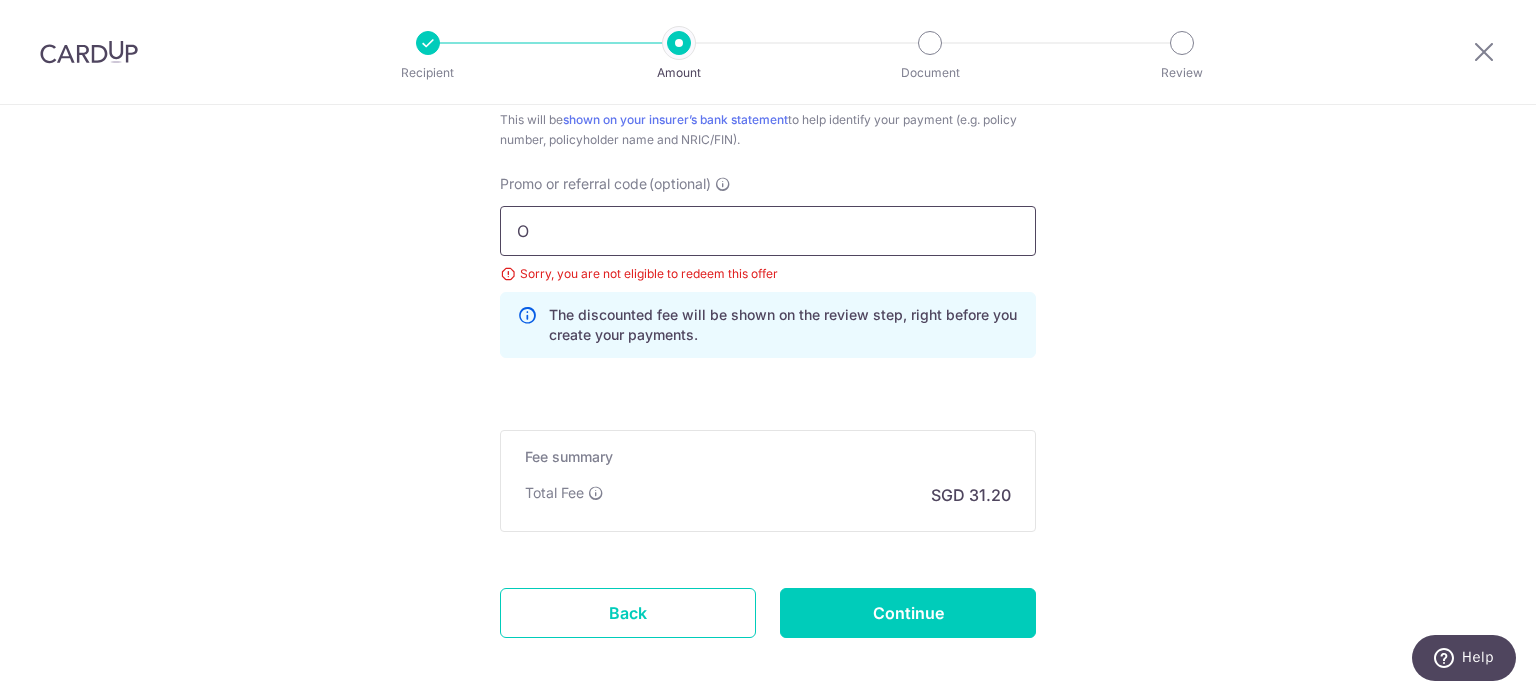 scroll, scrollTop: 1355, scrollLeft: 0, axis: vertical 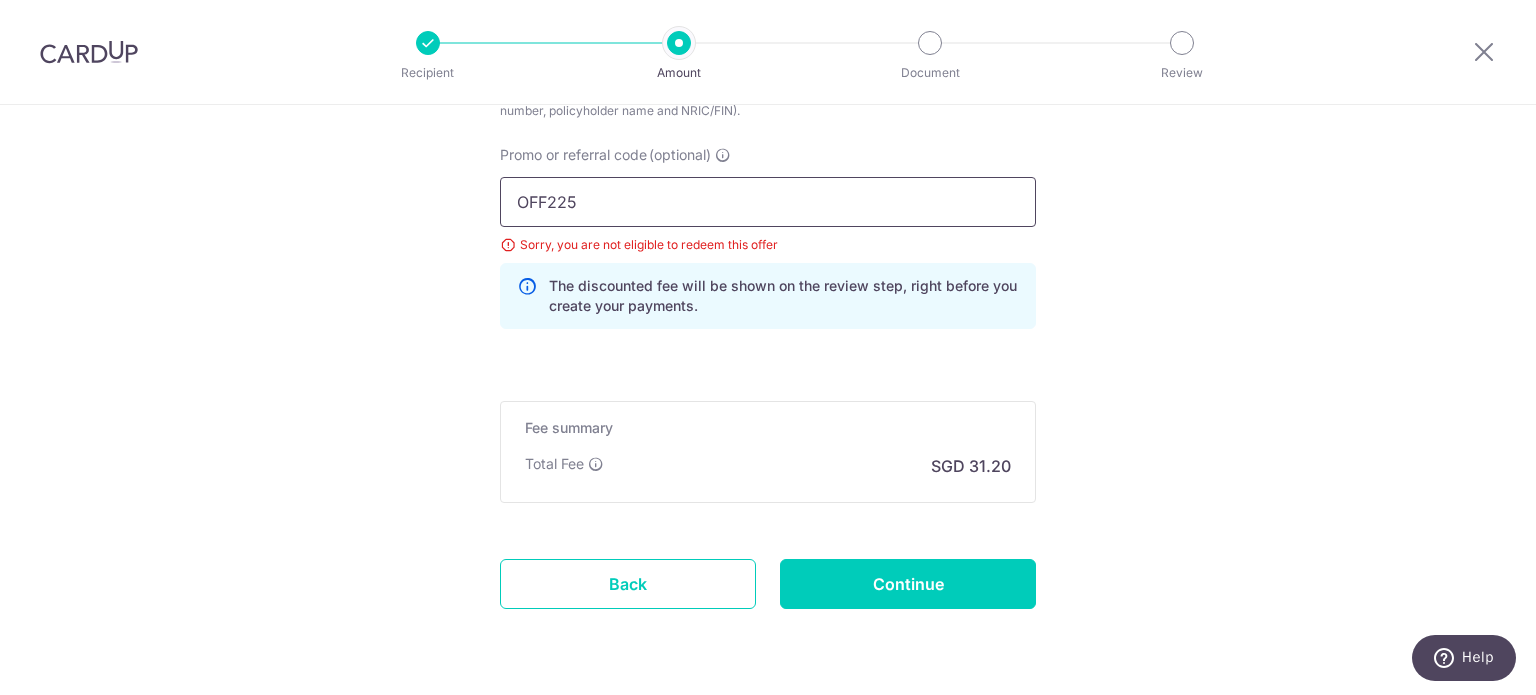 type on "OFF225" 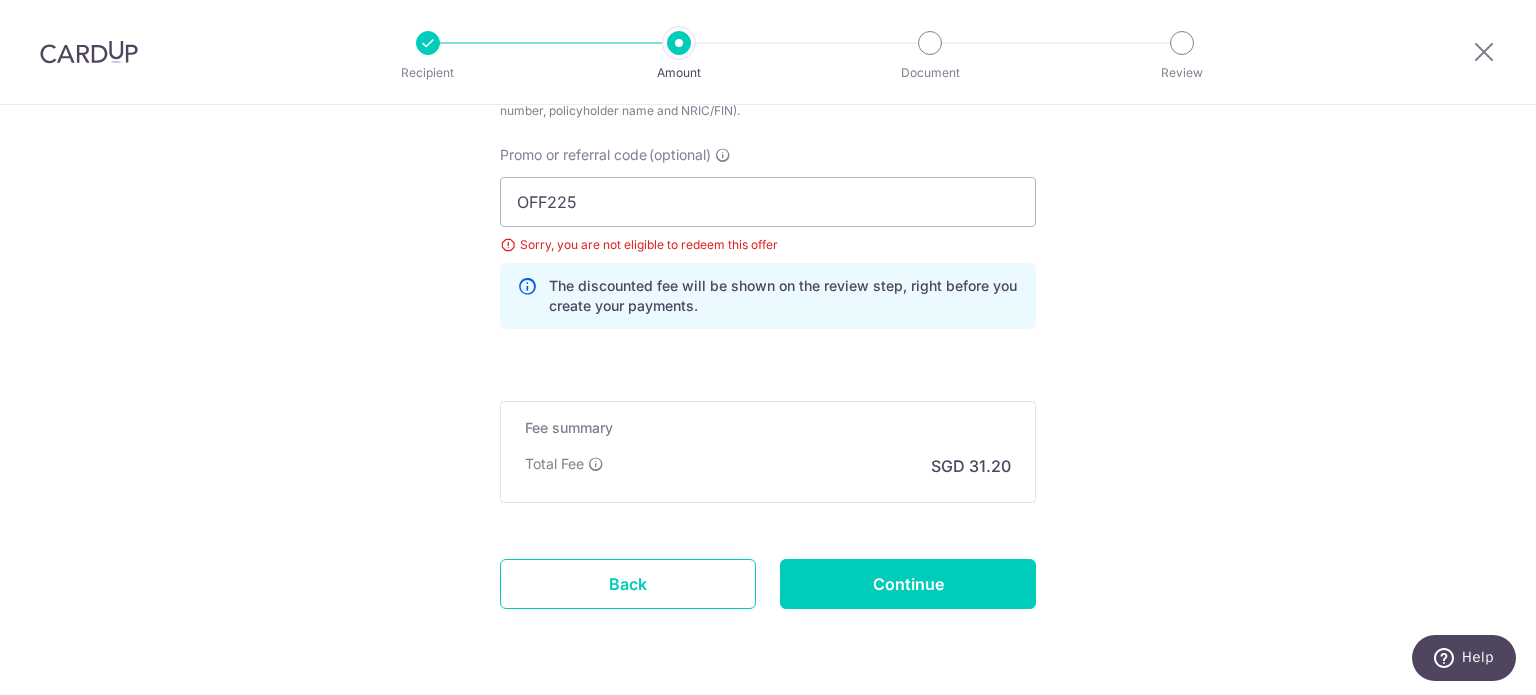 click on "SGD
1,200.00
1200.00
Select Card
**** 1221
Add credit card
Your Cards
**** 1221
Secure 256-bit SSL
Text
New card details
Card
Secure 256-bit SSL" at bounding box center (768, -246) 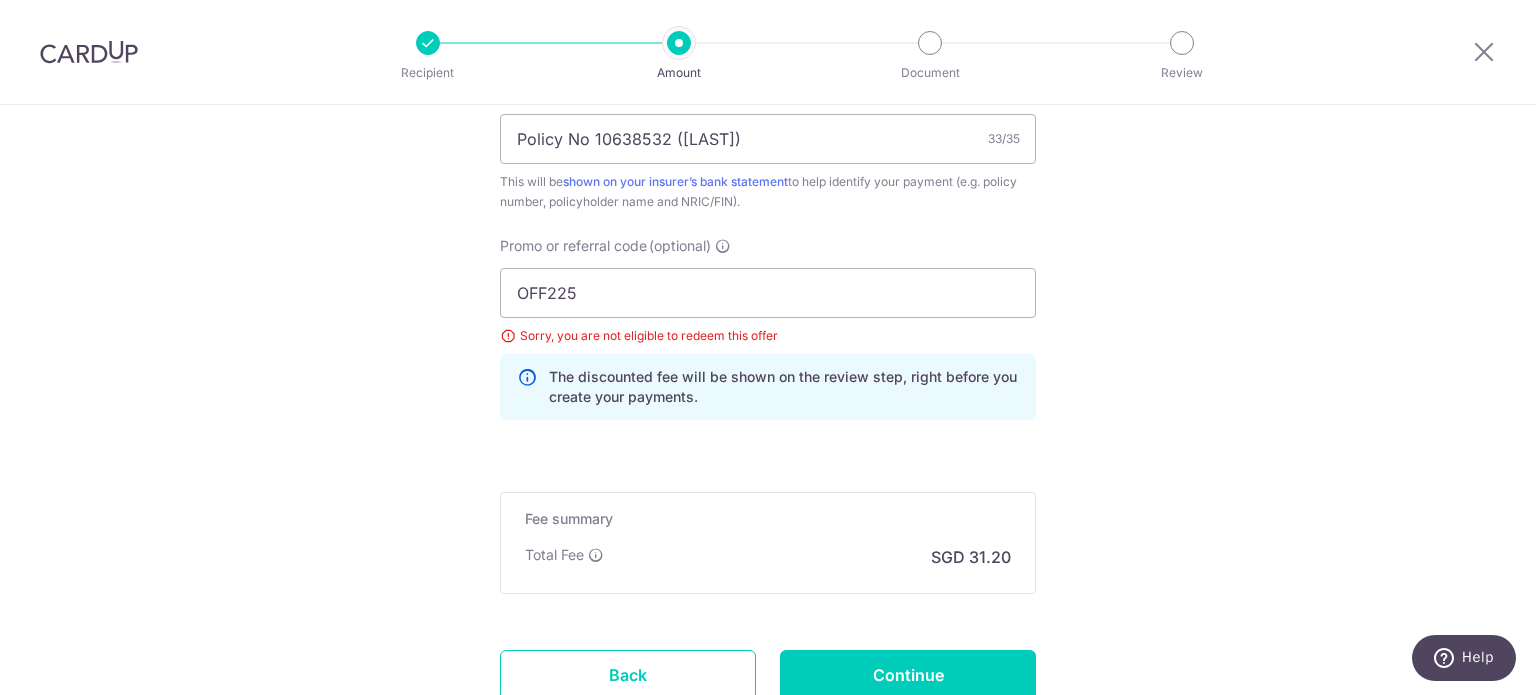 scroll, scrollTop: 1264, scrollLeft: 0, axis: vertical 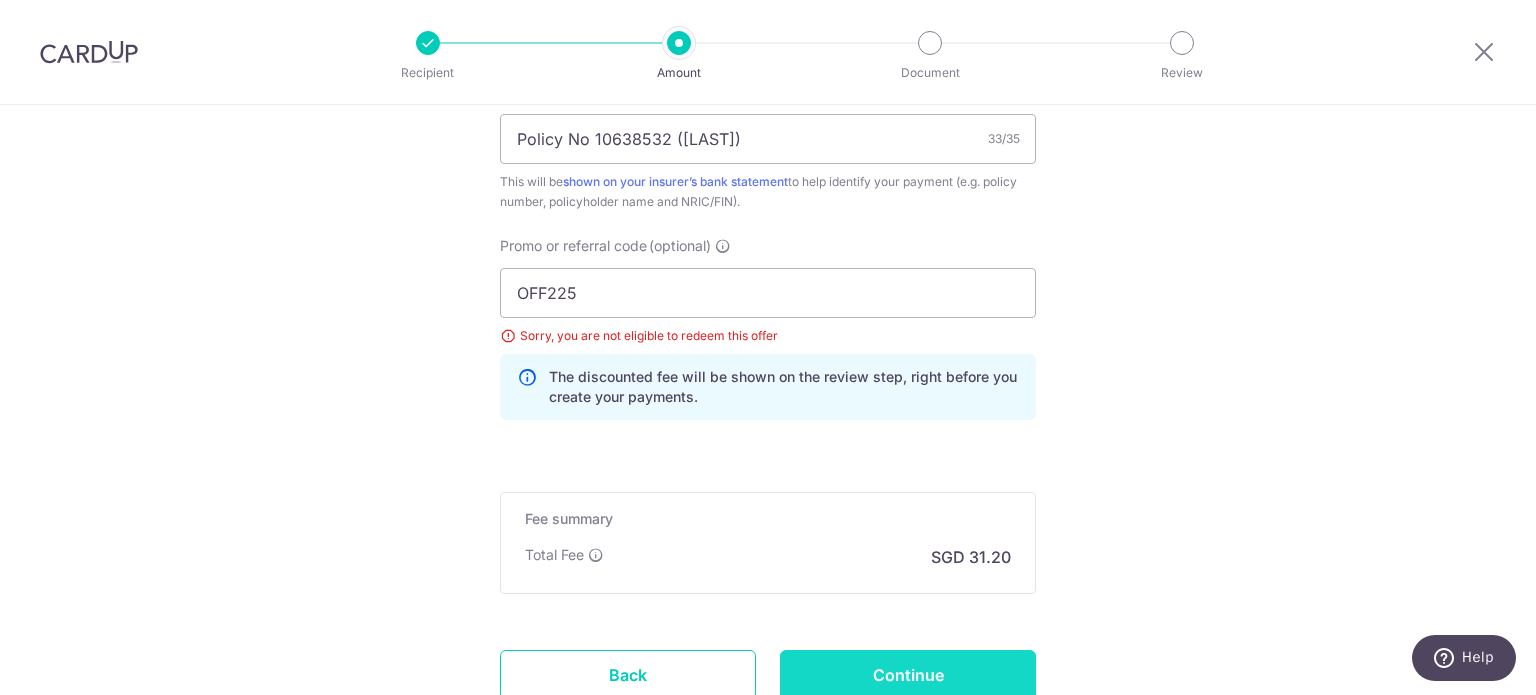 click on "Continue" at bounding box center [908, 675] 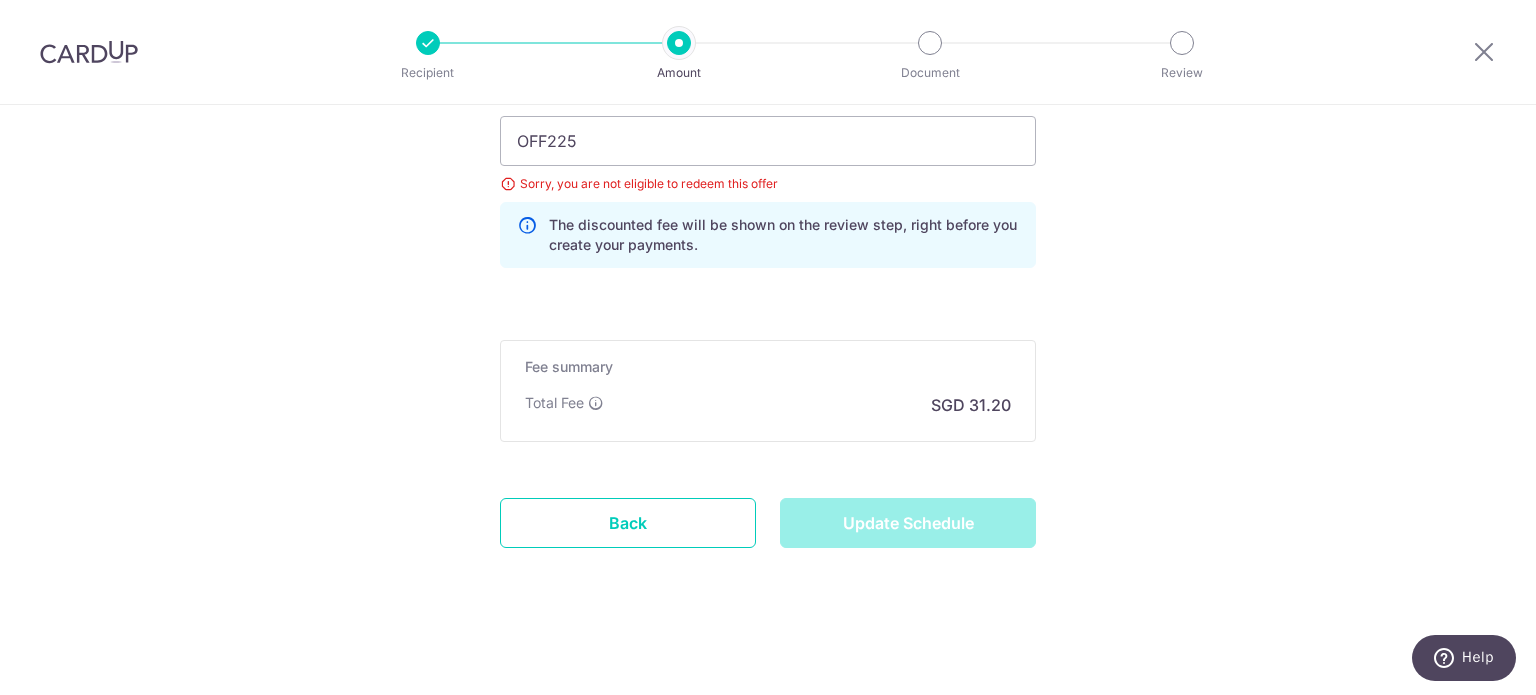 scroll, scrollTop: 1286, scrollLeft: 0, axis: vertical 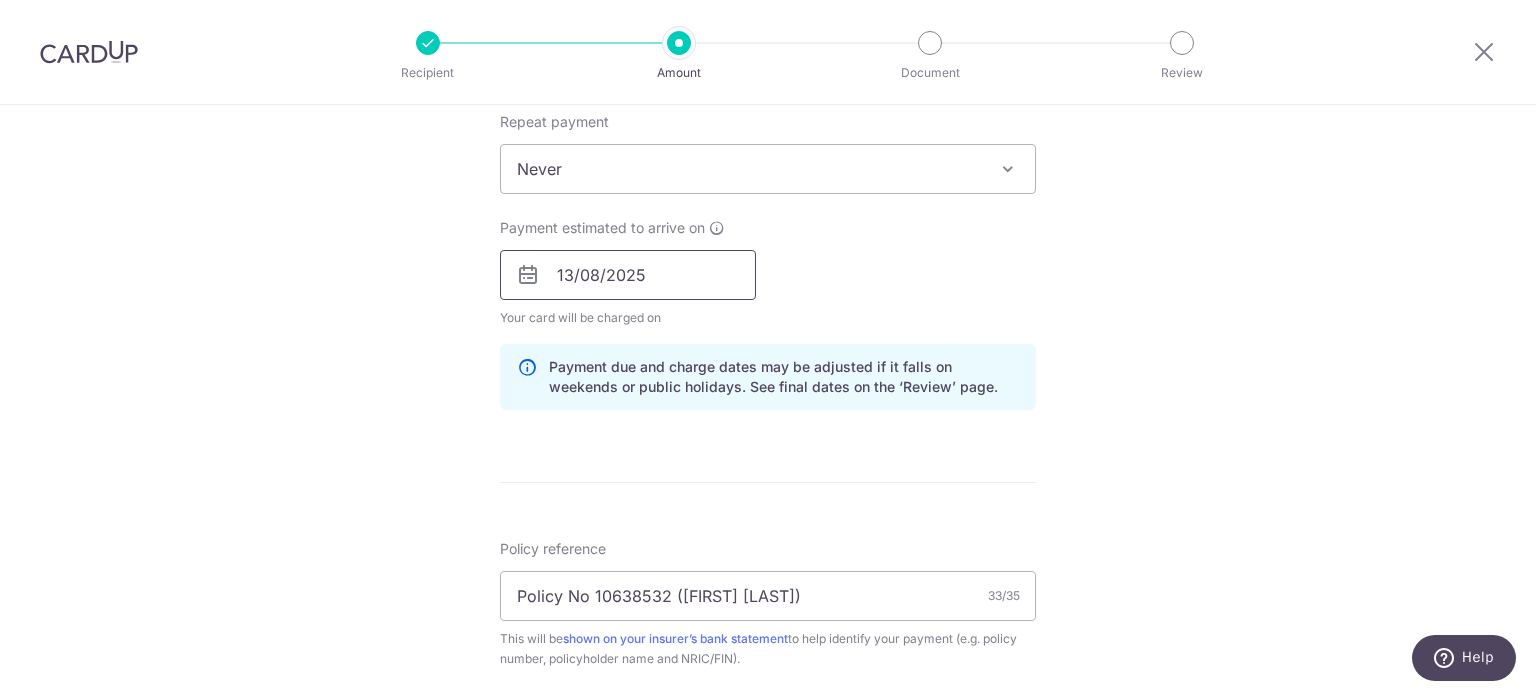click on "13/08/2025" at bounding box center [628, 275] 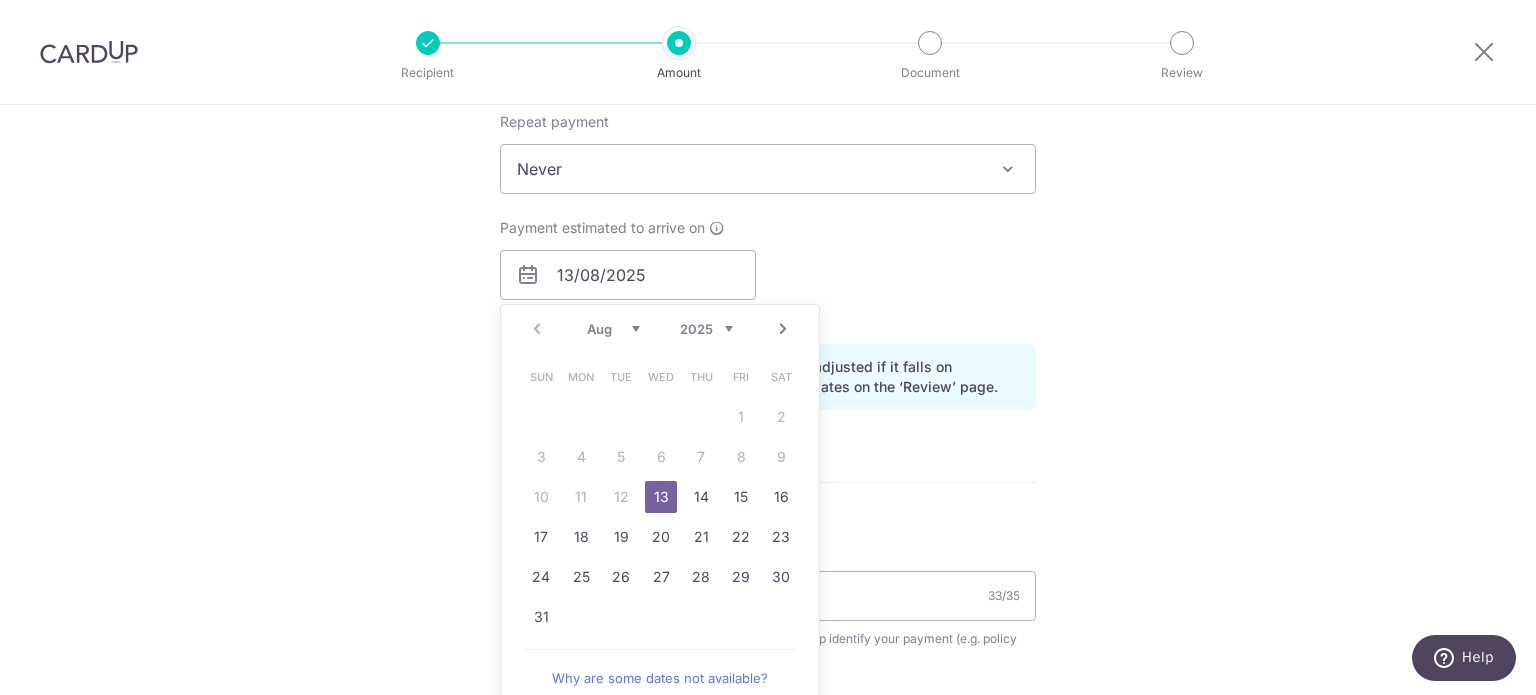 click on "13" at bounding box center (661, 497) 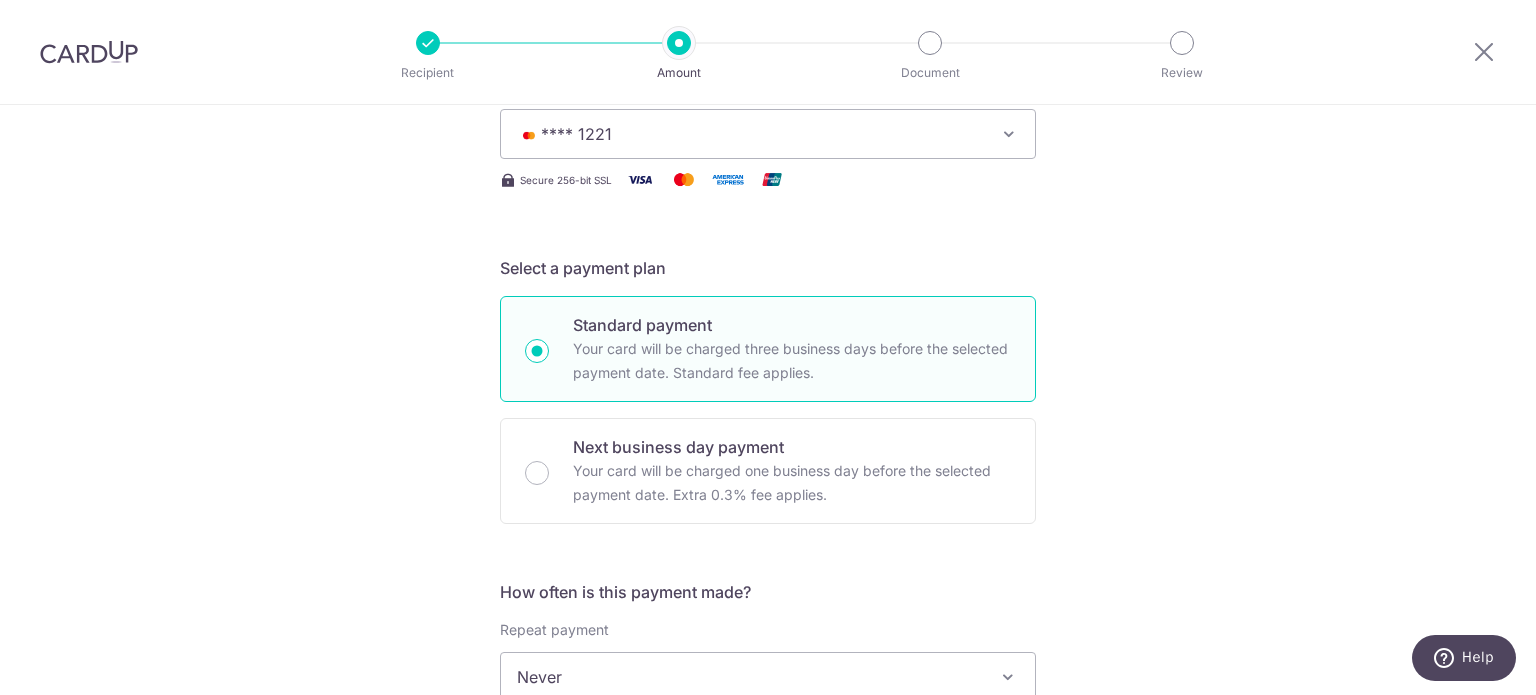 scroll, scrollTop: 0, scrollLeft: 0, axis: both 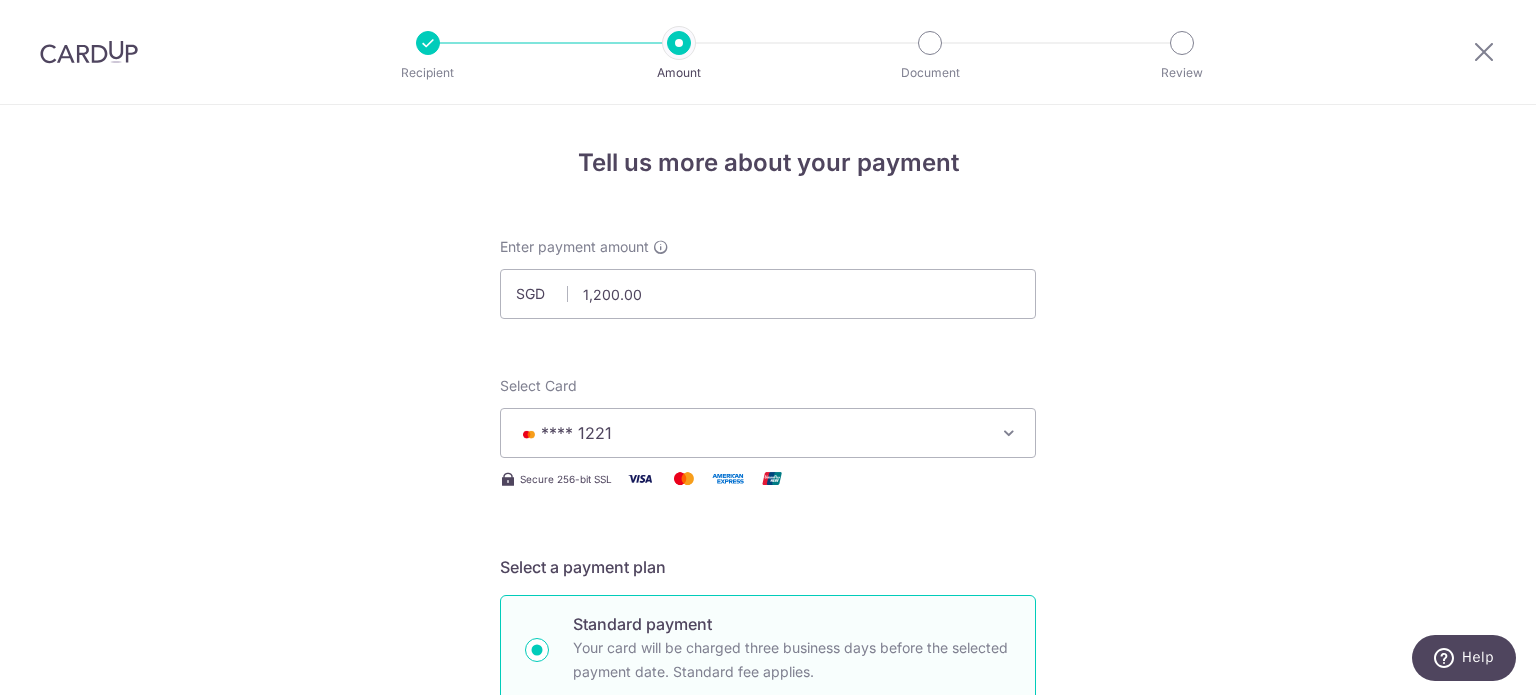 click on "**** 1221" at bounding box center (768, 433) 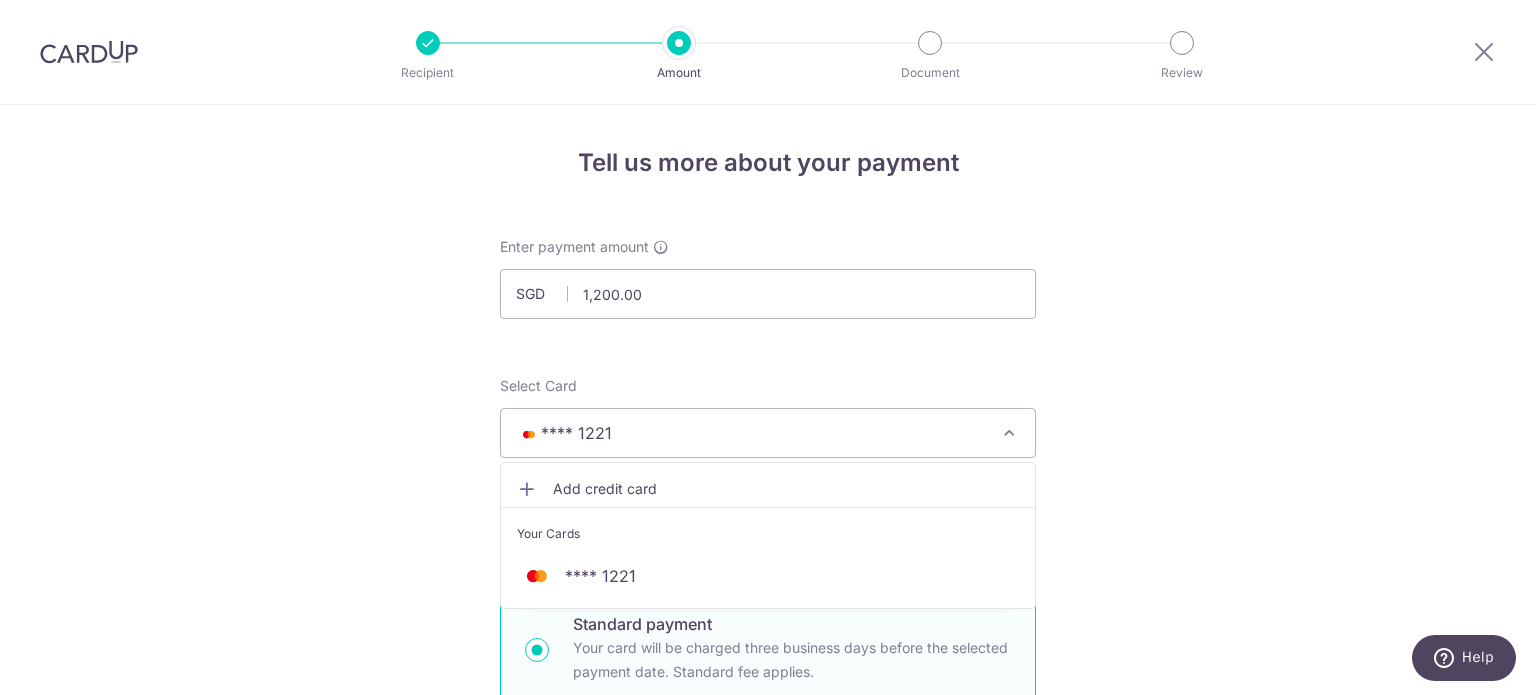 click on "Enter payment amount
SGD
1,200.00
1200.00
Select Card
**** 1221
Add credit card
Your Cards
**** 1221
Secure 256-bit SSL
Text
New card details
Card
Secure 256-bit SSL" at bounding box center (768, 1114) 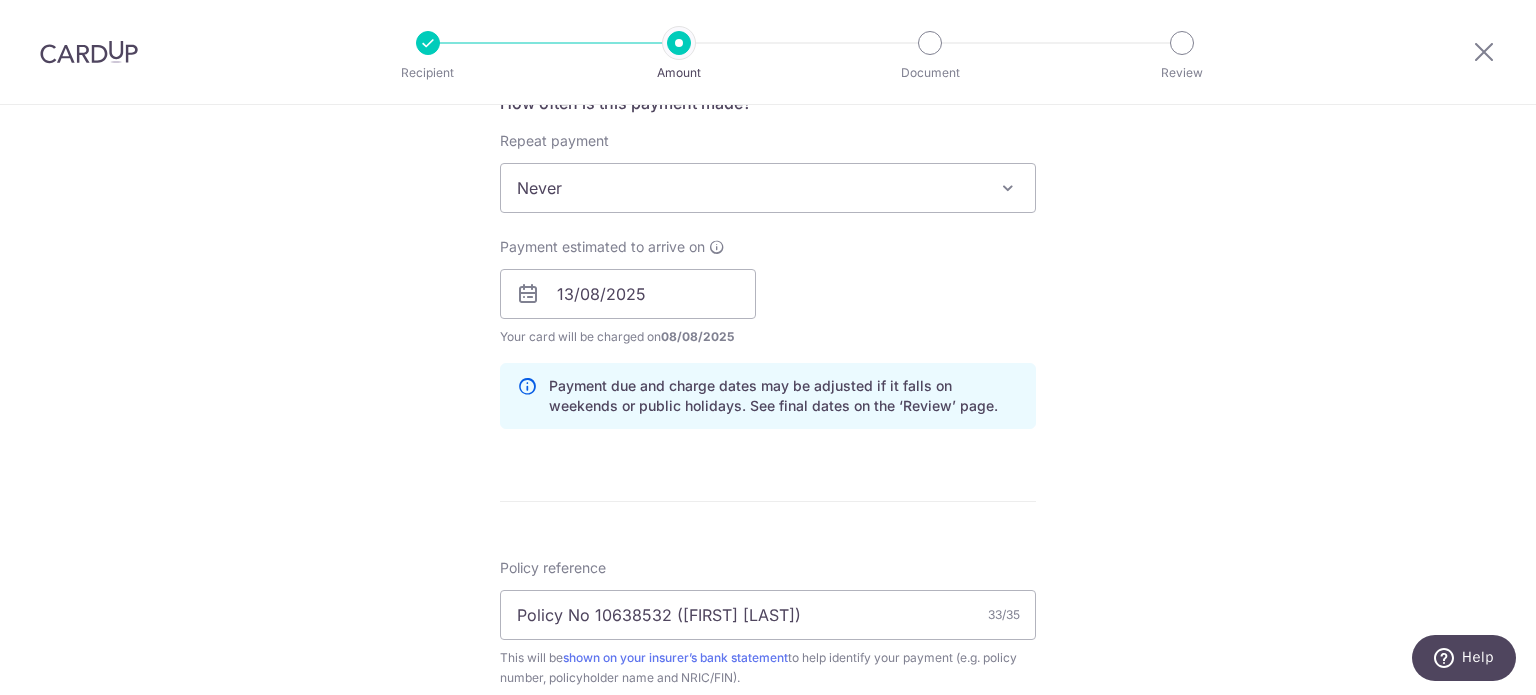 scroll, scrollTop: 790, scrollLeft: 0, axis: vertical 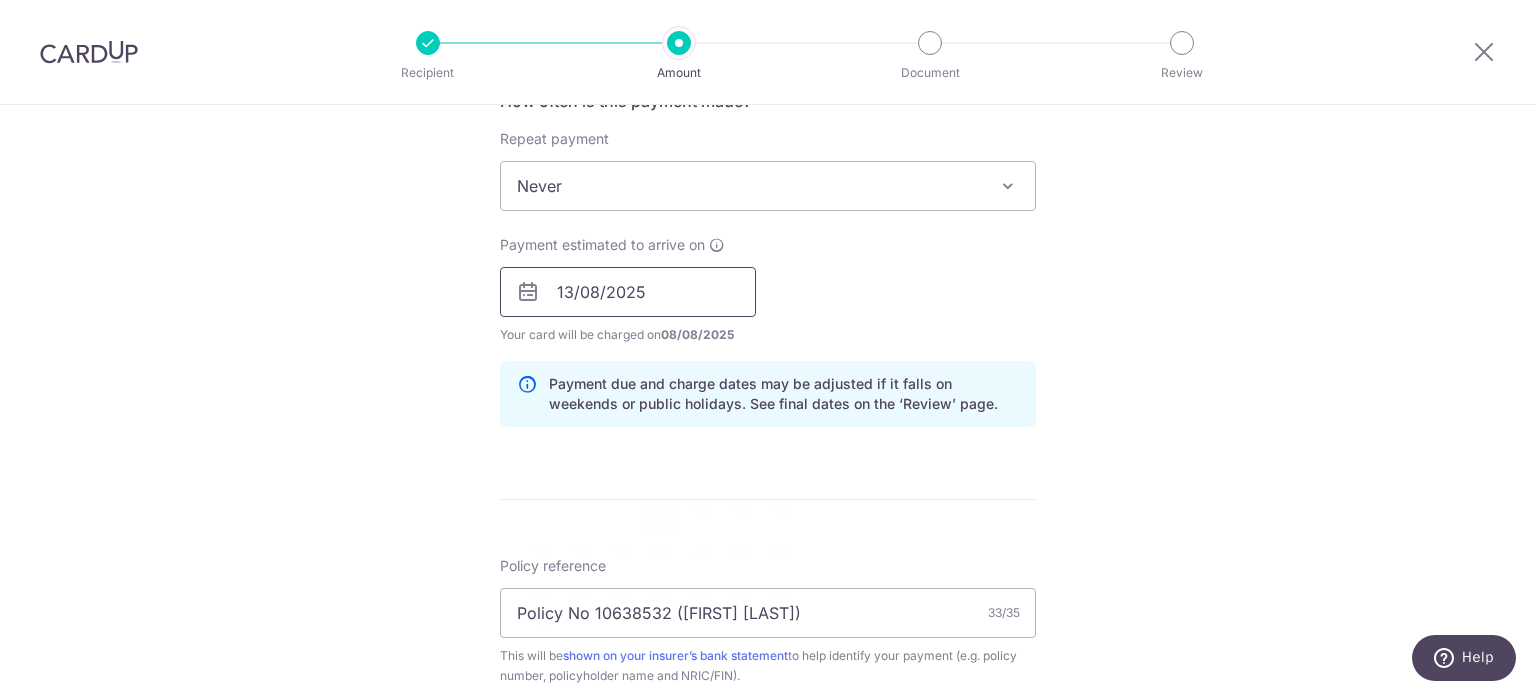 click on "13/08/2025" at bounding box center (628, 292) 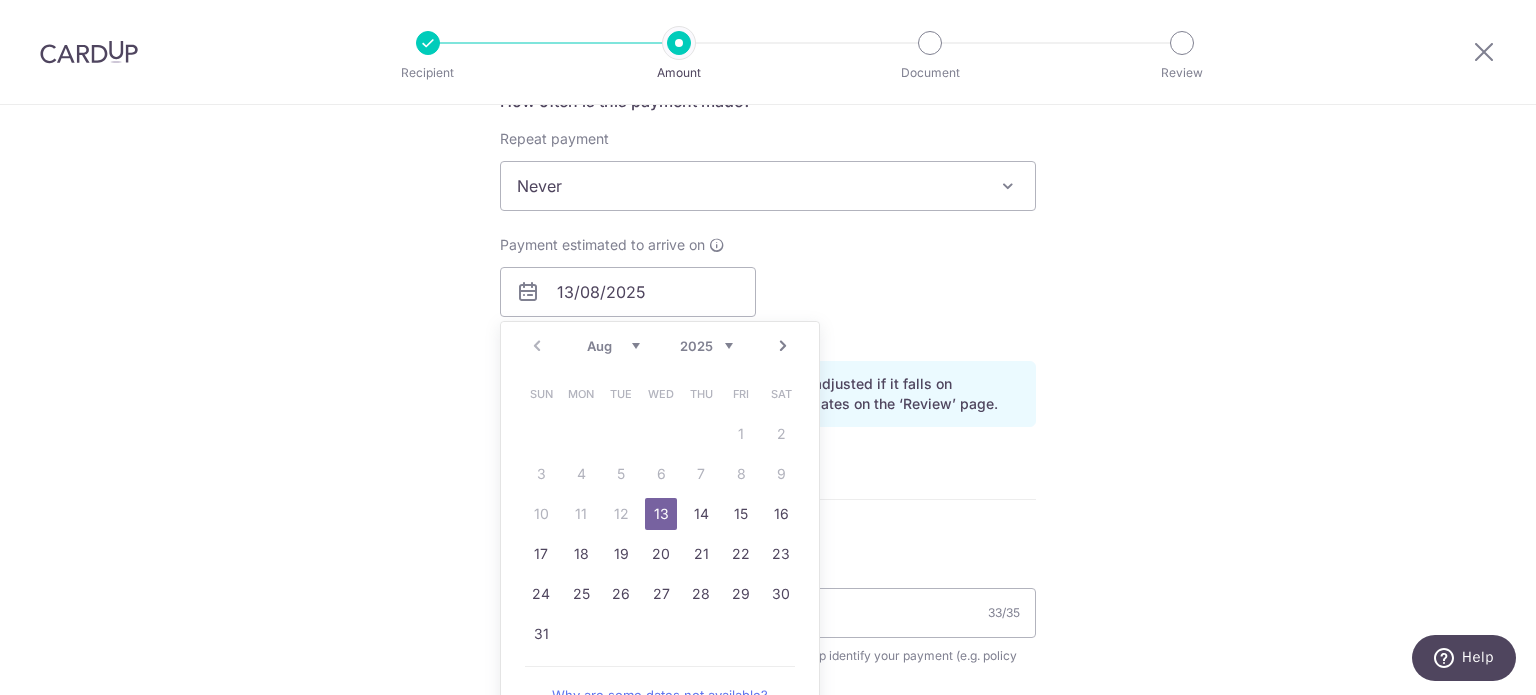 click on "13" at bounding box center [661, 514] 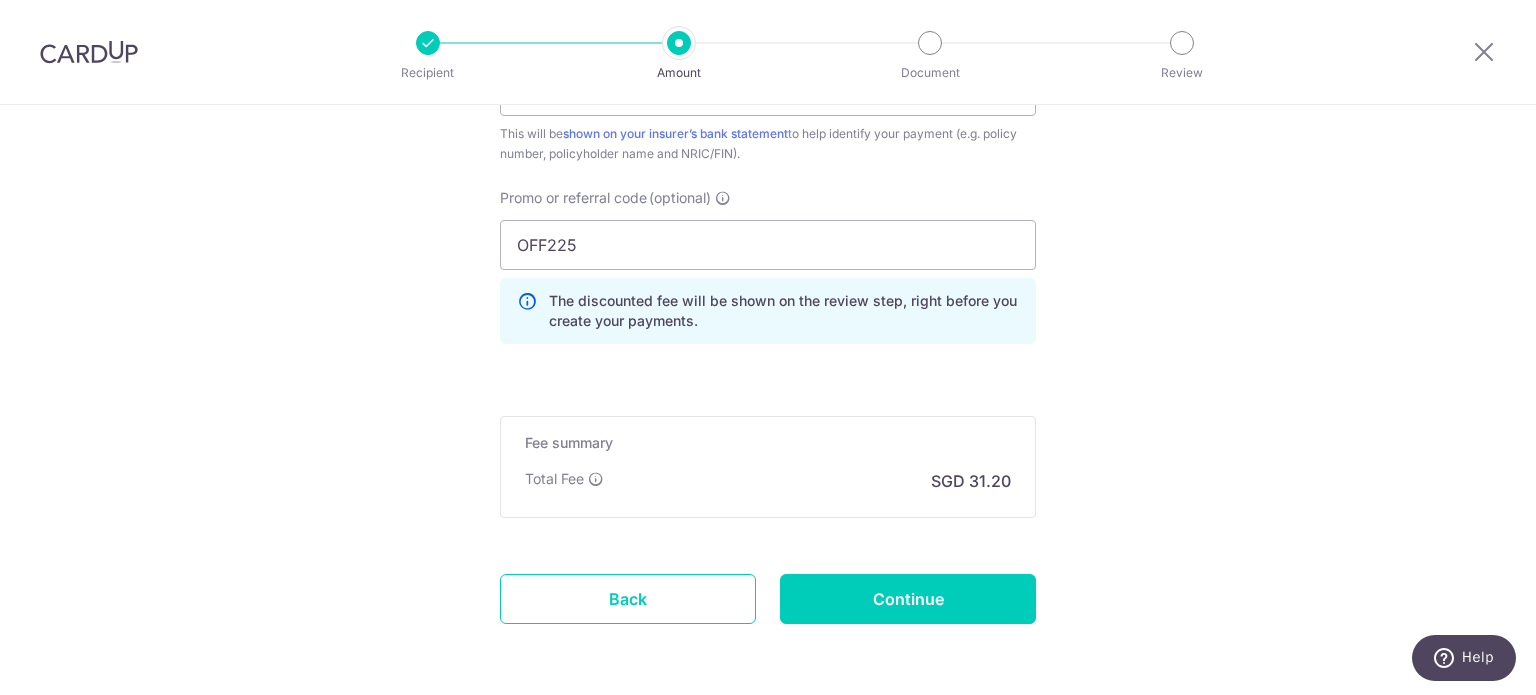 scroll, scrollTop: 1388, scrollLeft: 0, axis: vertical 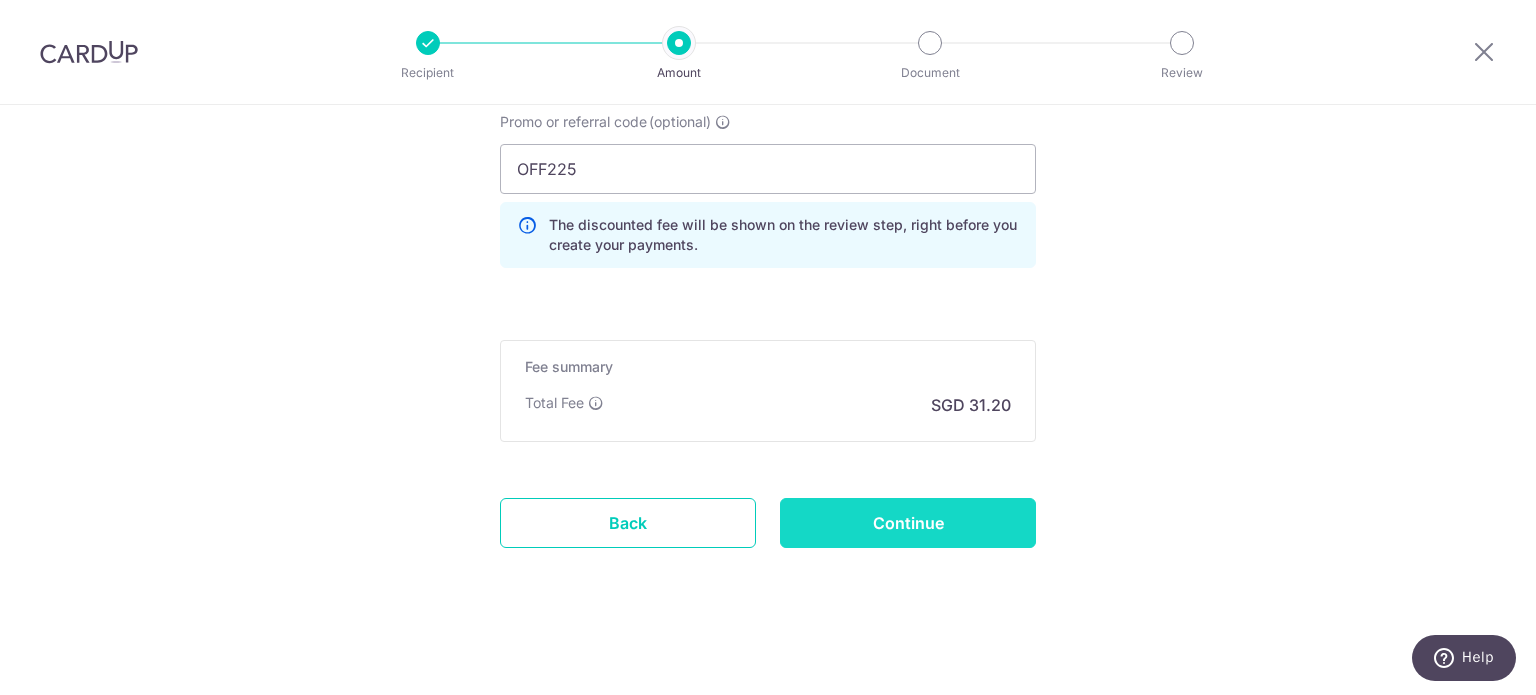 click on "Continue" at bounding box center [908, 523] 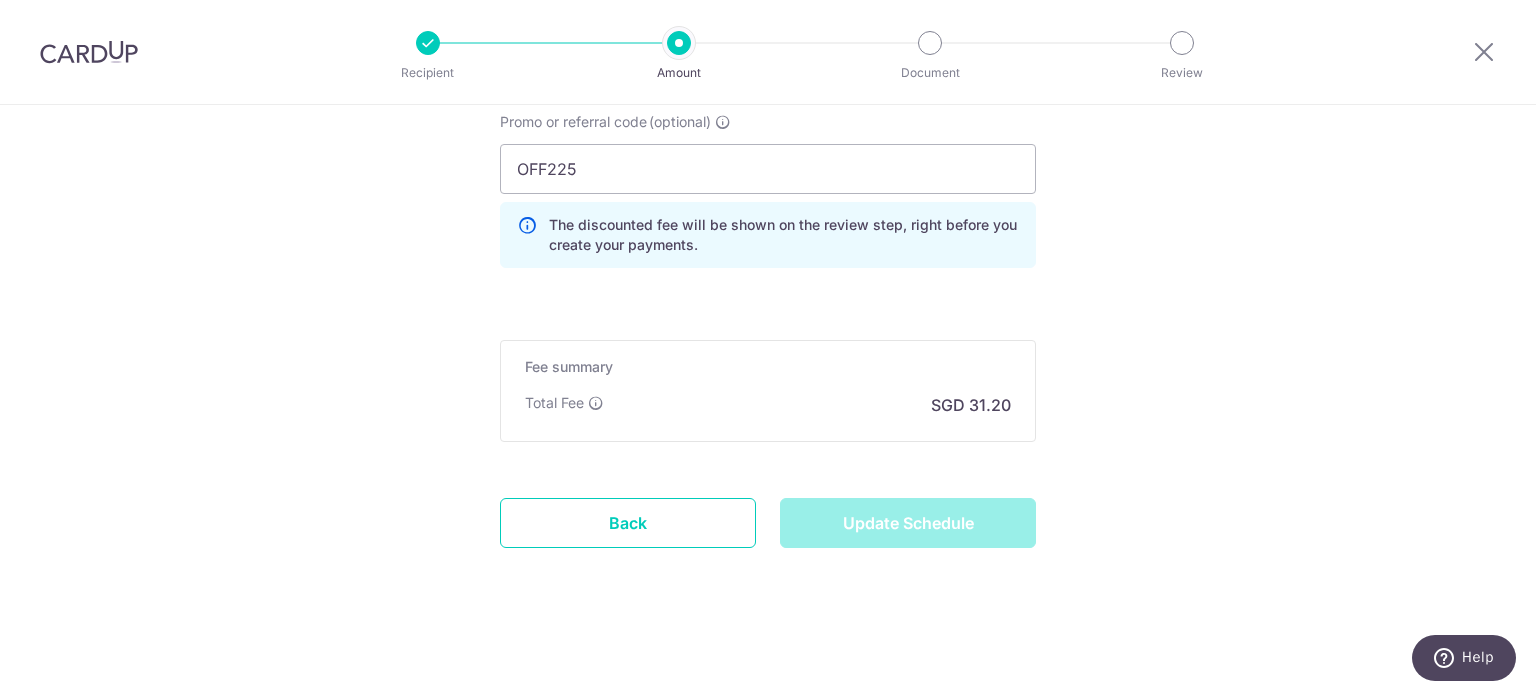 type on "Update Schedule" 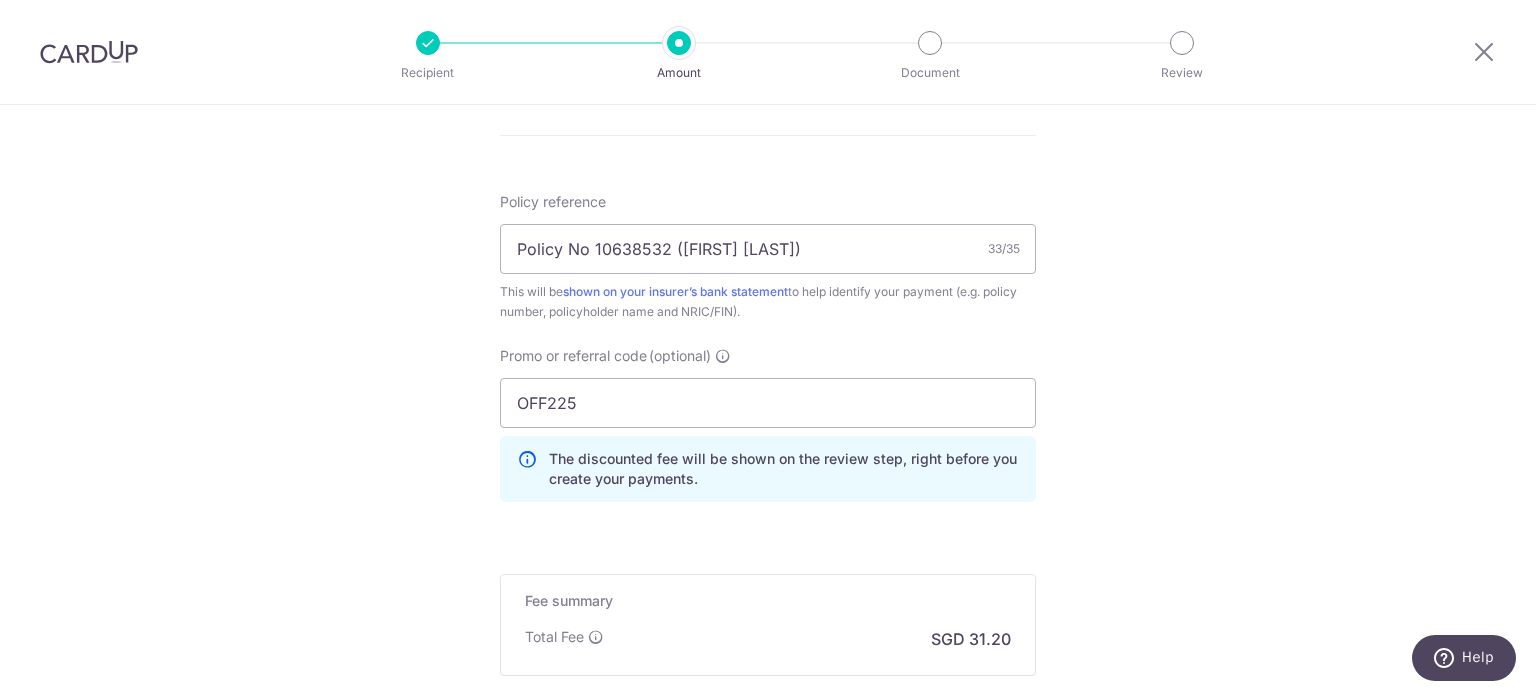 scroll, scrollTop: 1152, scrollLeft: 0, axis: vertical 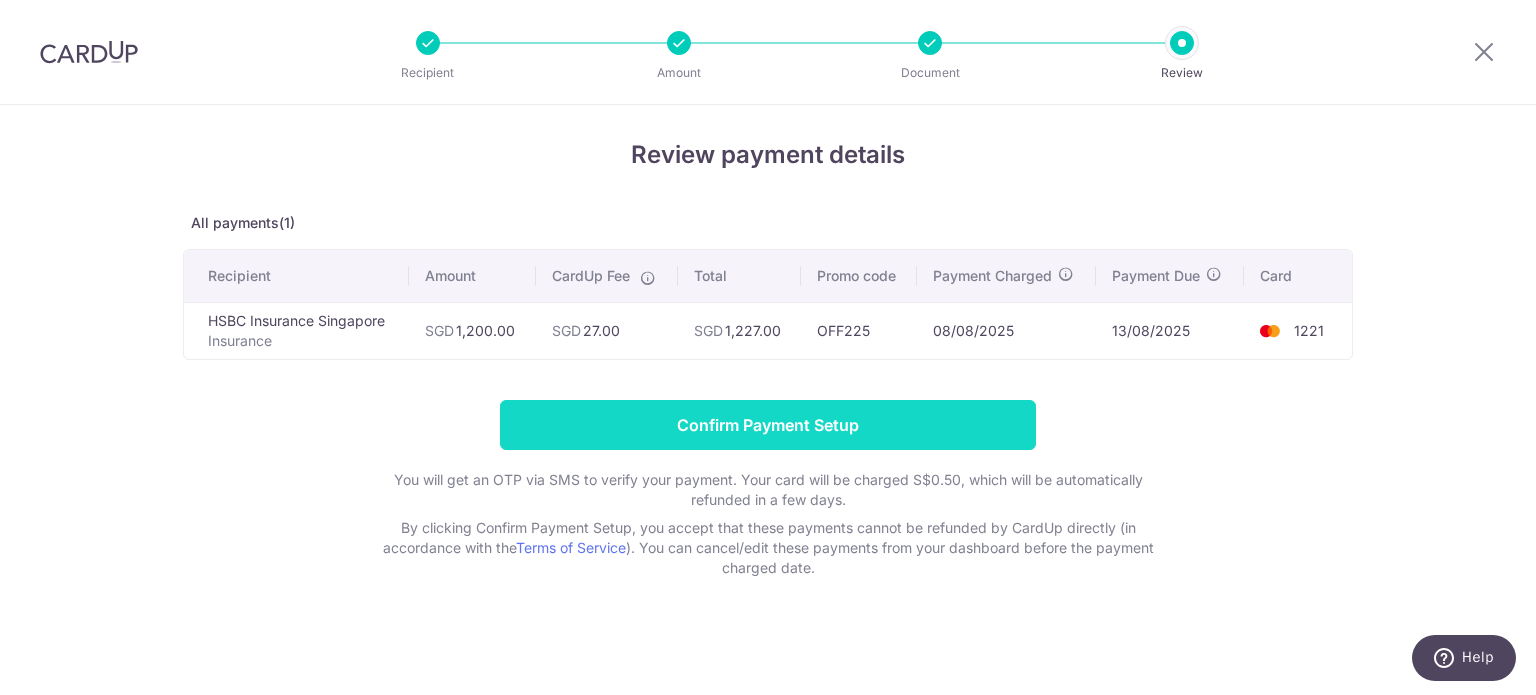 click on "Confirm Payment Setup" at bounding box center (768, 425) 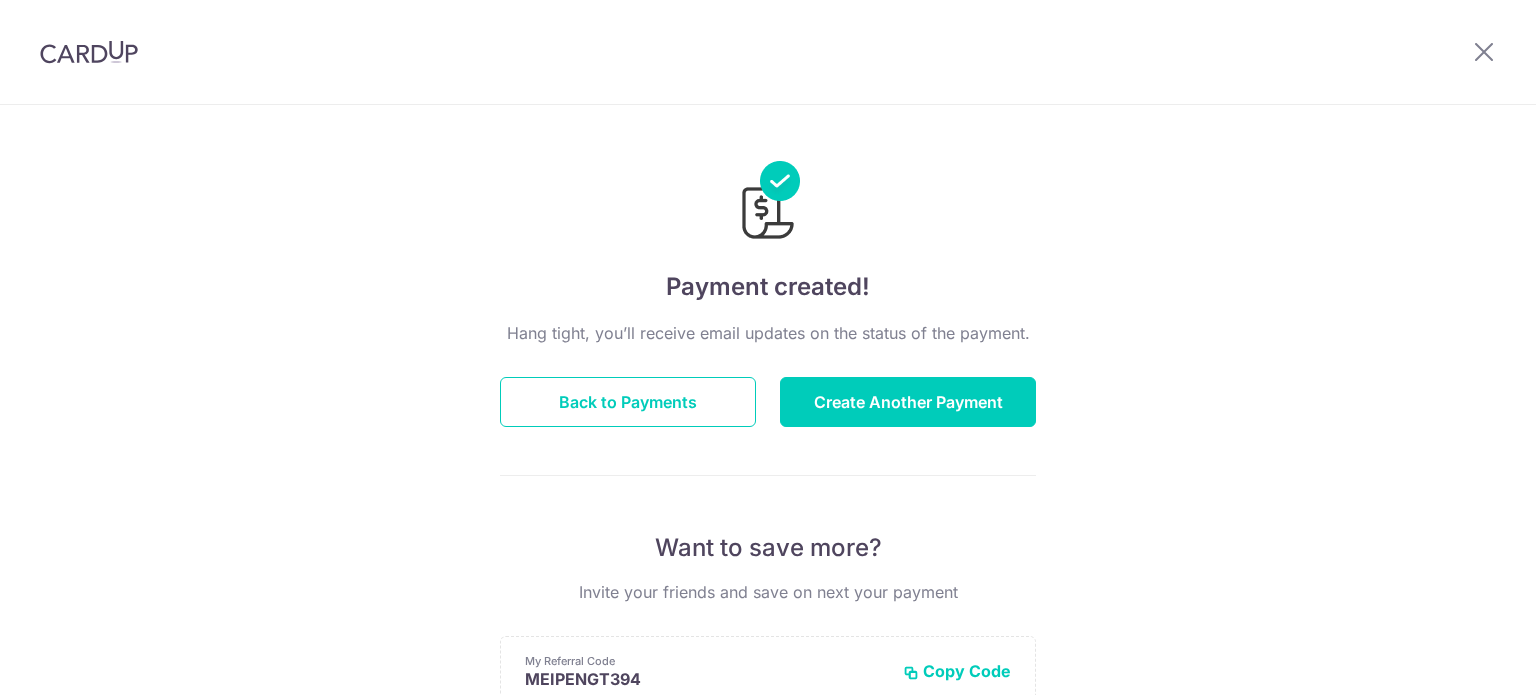 scroll, scrollTop: 0, scrollLeft: 0, axis: both 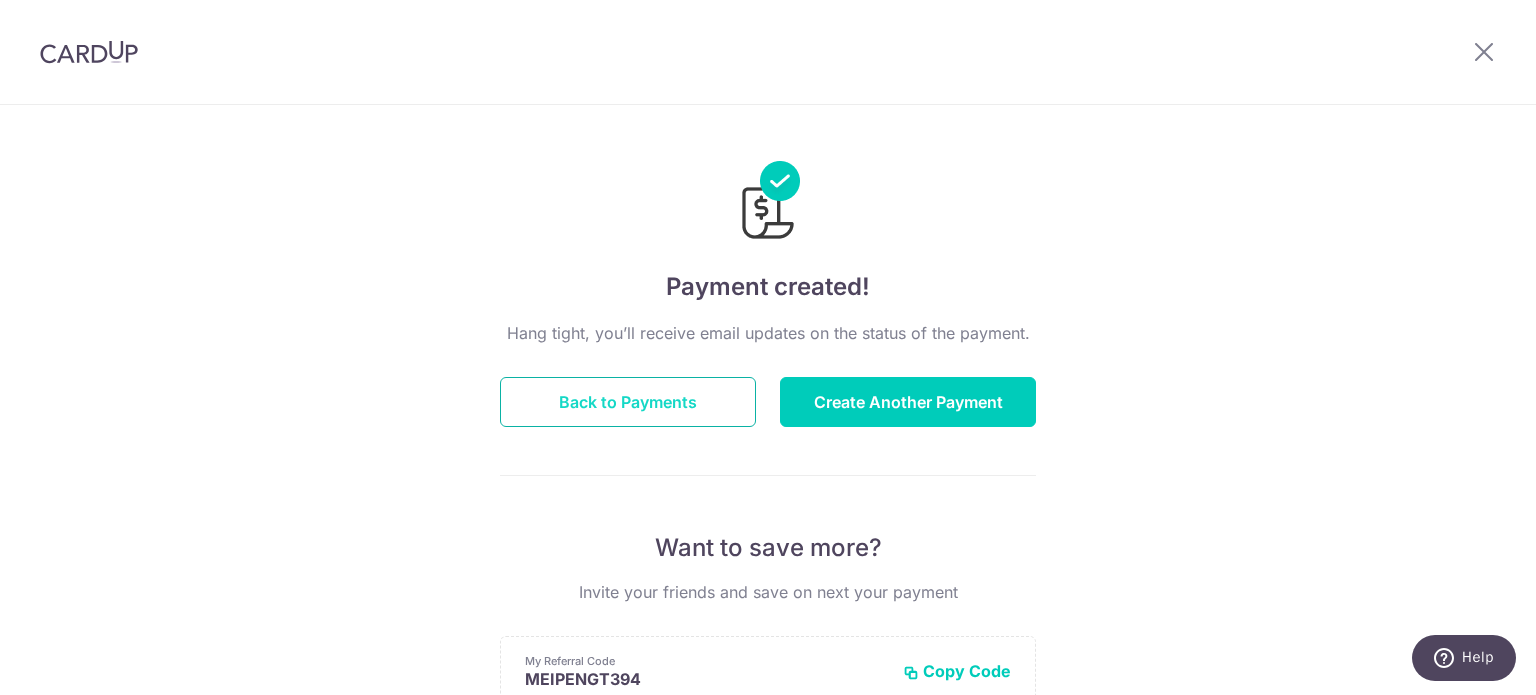click on "Back to Payments" at bounding box center (628, 402) 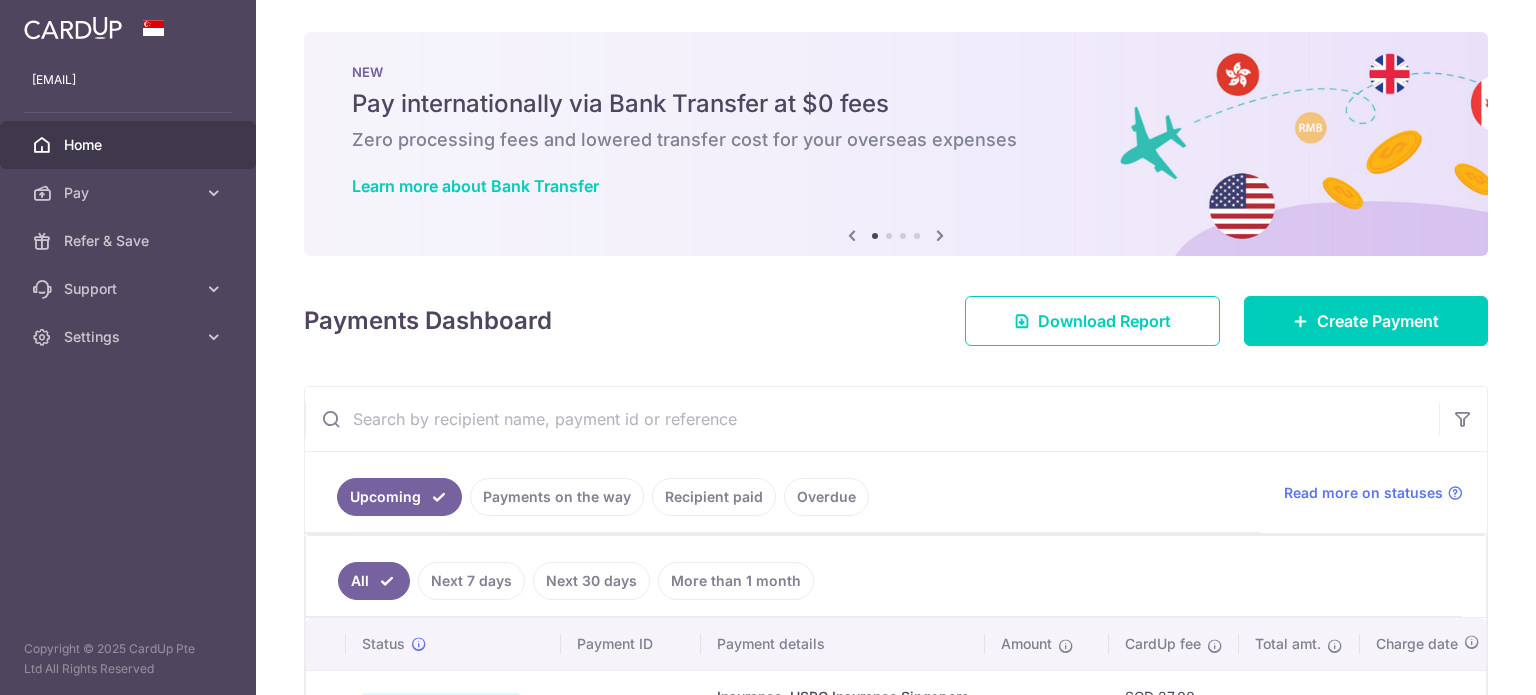 scroll, scrollTop: 0, scrollLeft: 0, axis: both 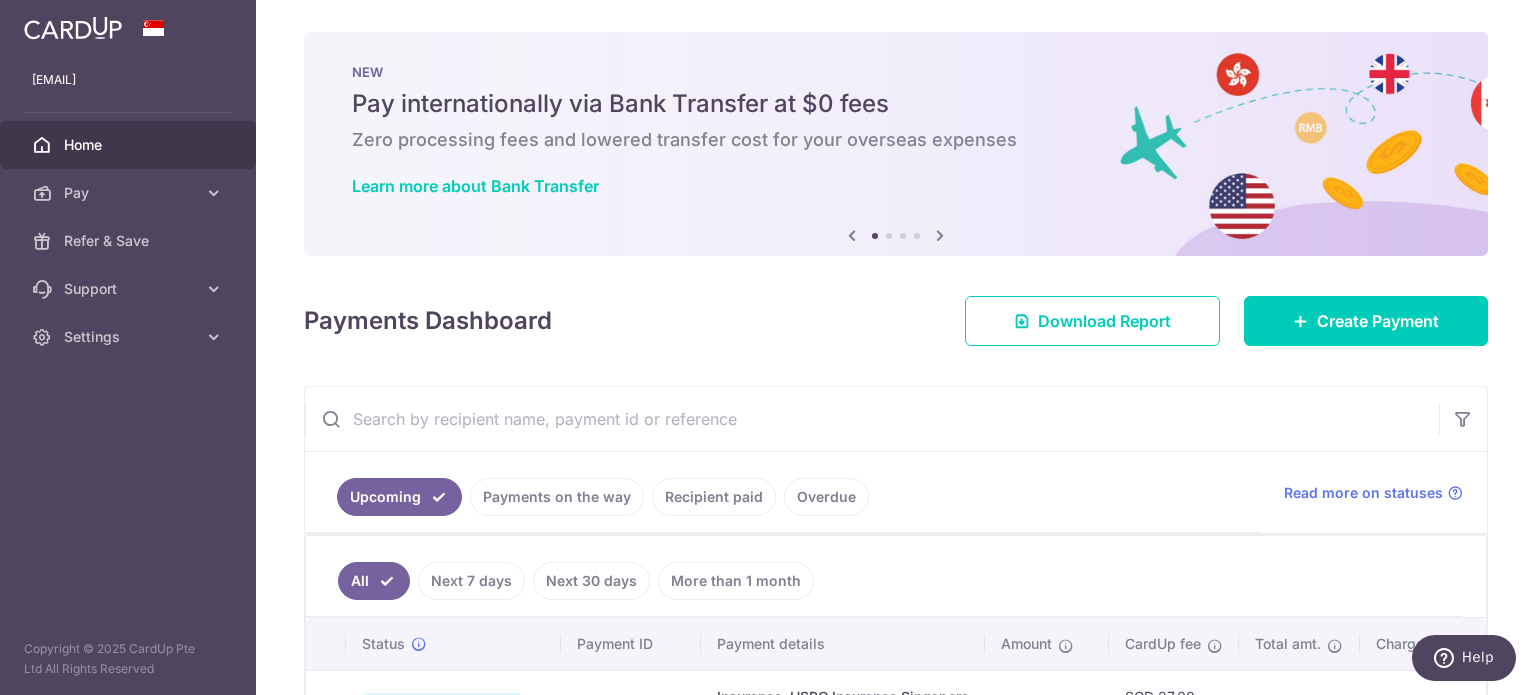 click on "Home" at bounding box center [128, 145] 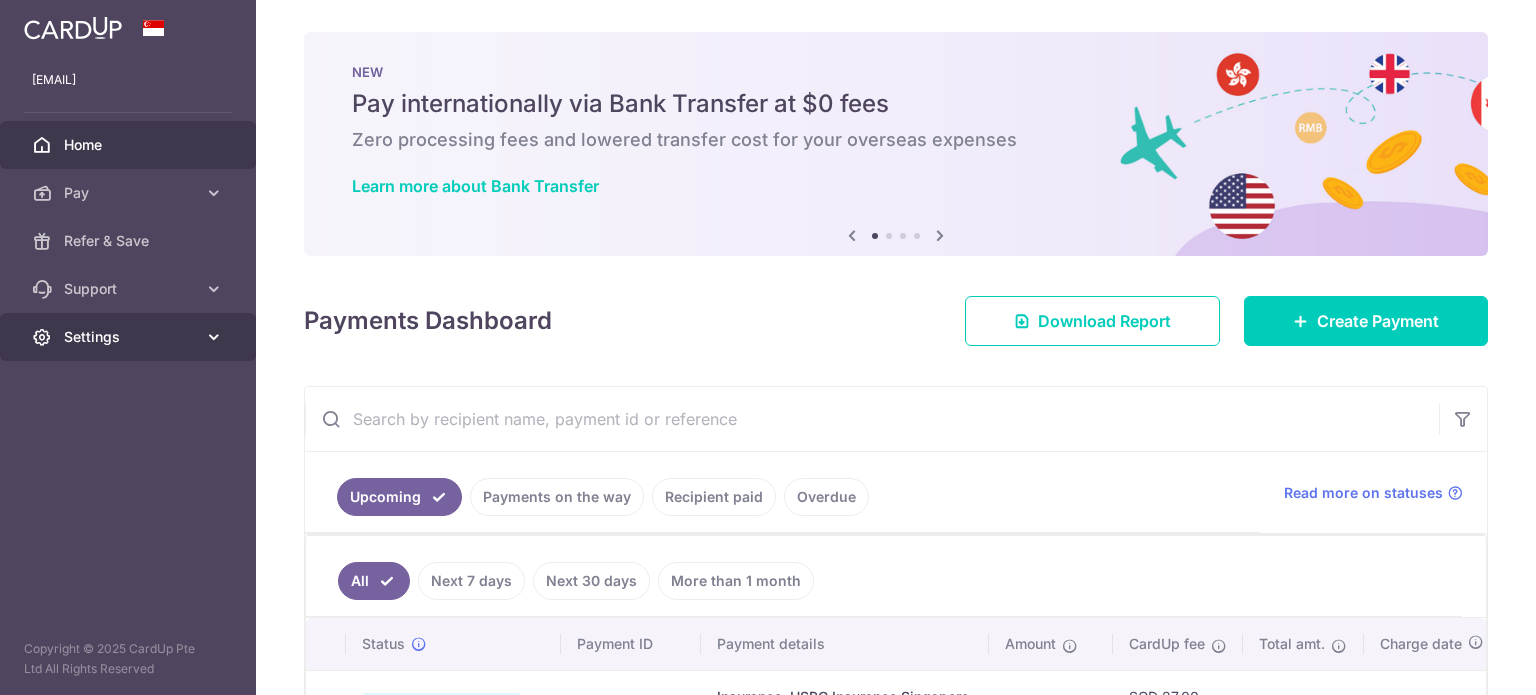 scroll, scrollTop: 0, scrollLeft: 0, axis: both 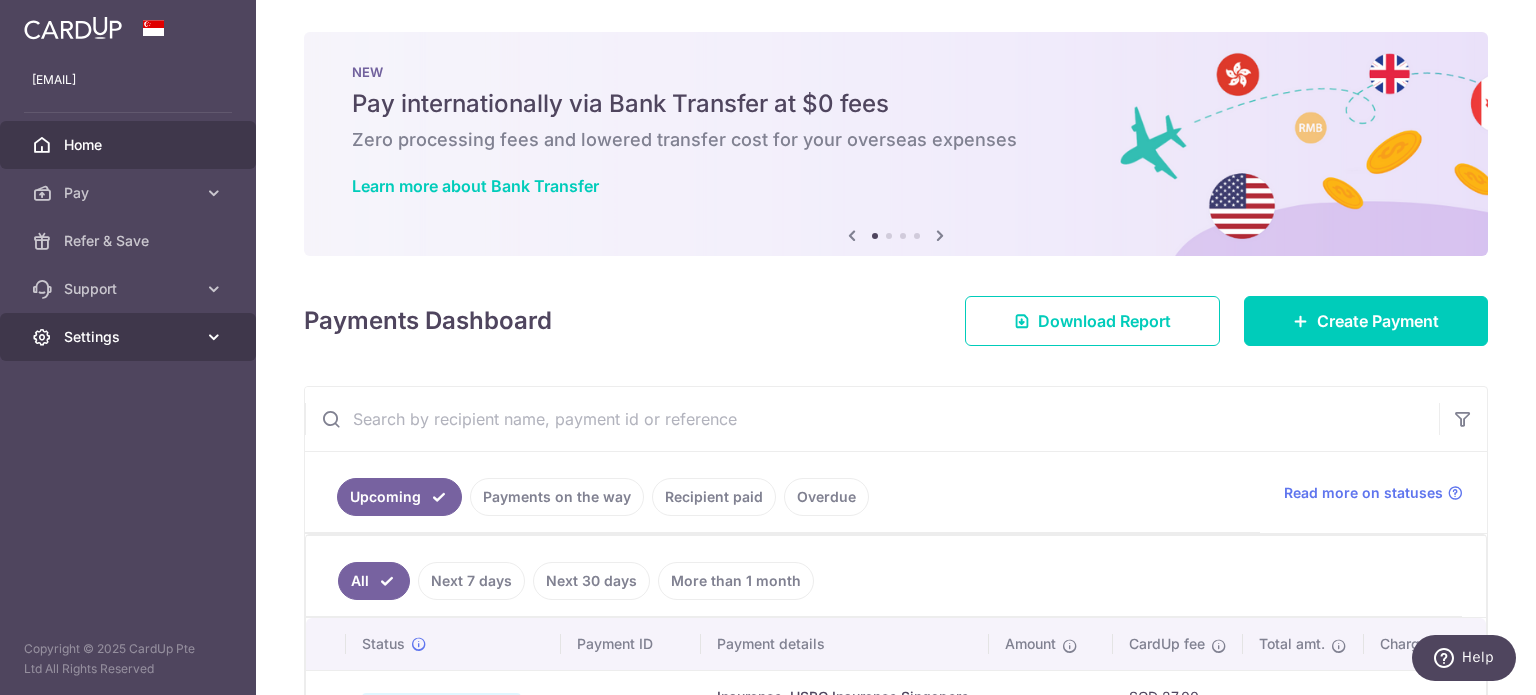 click on "Settings" at bounding box center [130, 337] 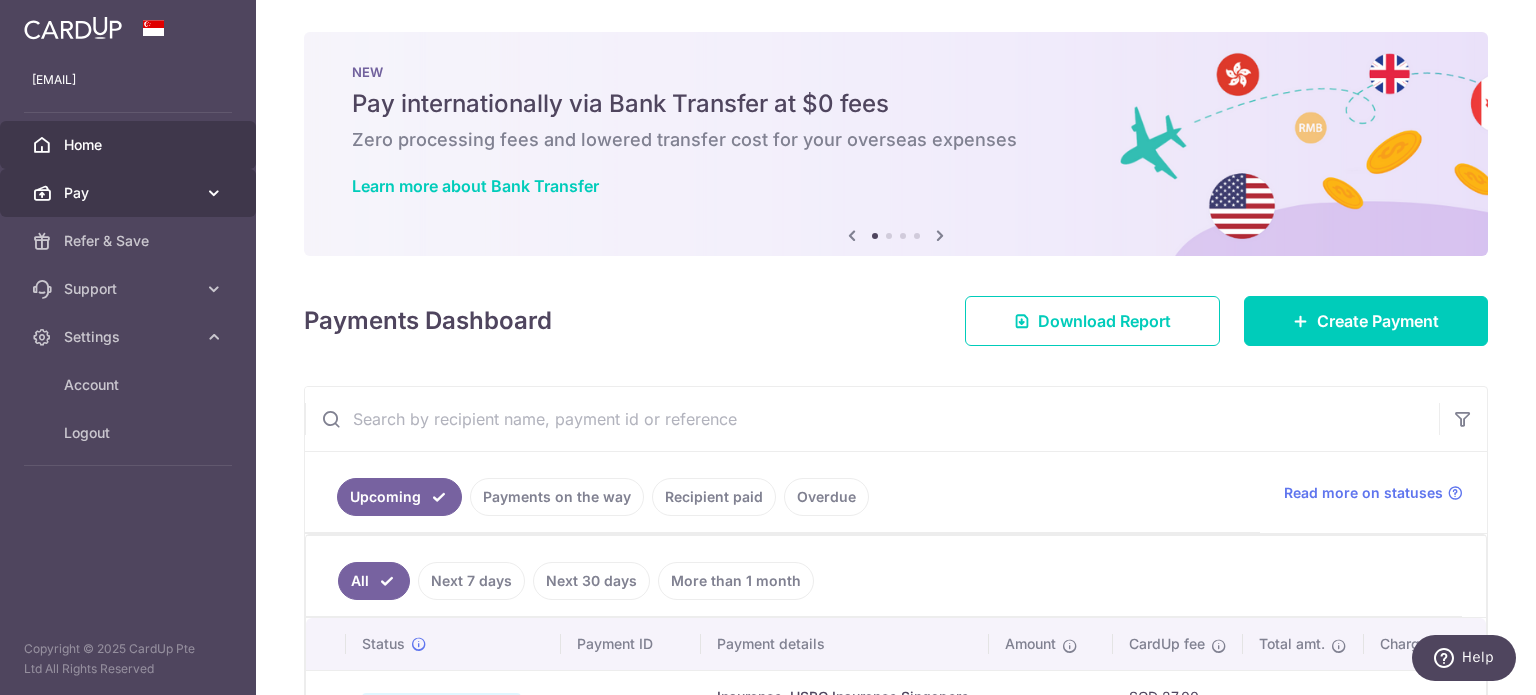 click on "Pay" at bounding box center [130, 193] 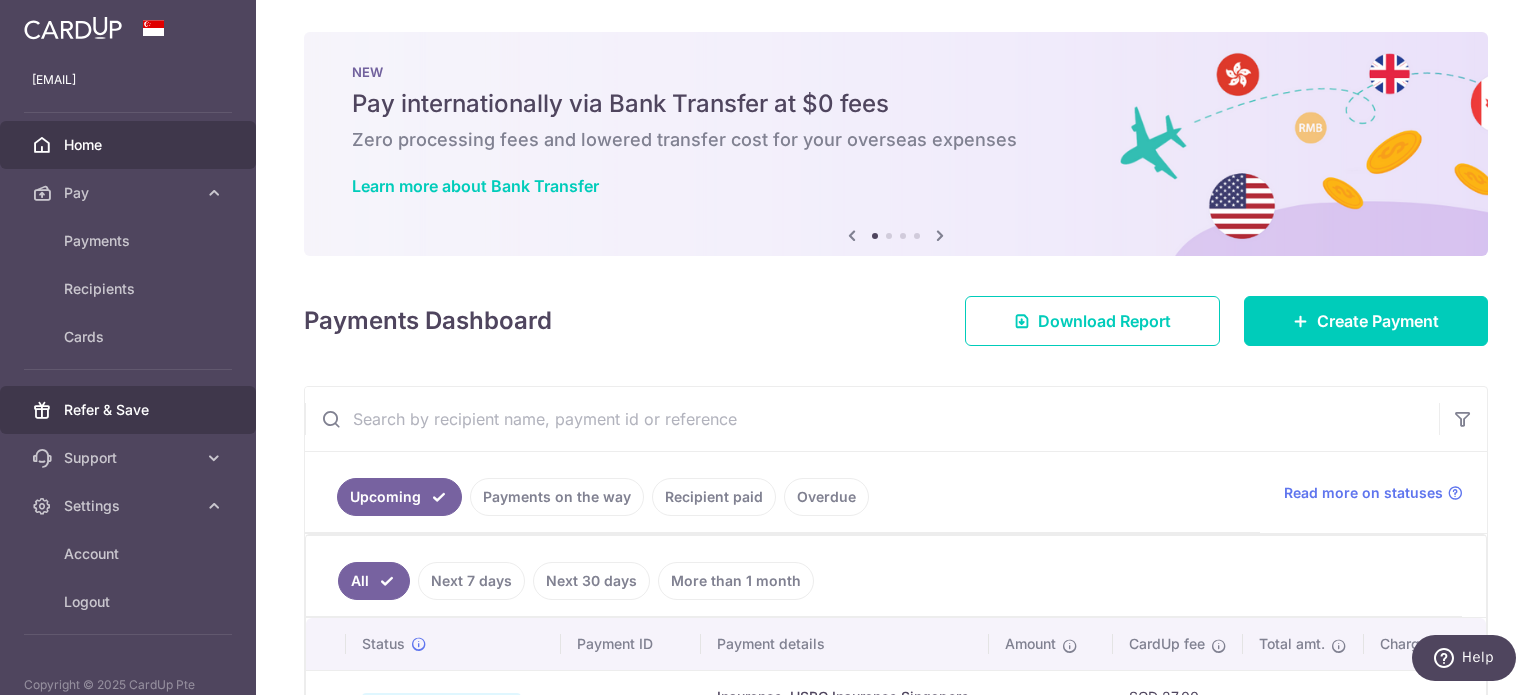 click on "Refer & Save" at bounding box center [128, 410] 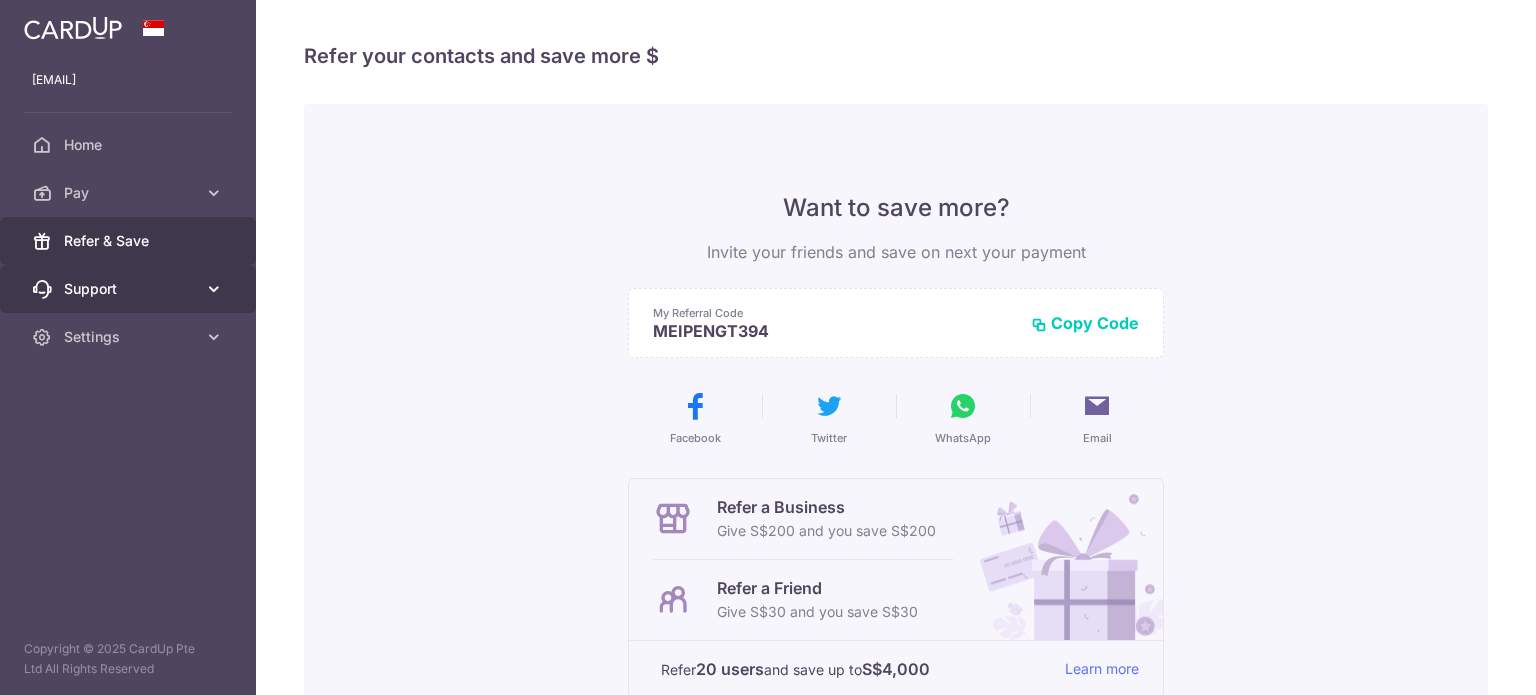 scroll, scrollTop: 0, scrollLeft: 0, axis: both 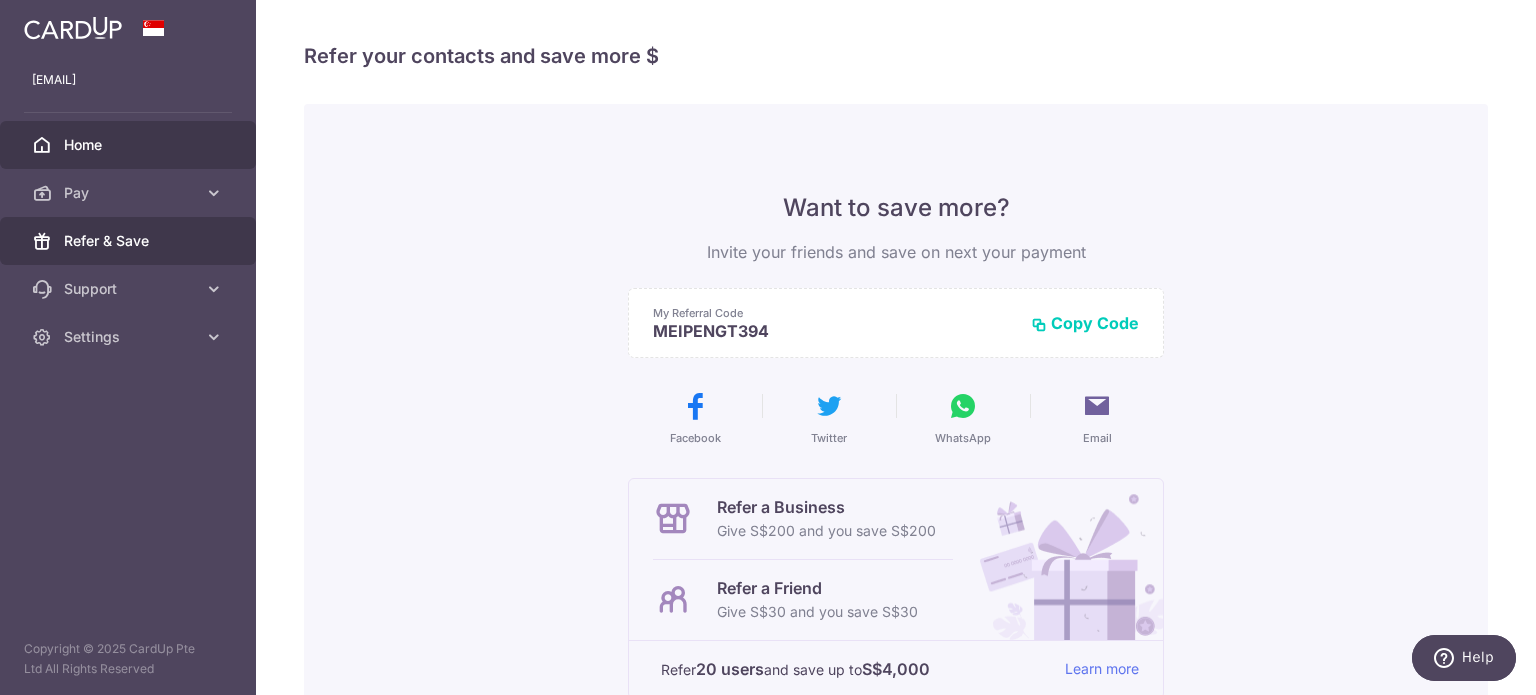 click on "Home" at bounding box center (128, 145) 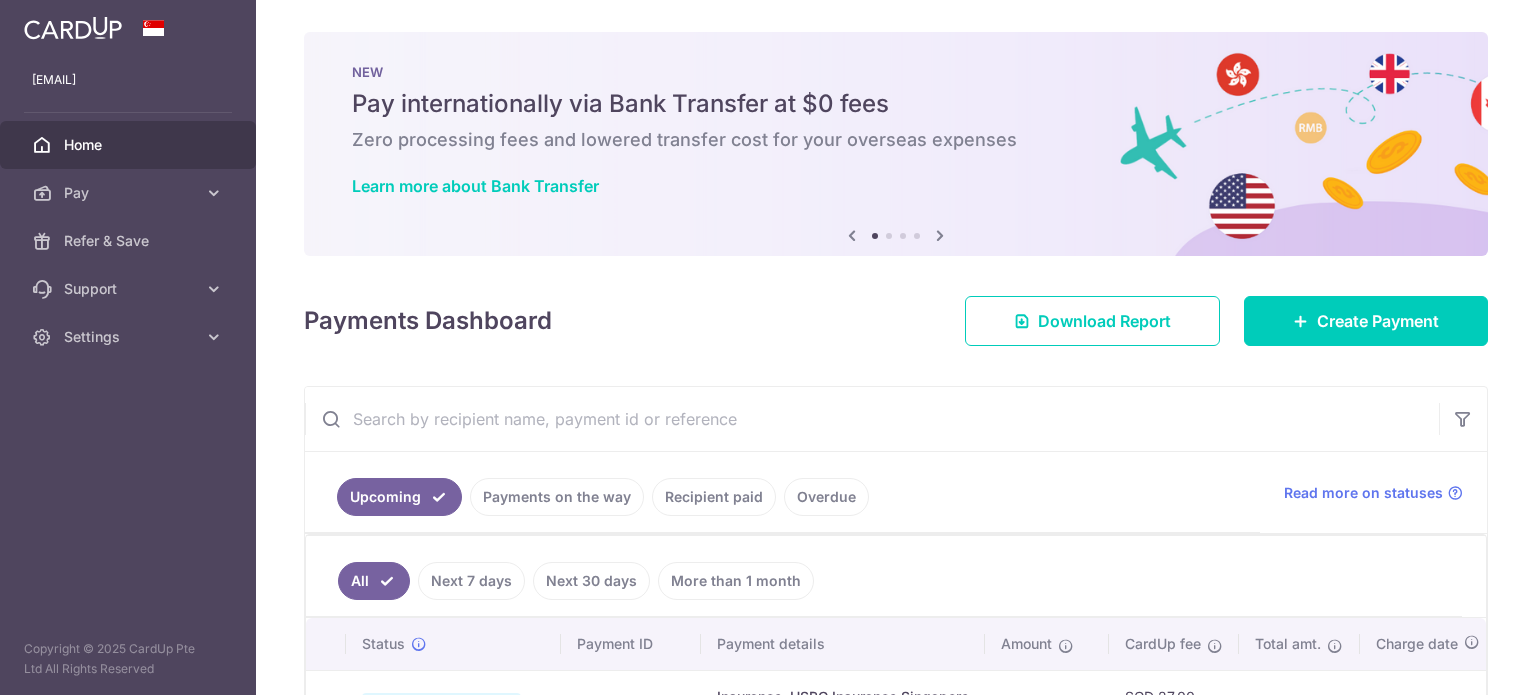 scroll, scrollTop: 0, scrollLeft: 0, axis: both 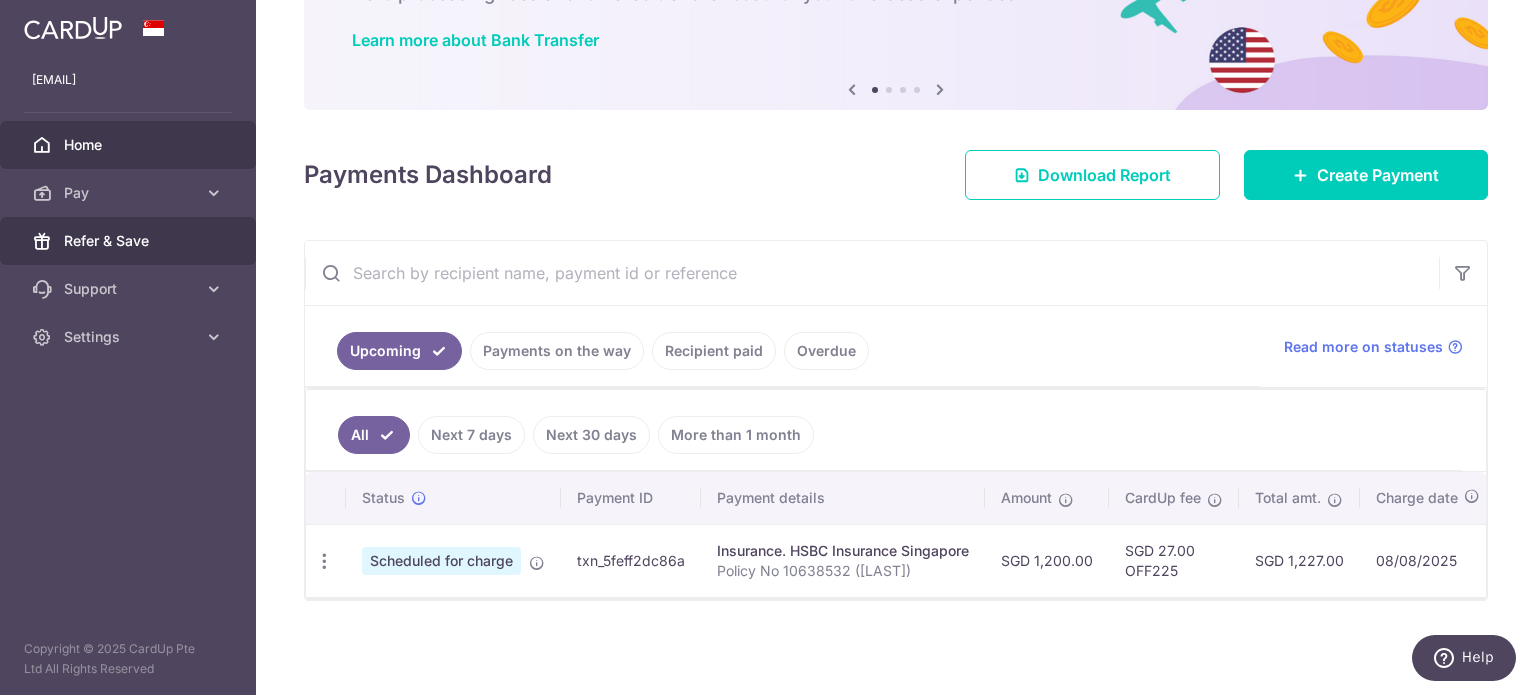 click on "Refer & Save" at bounding box center [128, 241] 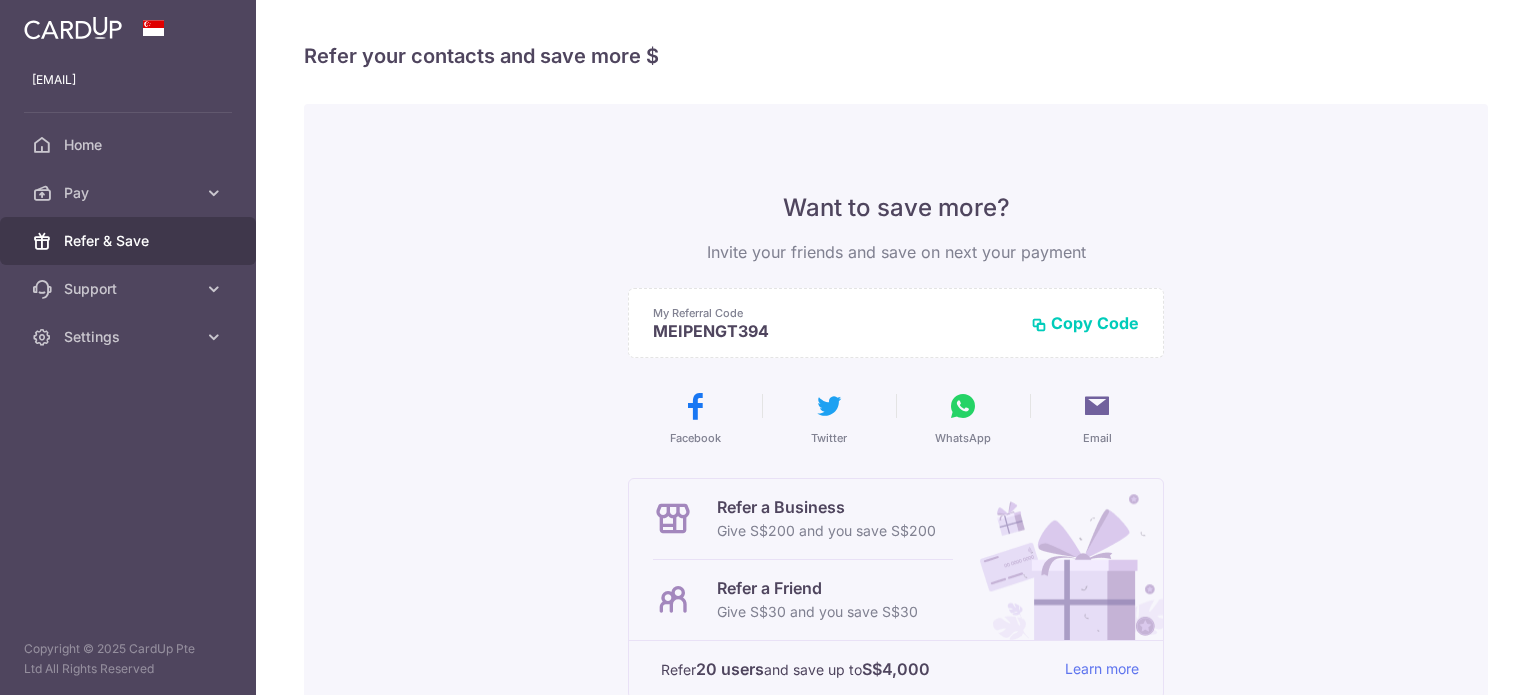 scroll, scrollTop: 0, scrollLeft: 0, axis: both 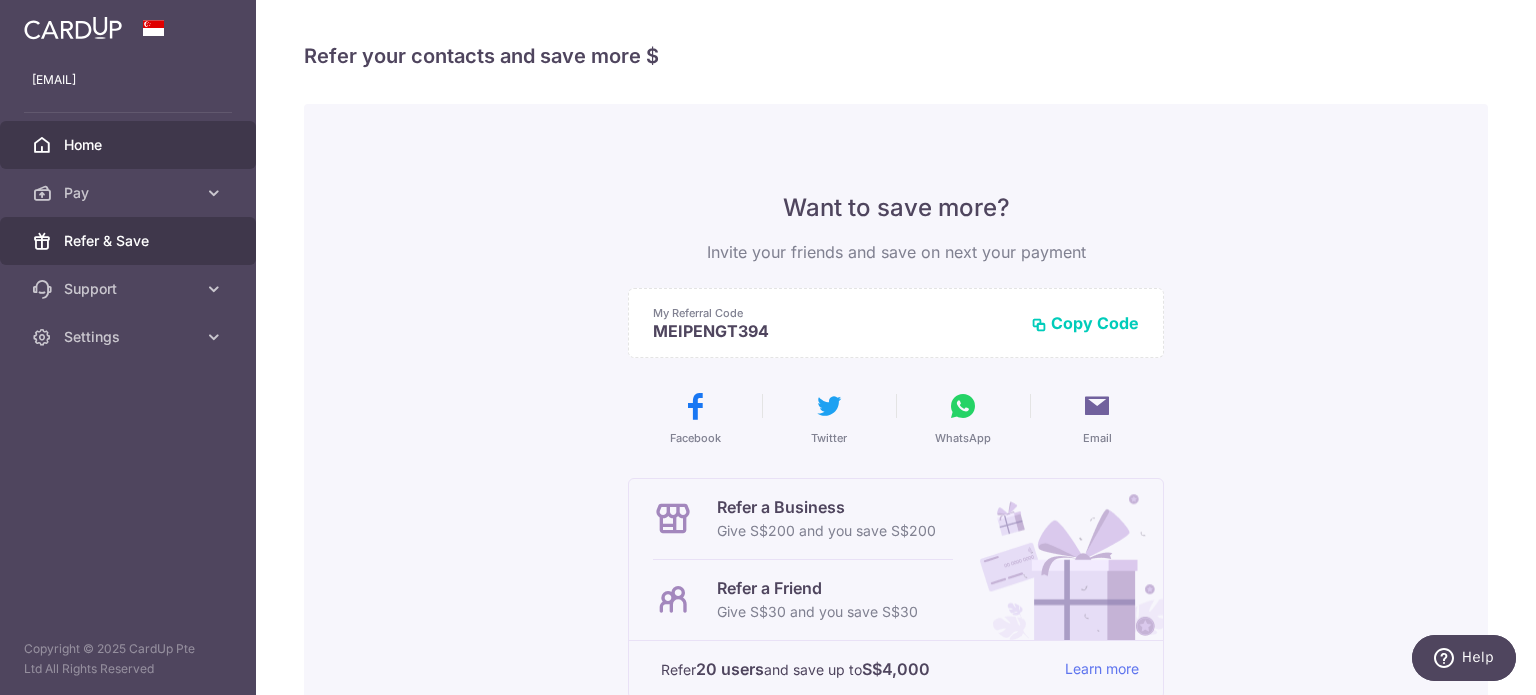 click on "Home" at bounding box center [130, 145] 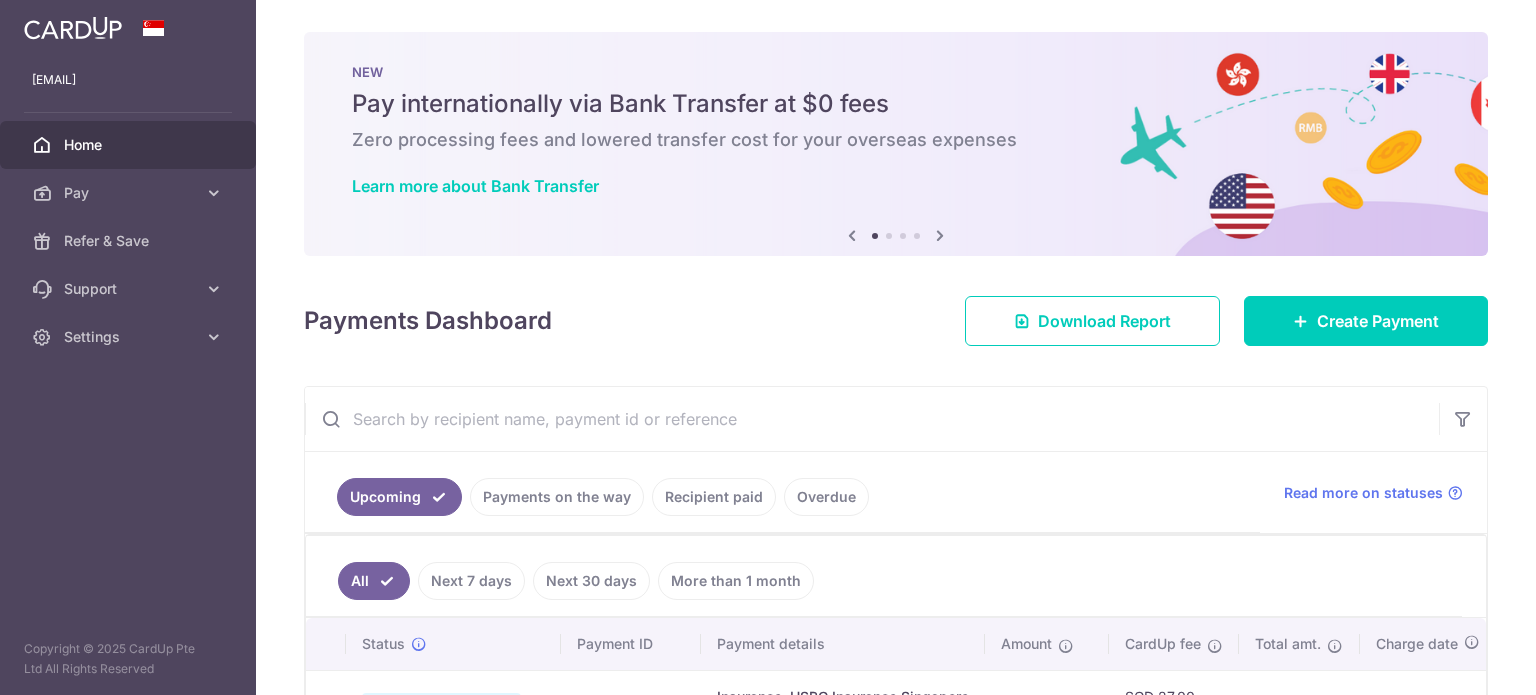 scroll, scrollTop: 0, scrollLeft: 0, axis: both 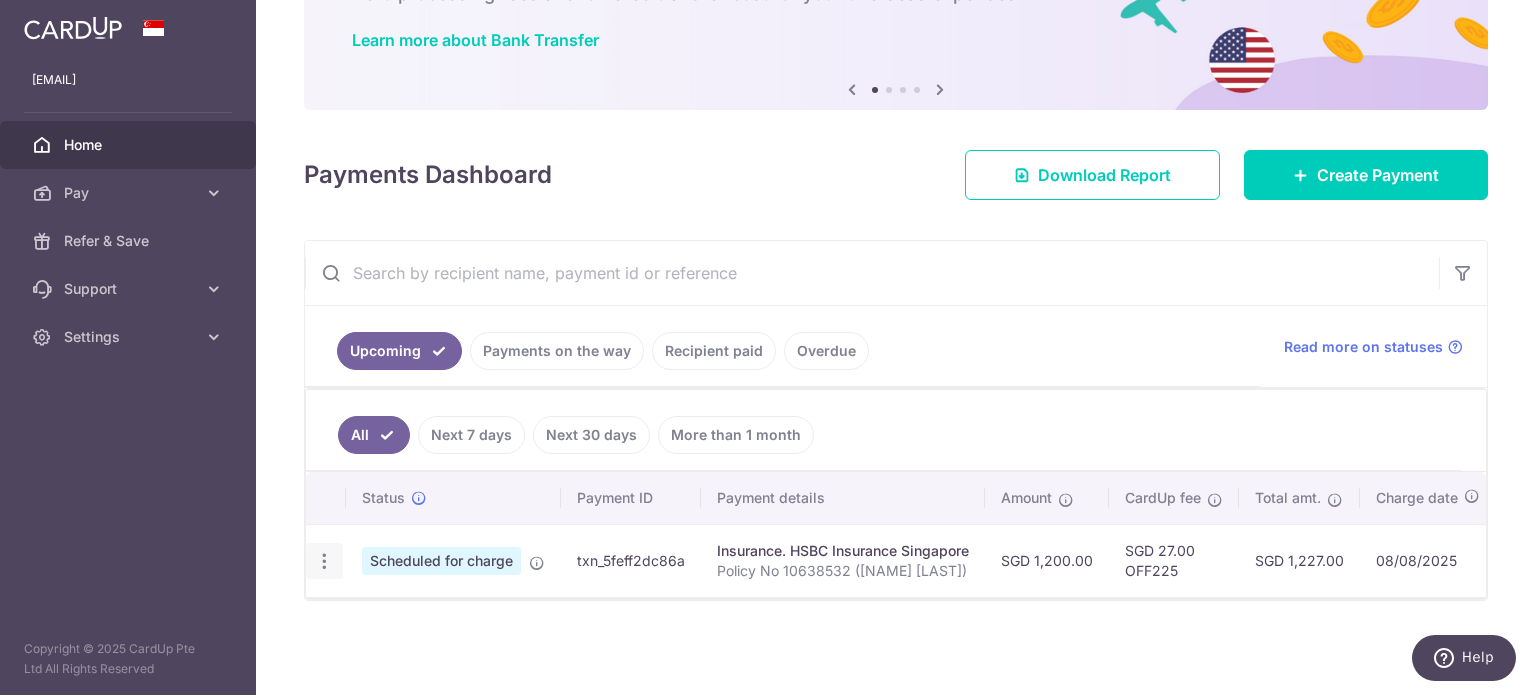 click at bounding box center (324, 561) 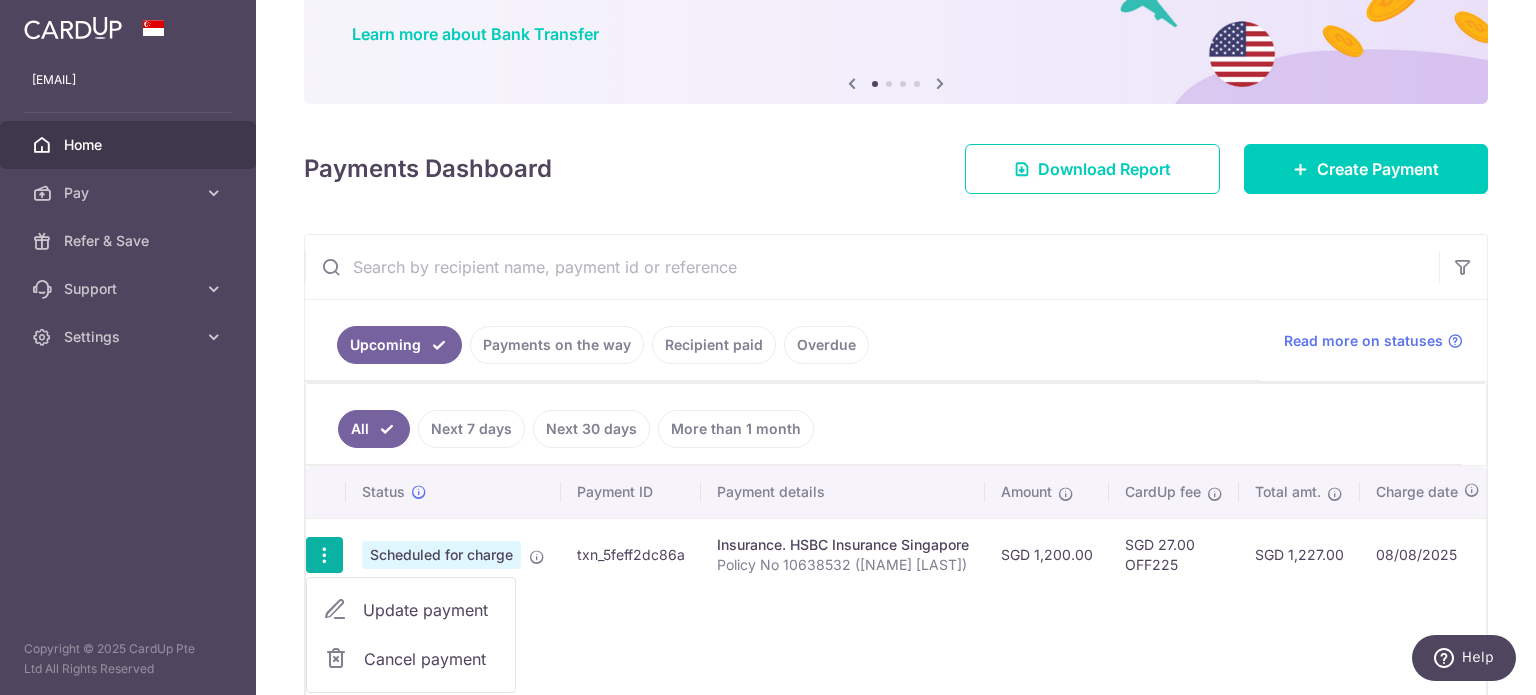 scroll, scrollTop: 267, scrollLeft: 0, axis: vertical 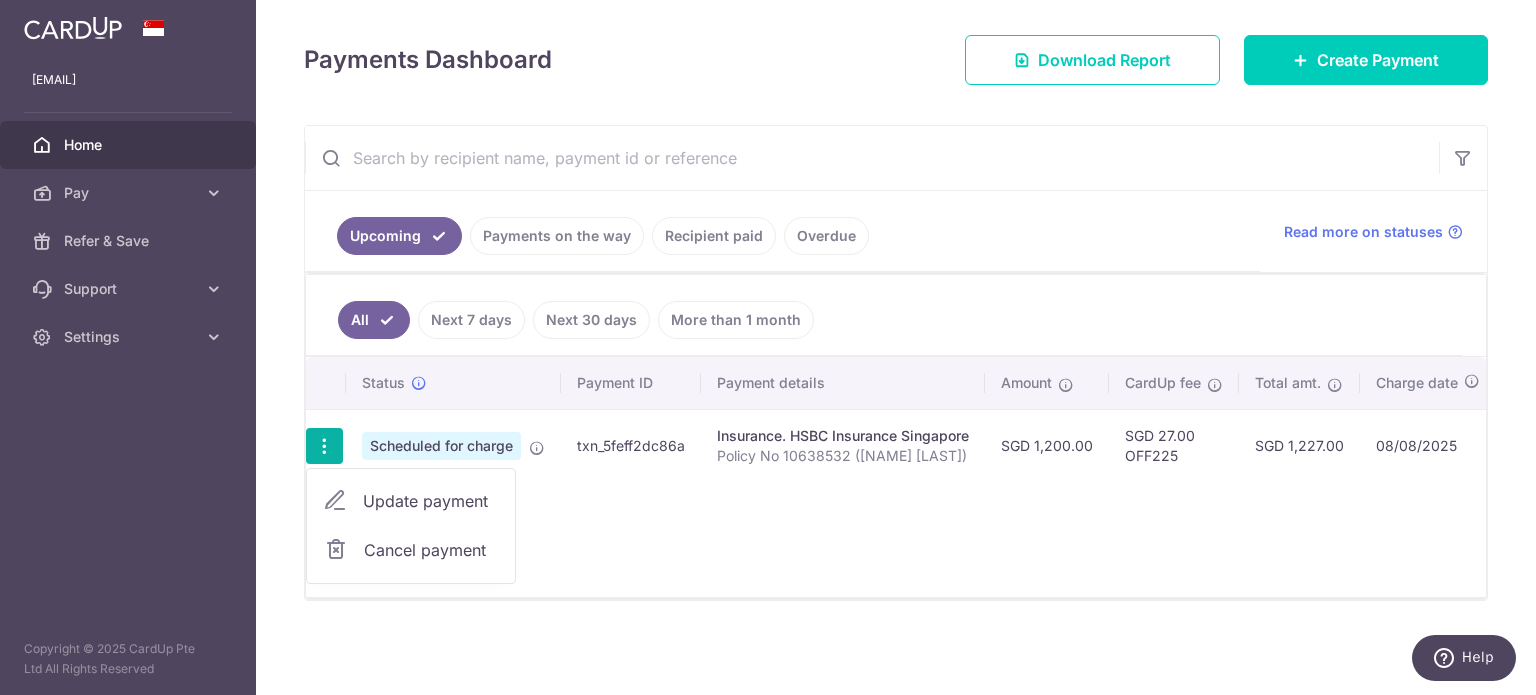 click at bounding box center (324, 446) 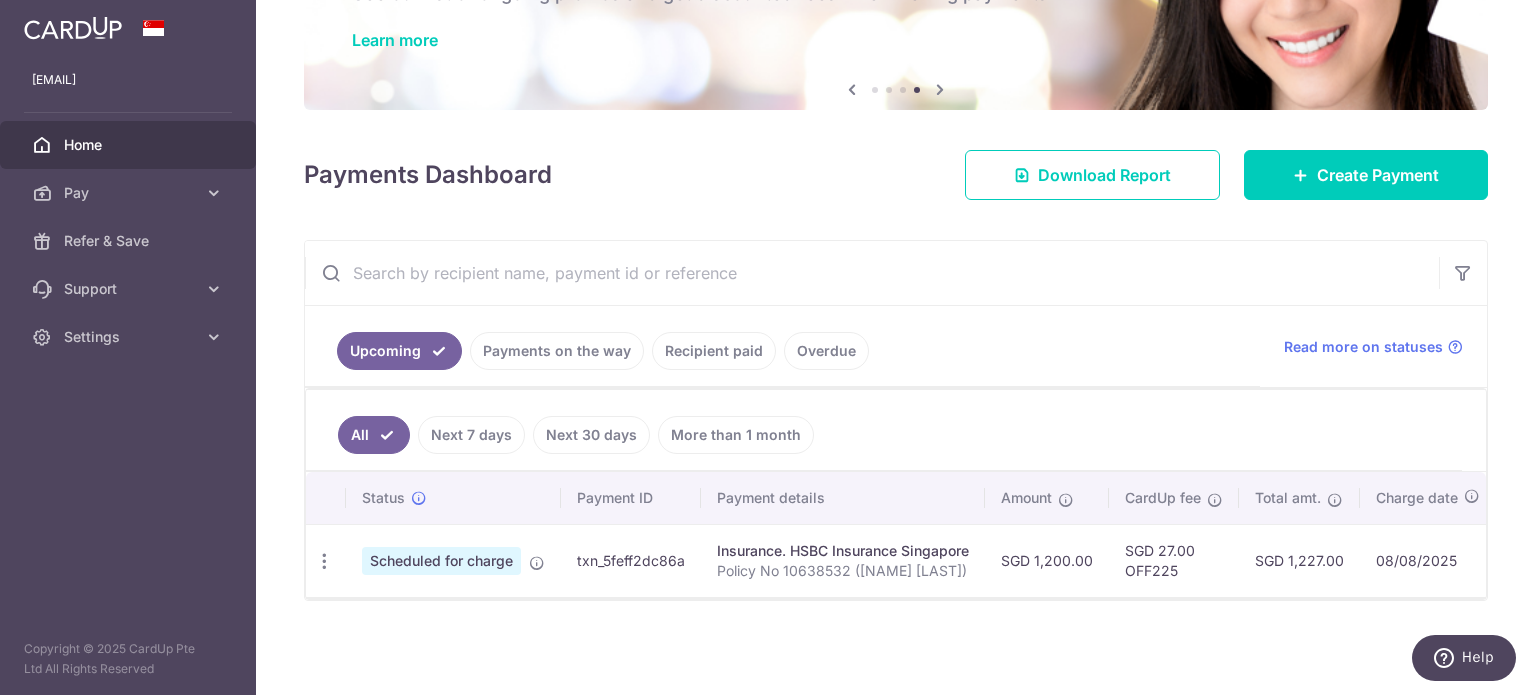 scroll, scrollTop: 0, scrollLeft: 0, axis: both 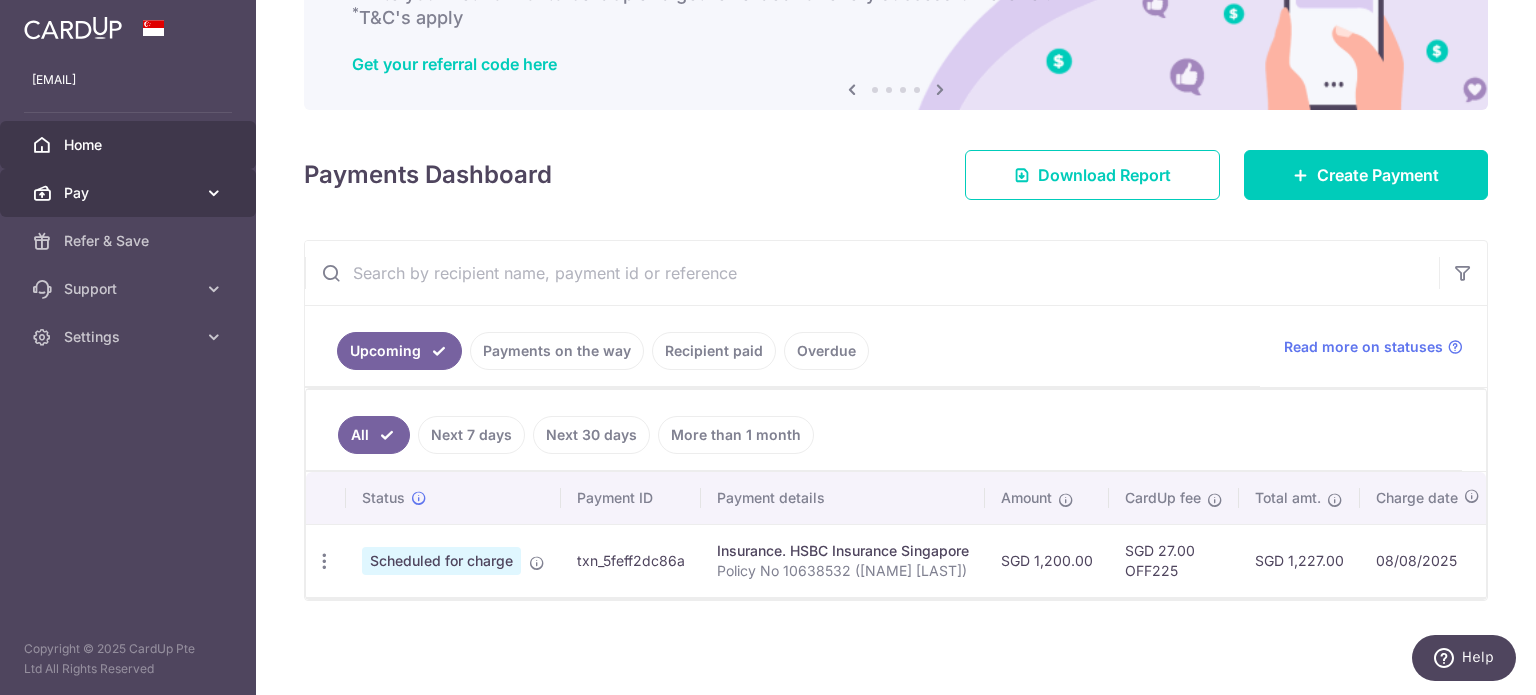 click on "Pay" at bounding box center (130, 193) 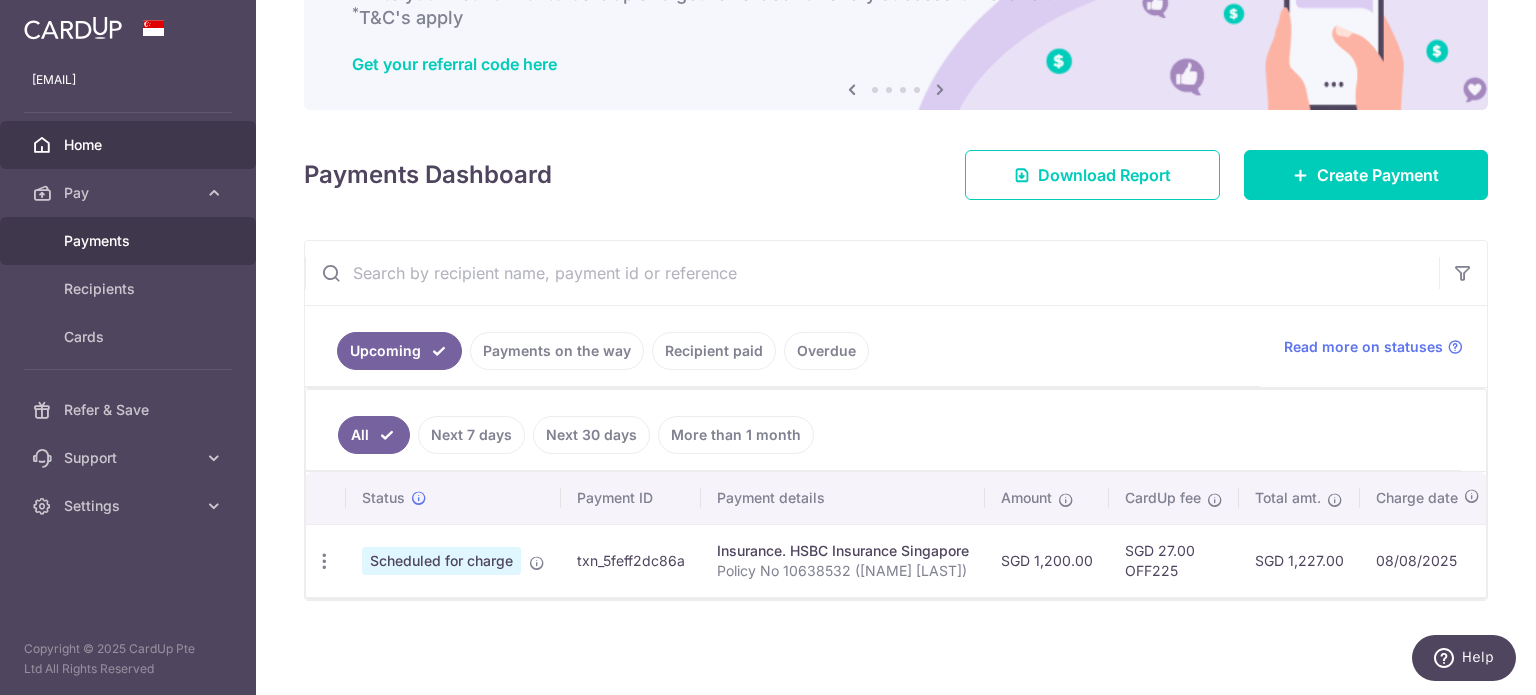 click on "Payments" at bounding box center (128, 241) 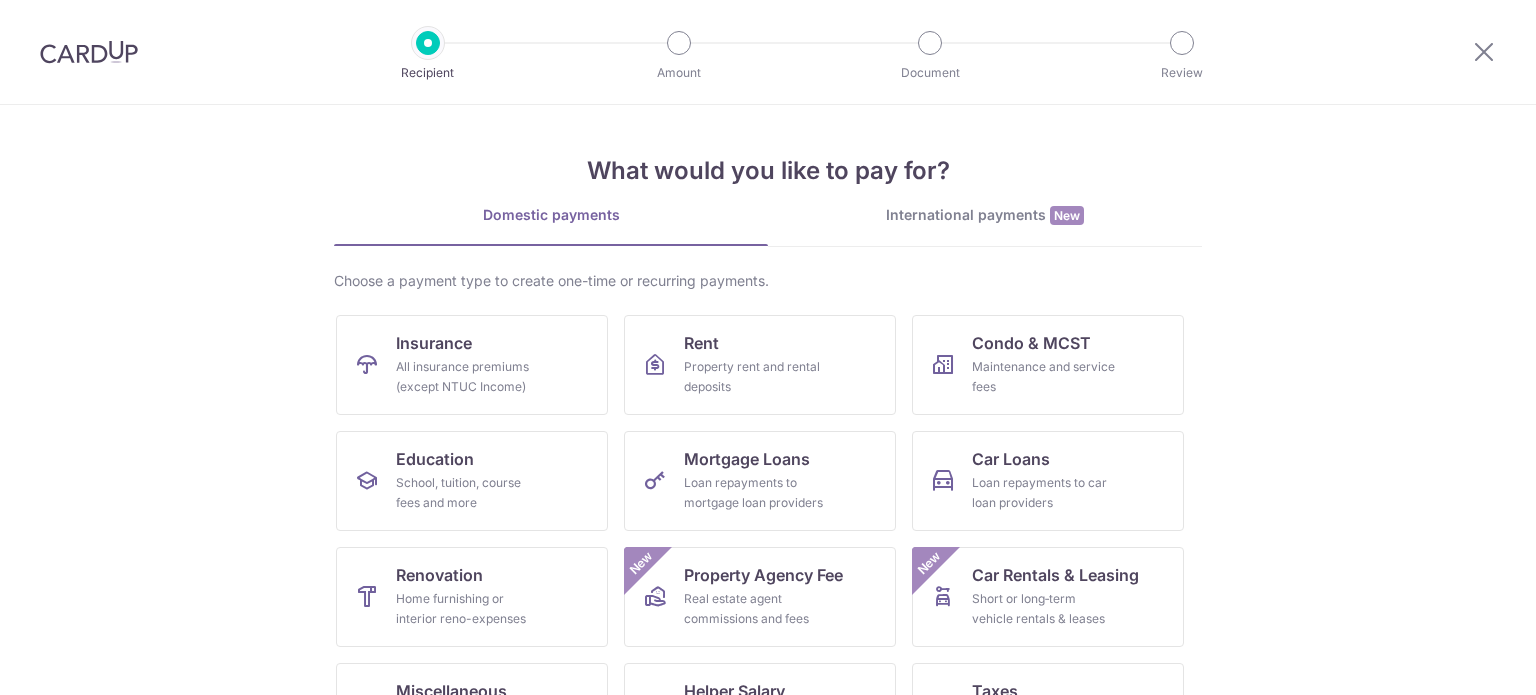 scroll, scrollTop: 0, scrollLeft: 0, axis: both 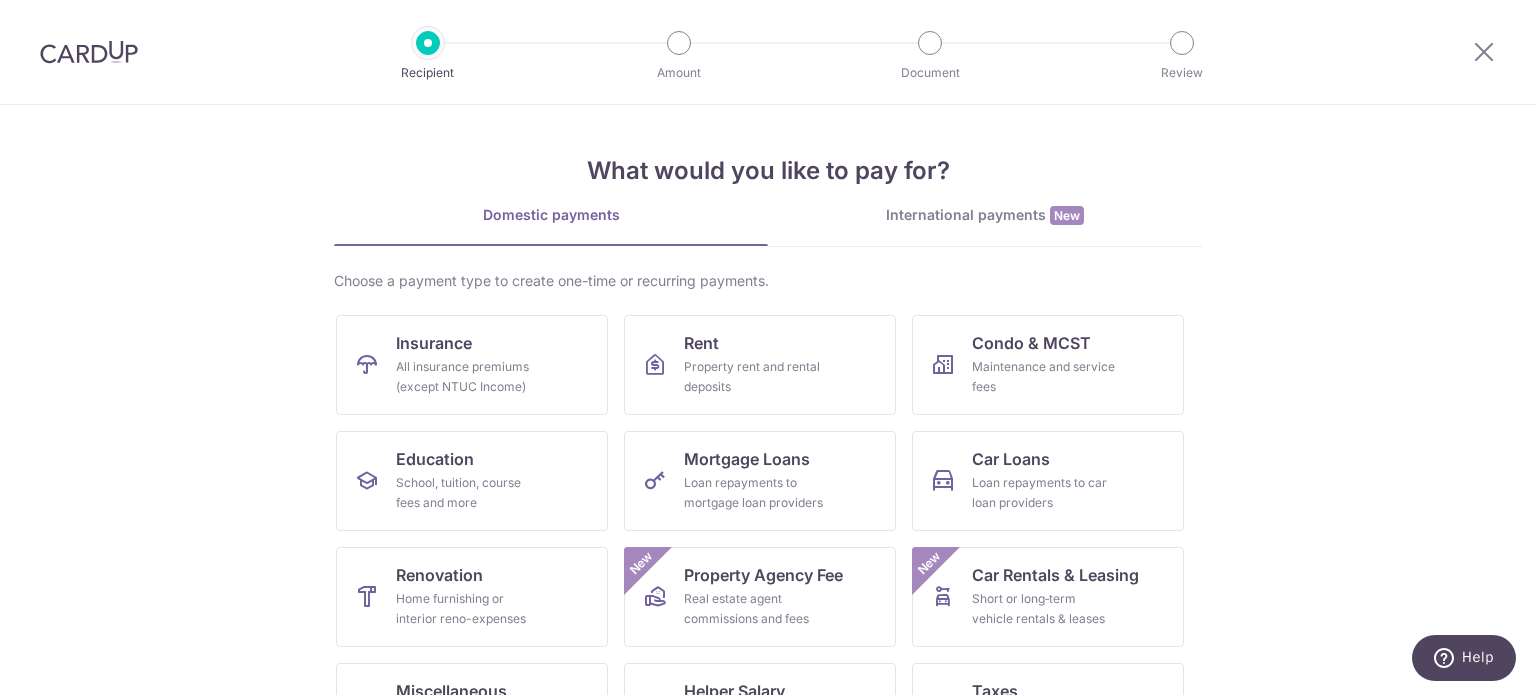 click at bounding box center [89, 52] 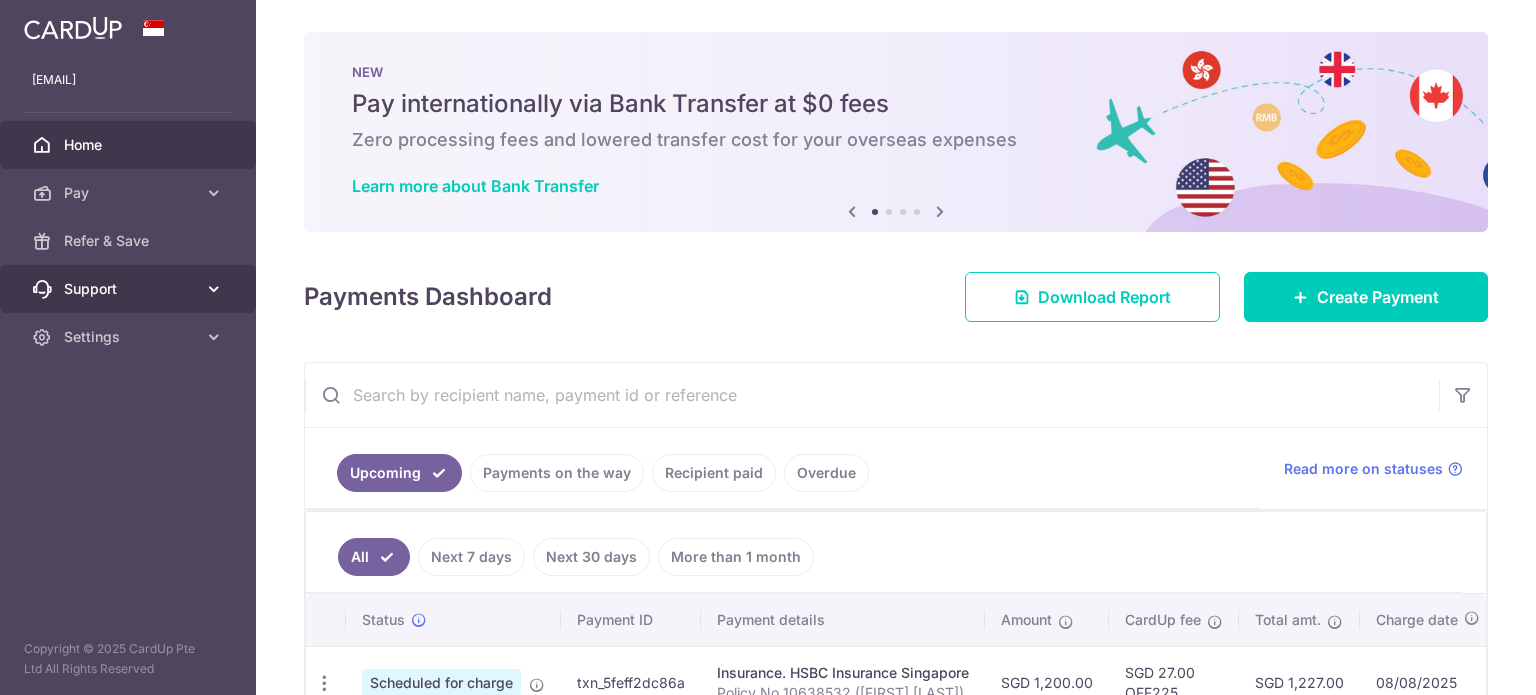 scroll, scrollTop: 0, scrollLeft: 0, axis: both 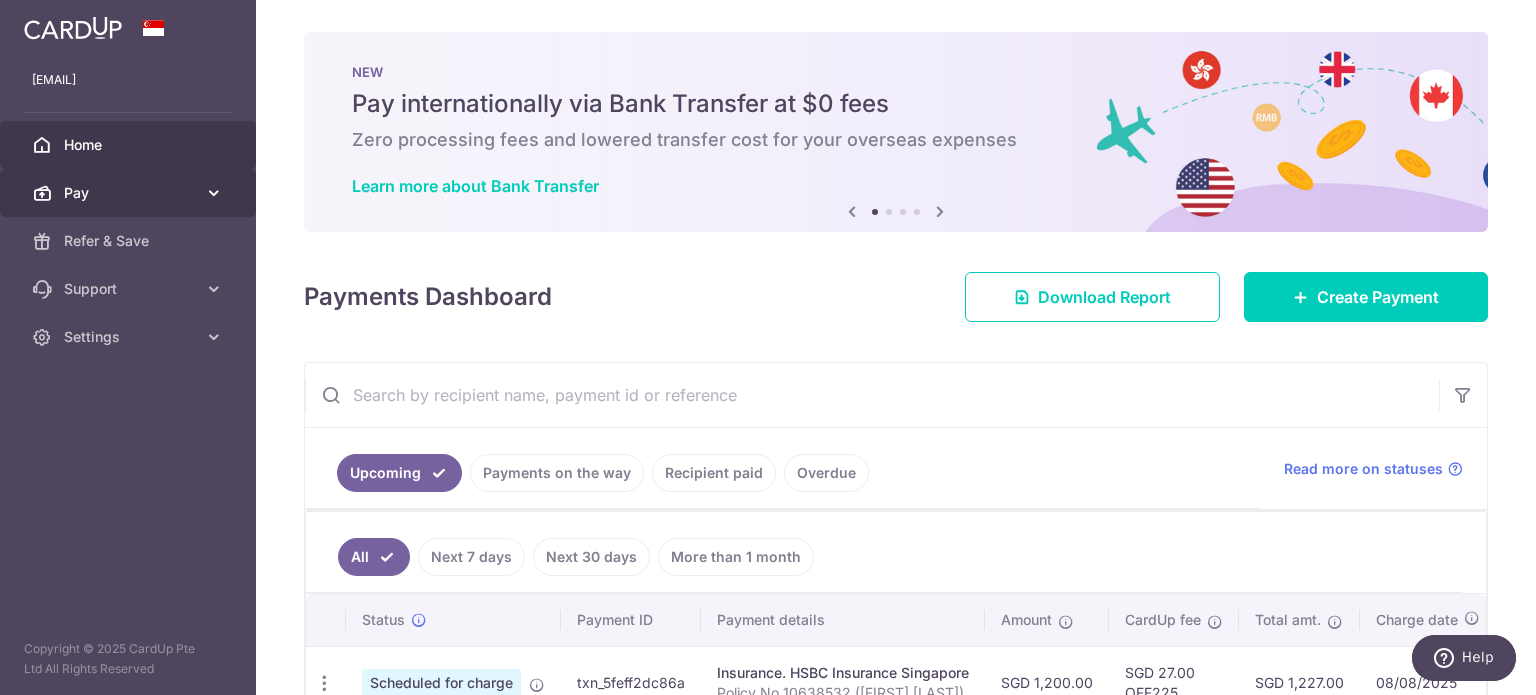 click on "Pay" at bounding box center (128, 193) 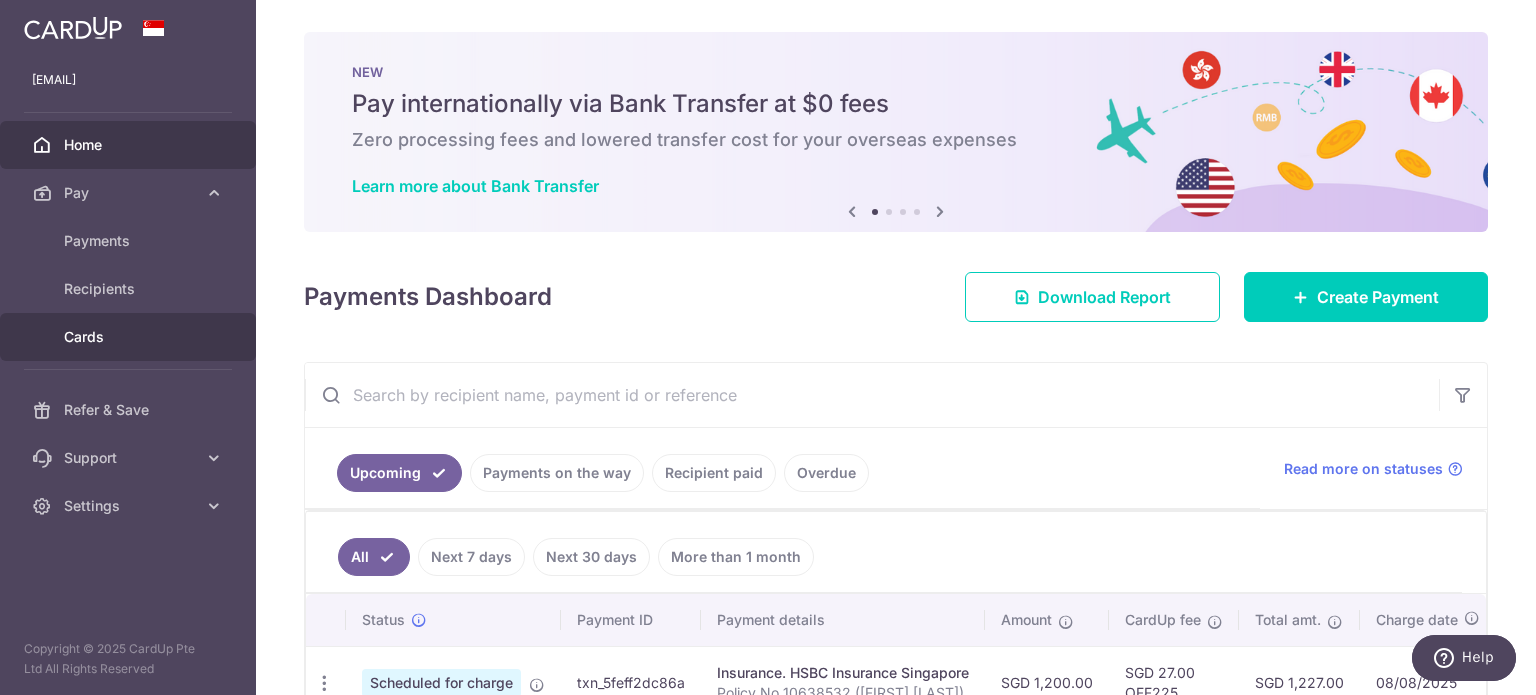 click on "Cards" at bounding box center [128, 337] 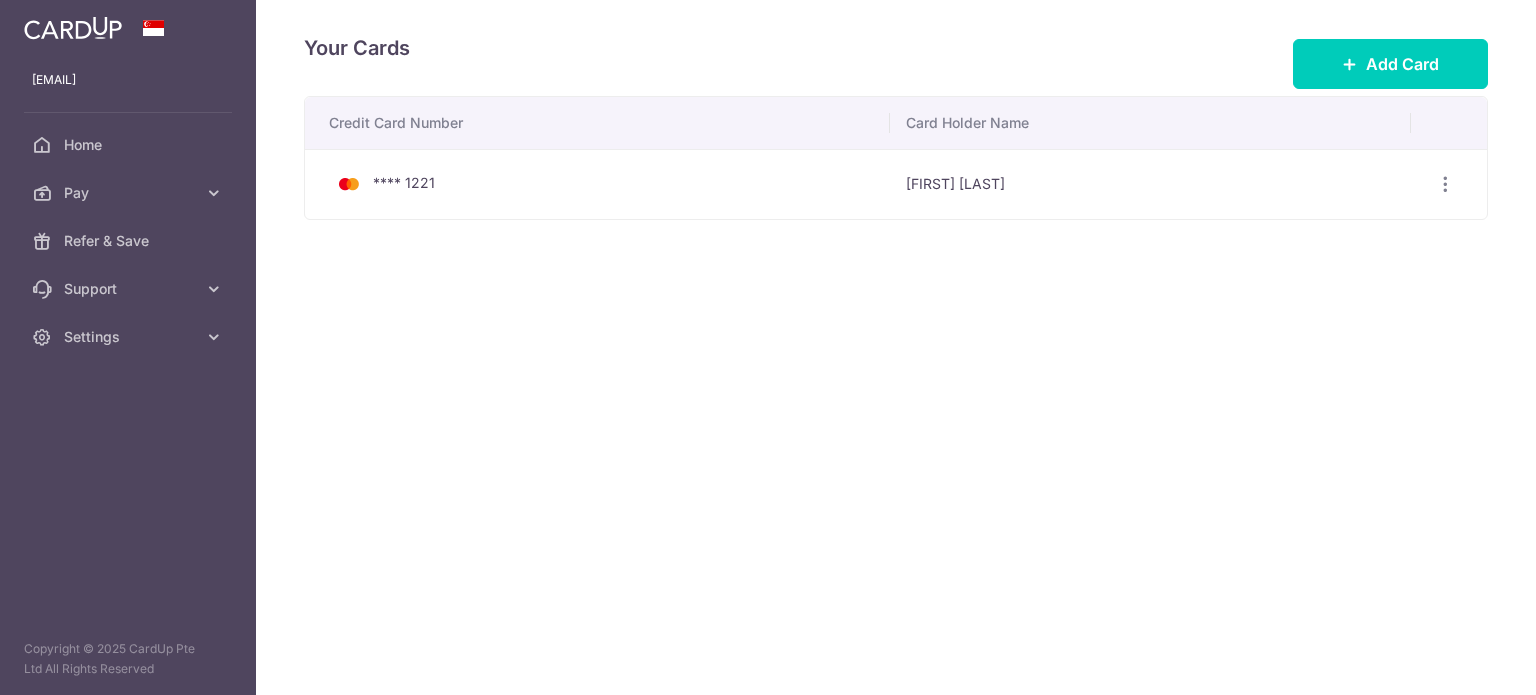 scroll, scrollTop: 0, scrollLeft: 0, axis: both 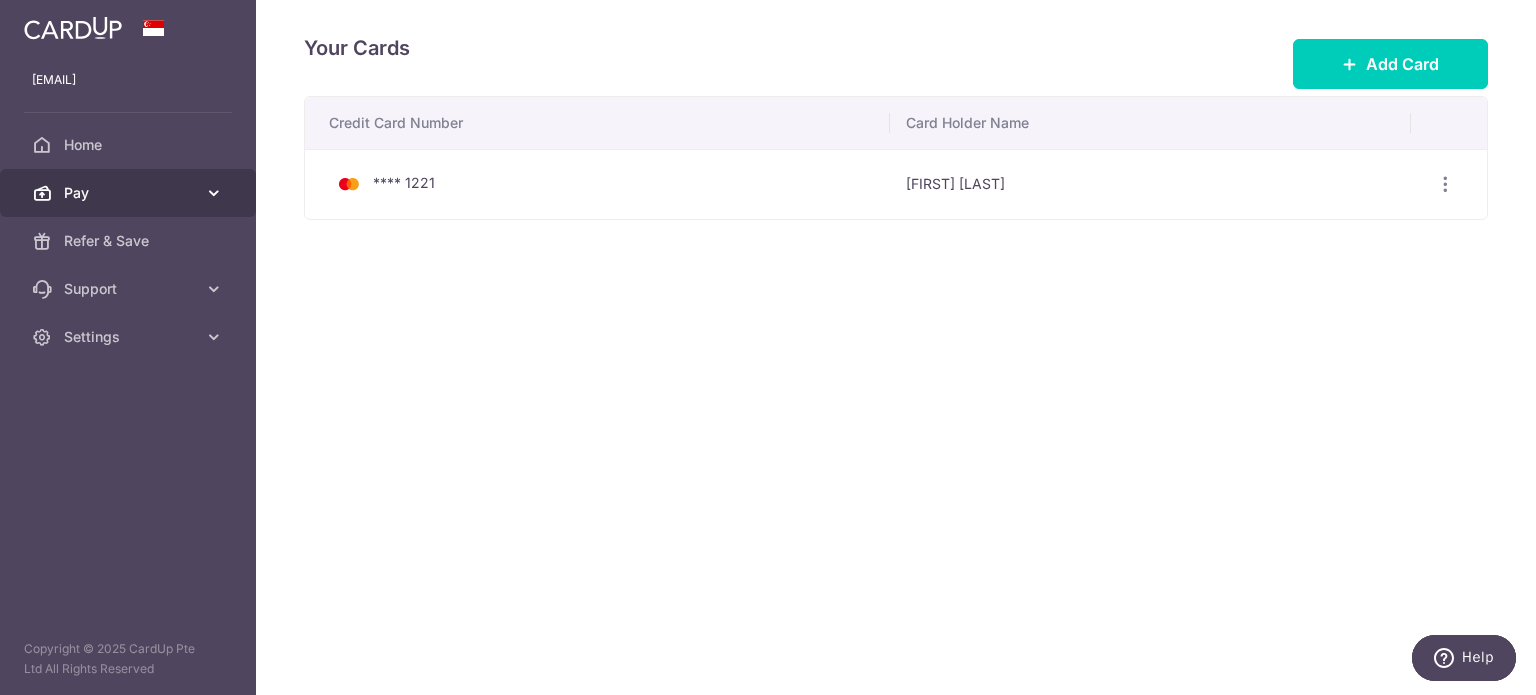 click on "Pay" at bounding box center [128, 193] 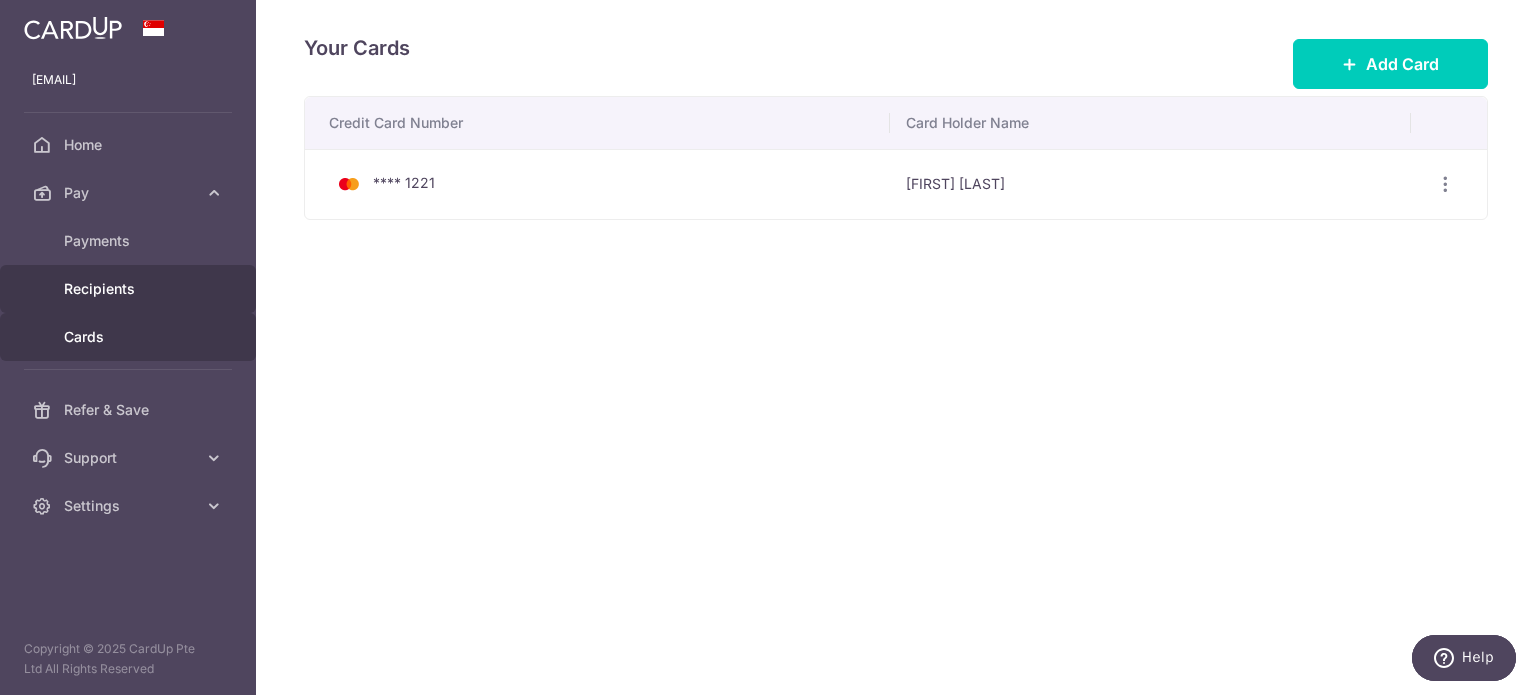 click on "Recipients" at bounding box center (130, 289) 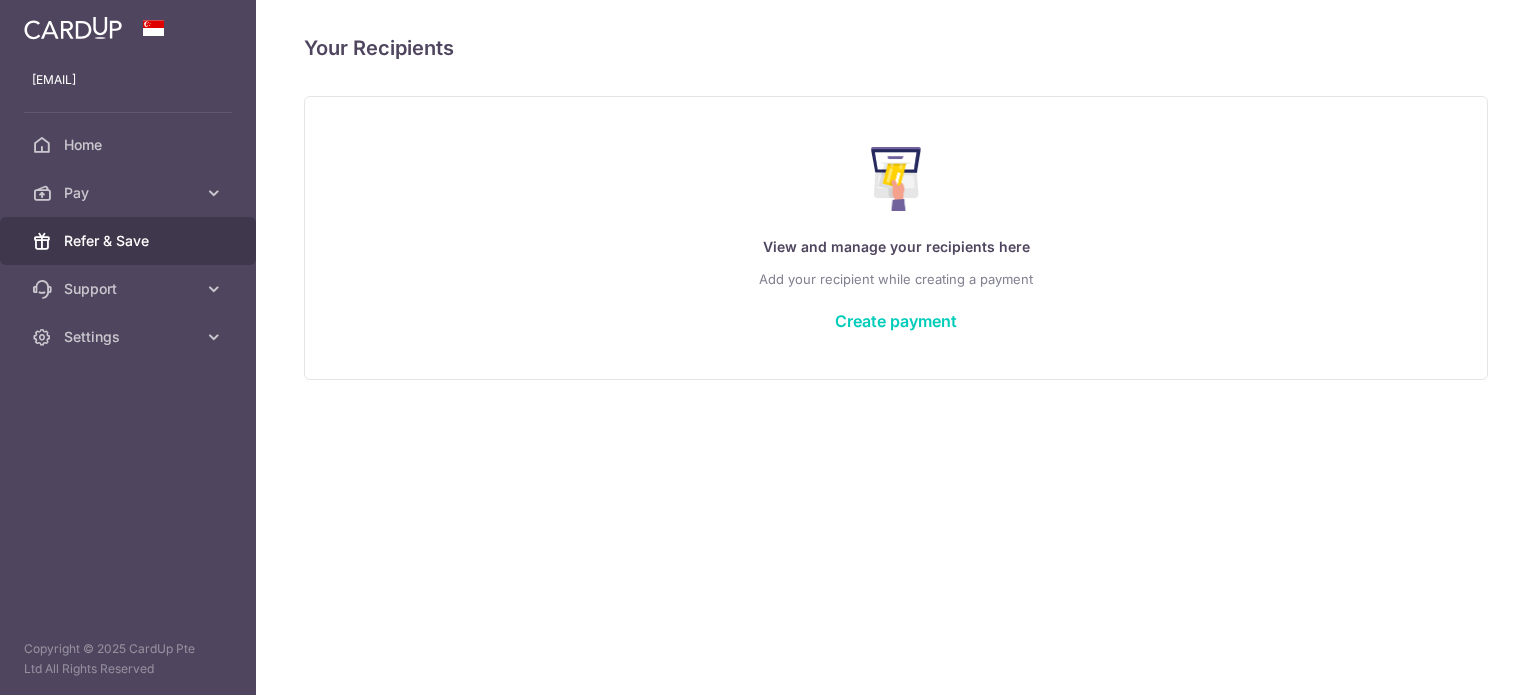 scroll, scrollTop: 0, scrollLeft: 0, axis: both 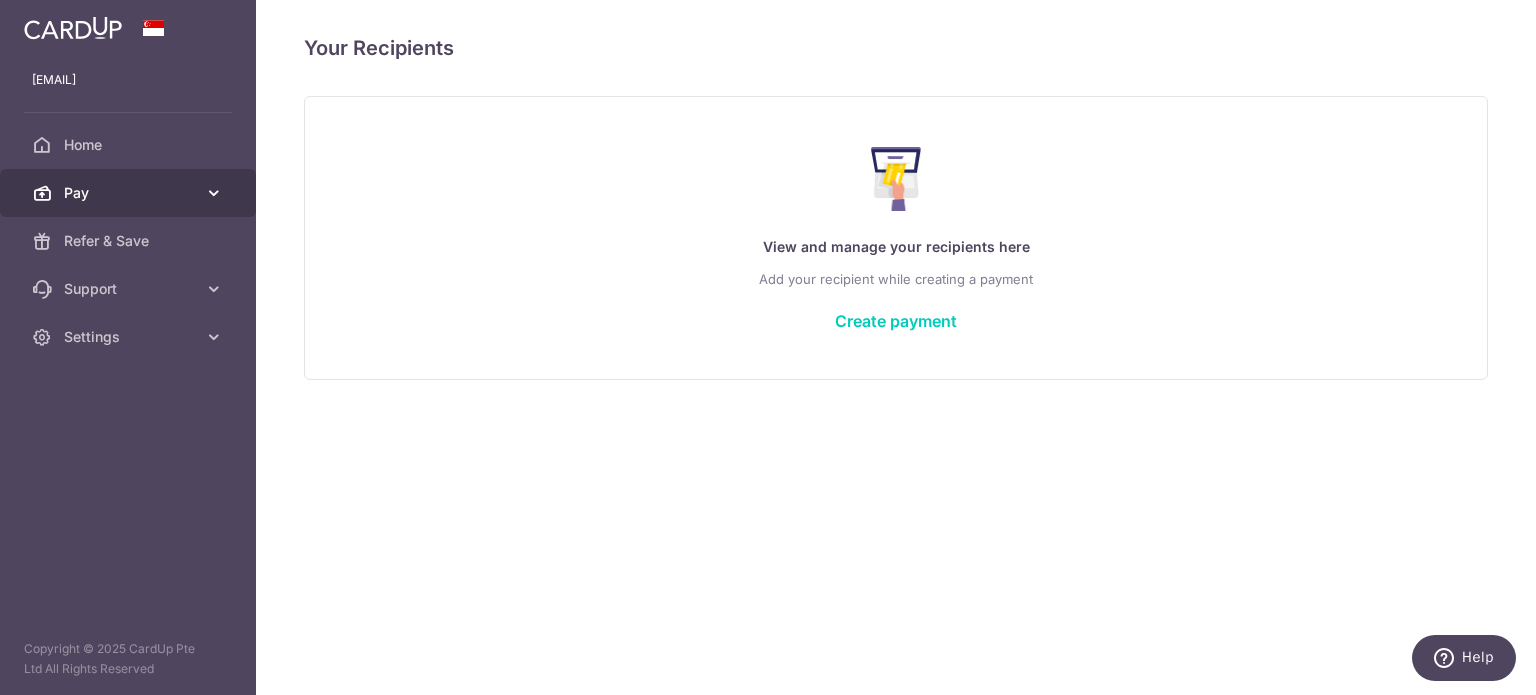 click on "Pay" at bounding box center (130, 193) 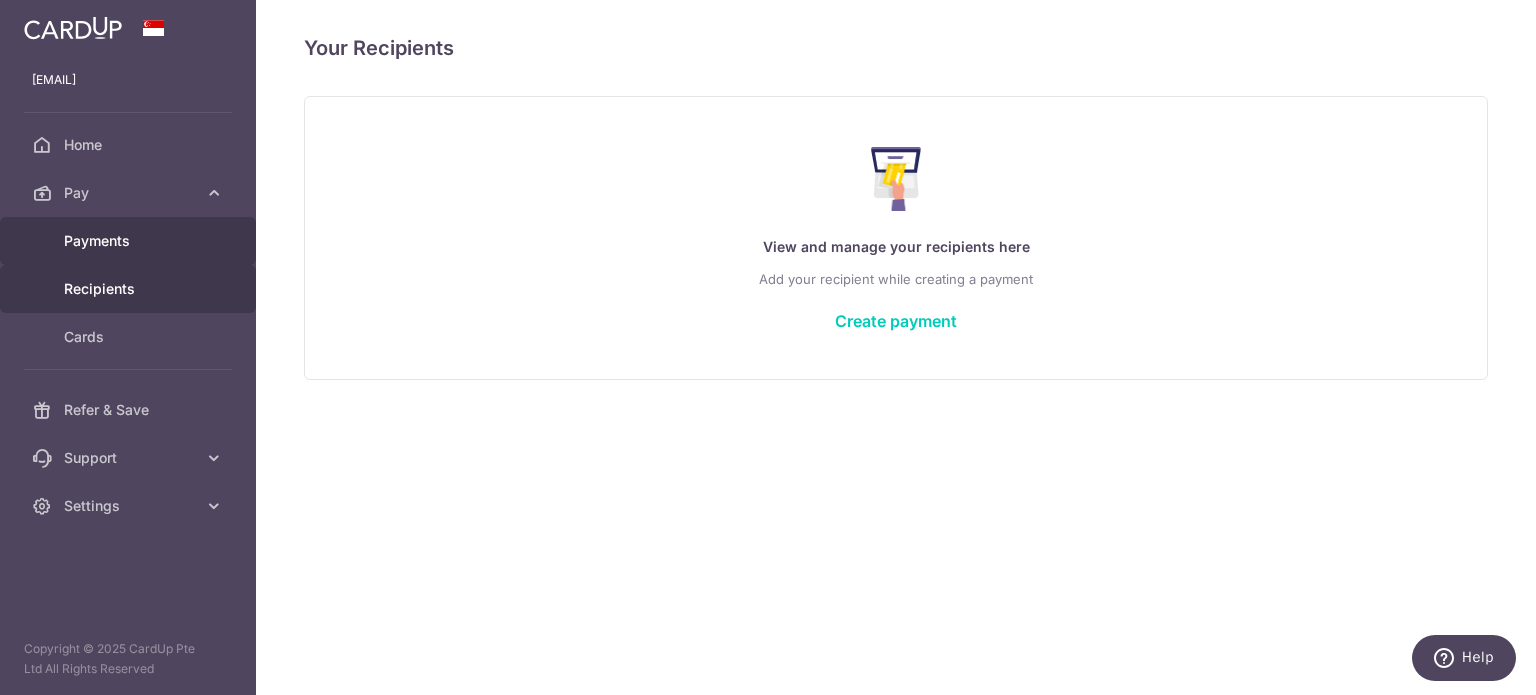 click on "Payments" at bounding box center (130, 241) 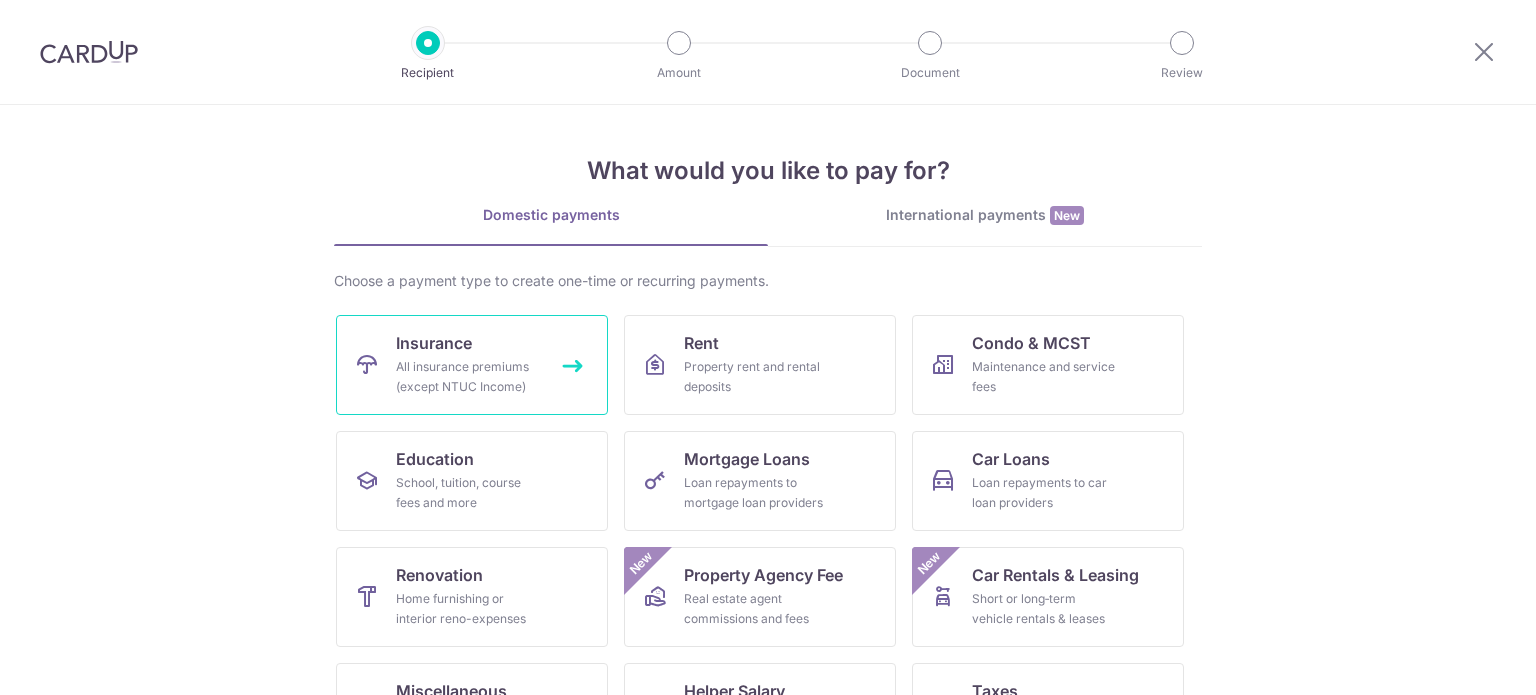 scroll, scrollTop: 0, scrollLeft: 0, axis: both 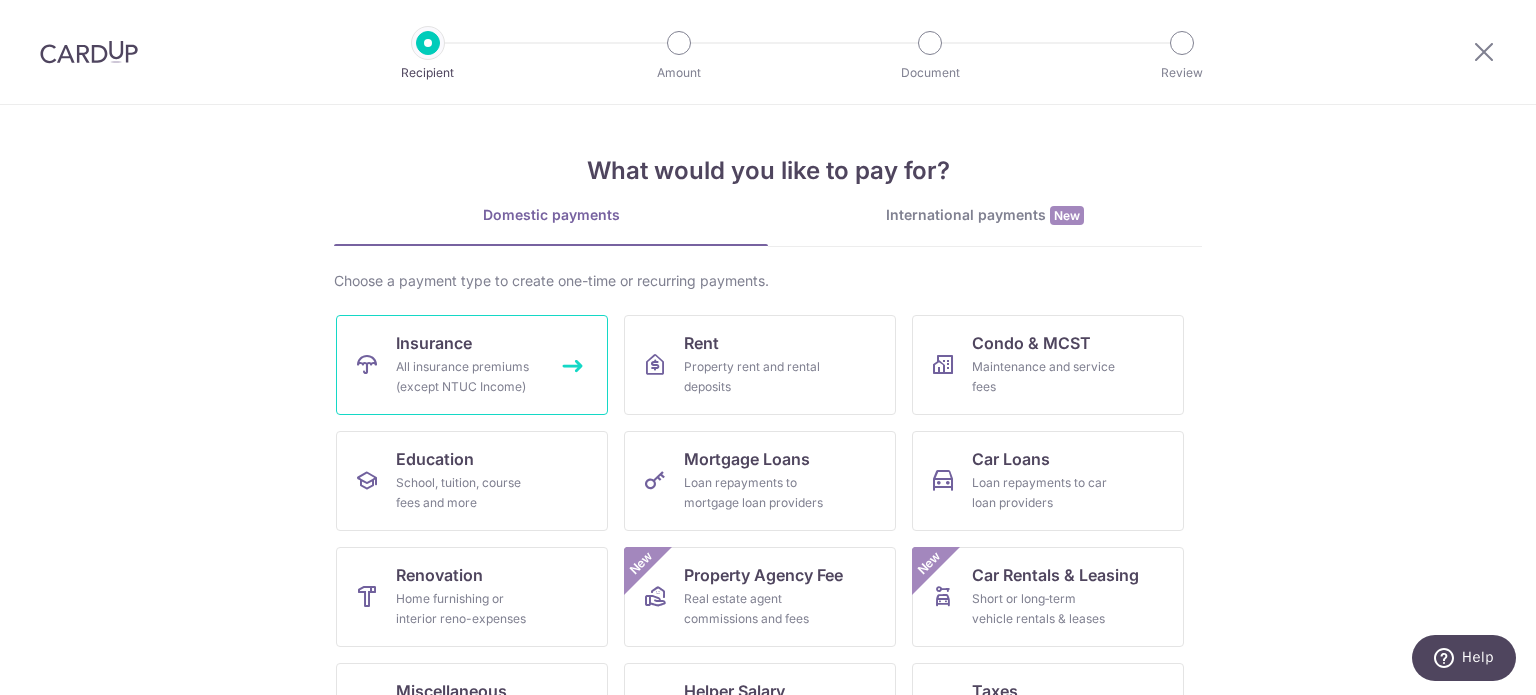 click on "All insurance premiums (except NTUC Income)" at bounding box center (468, 377) 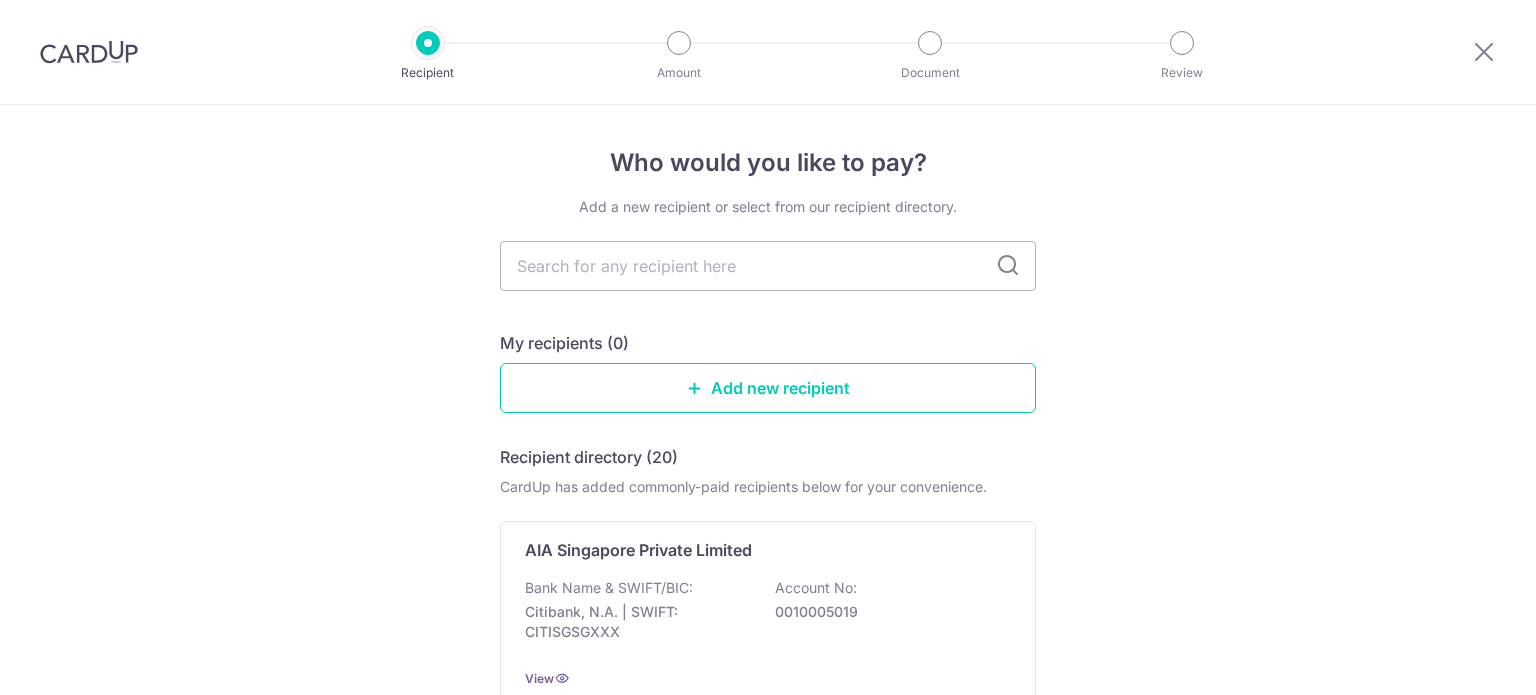 scroll, scrollTop: 0, scrollLeft: 0, axis: both 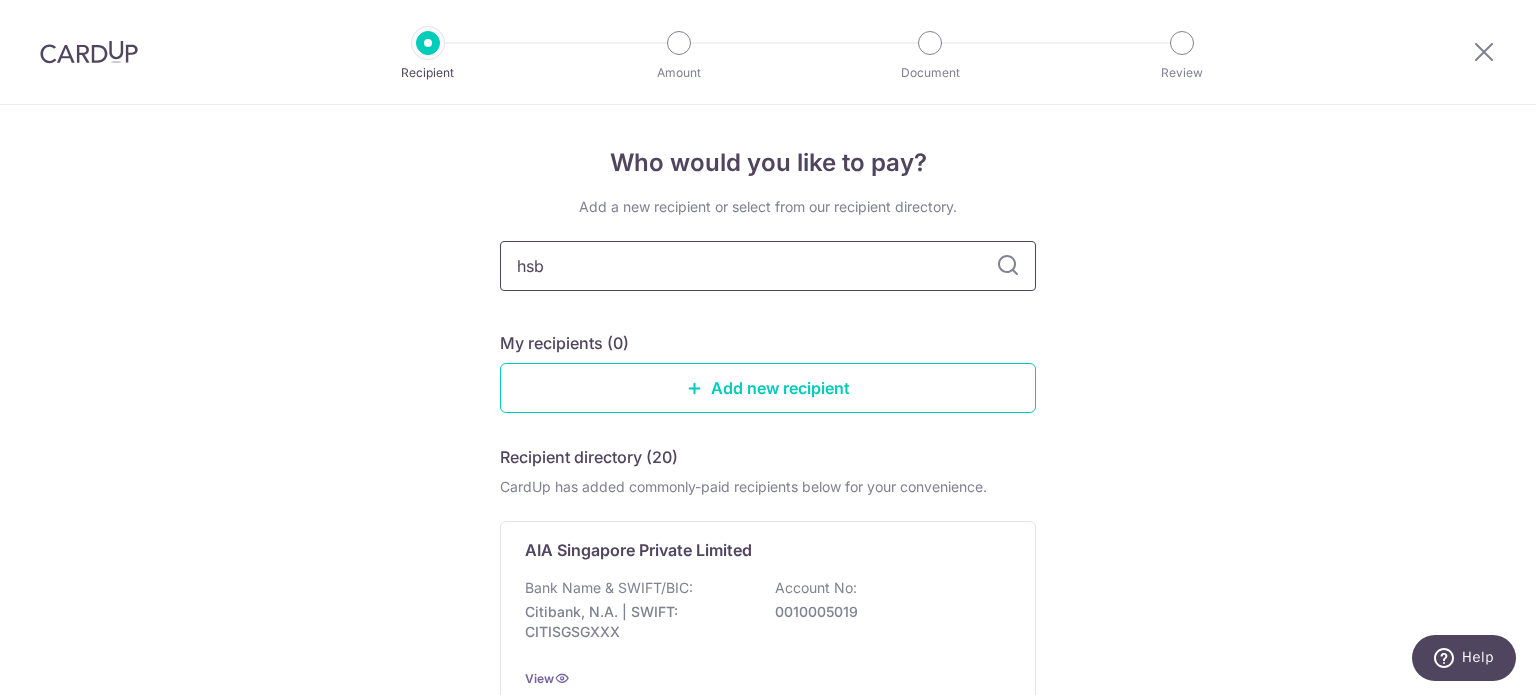 type on "hsbc" 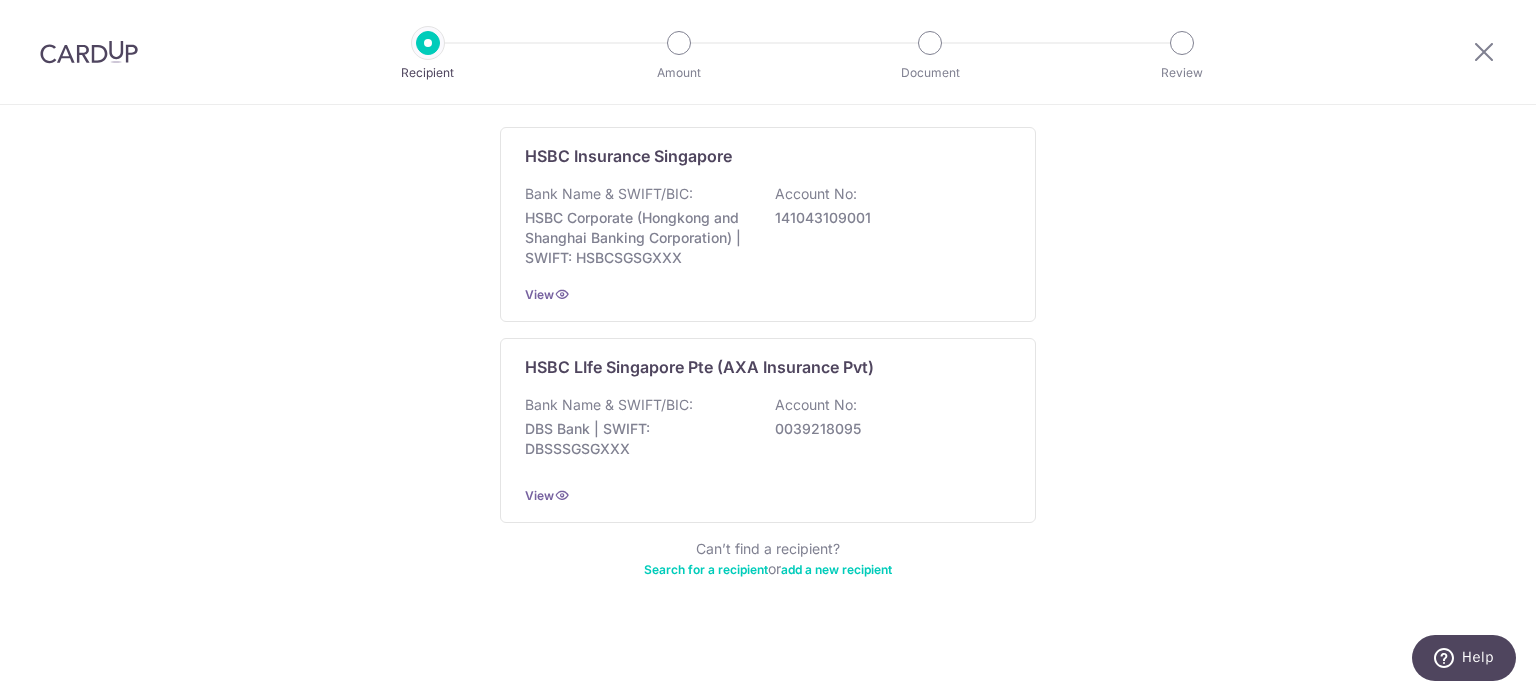 scroll, scrollTop: 0, scrollLeft: 0, axis: both 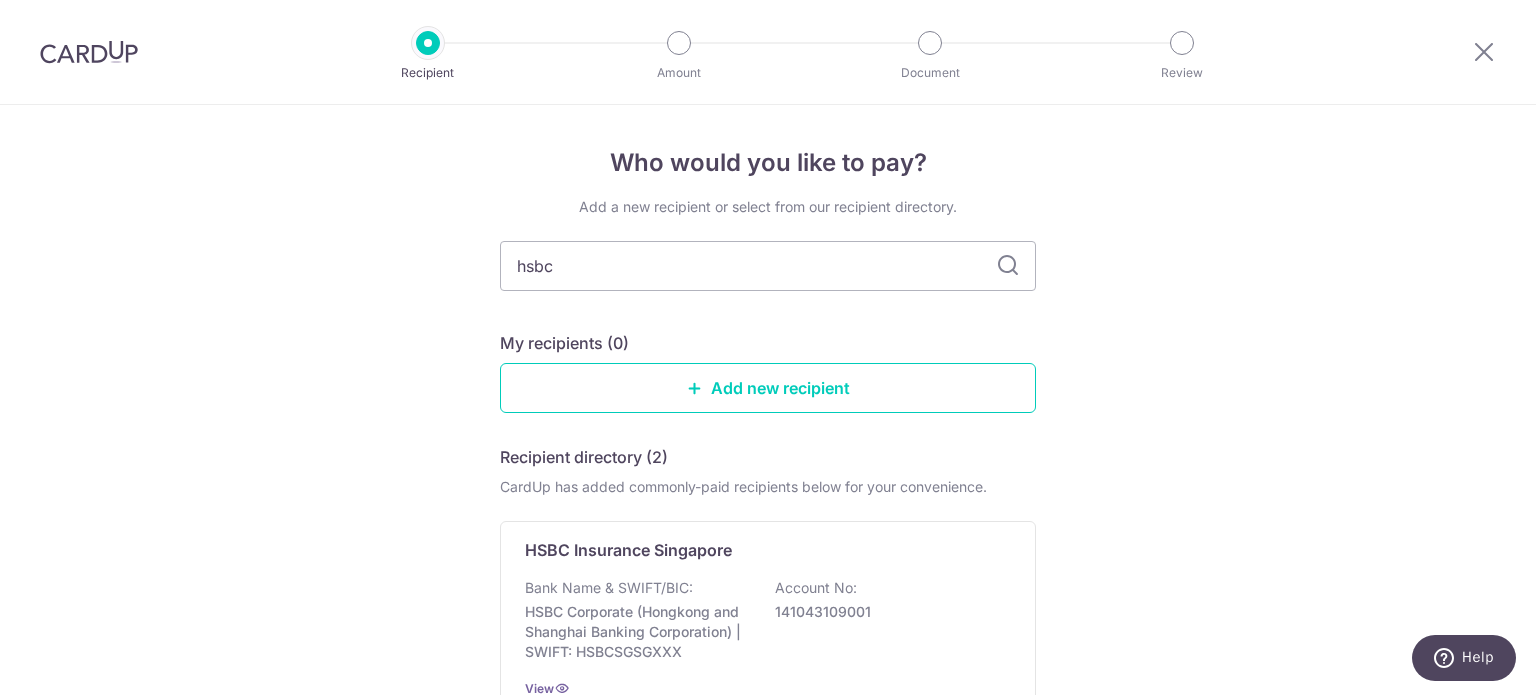 click at bounding box center (89, 52) 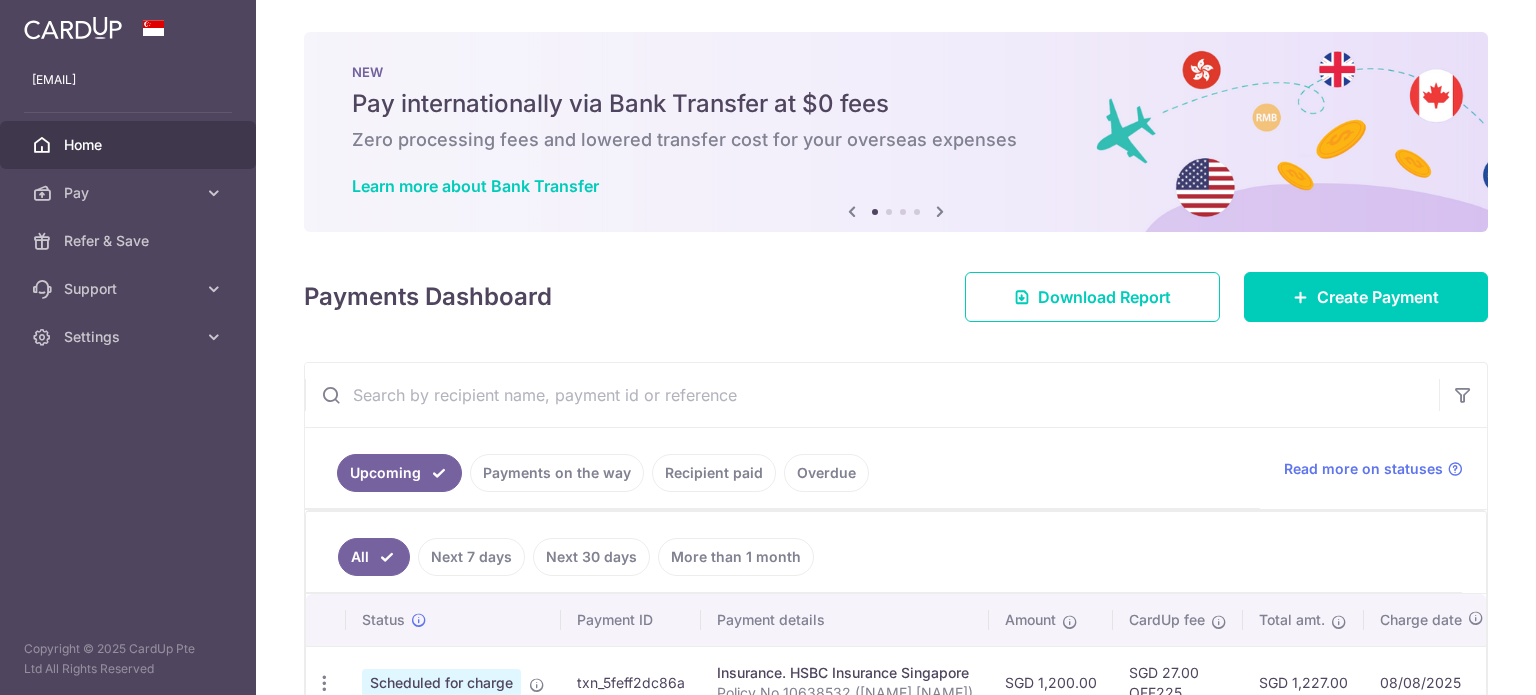 scroll, scrollTop: 0, scrollLeft: 0, axis: both 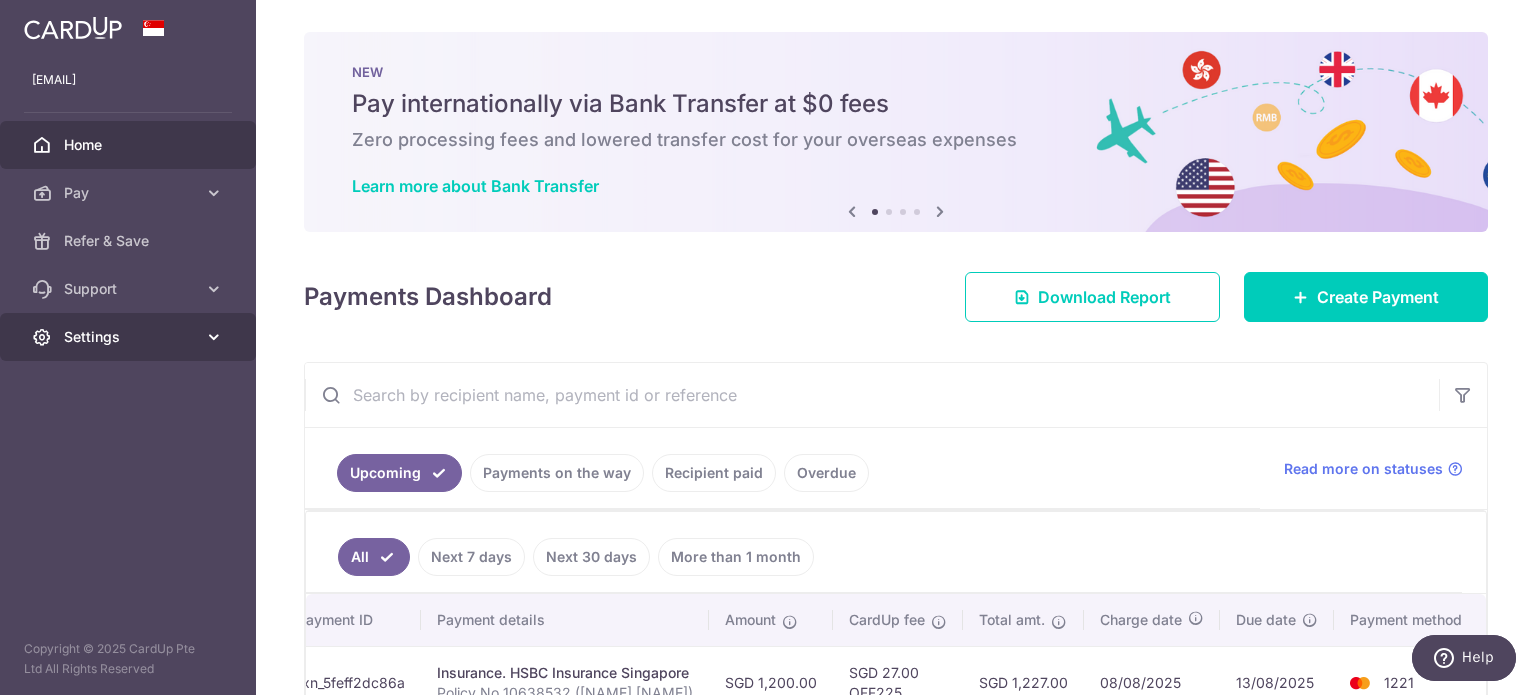 click on "Settings" at bounding box center (130, 337) 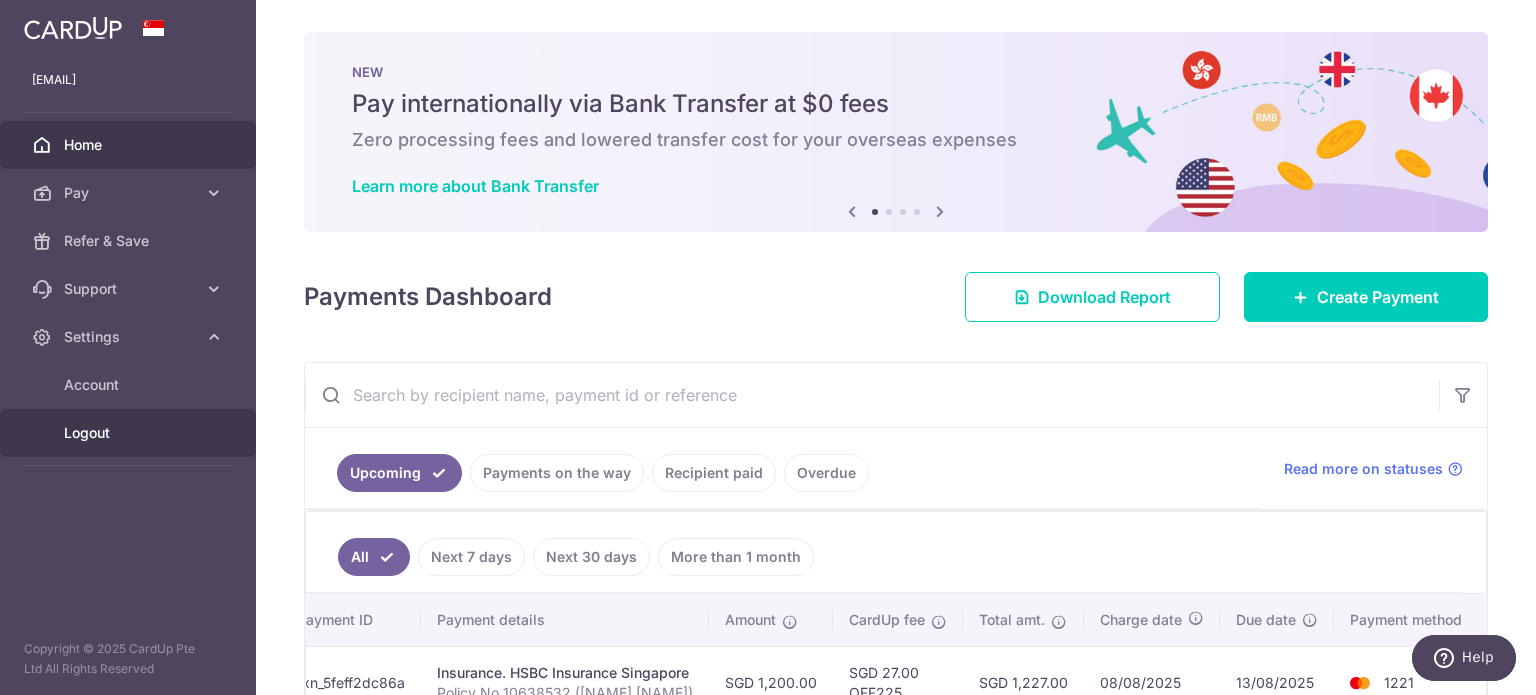 click on "Logout" at bounding box center (130, 433) 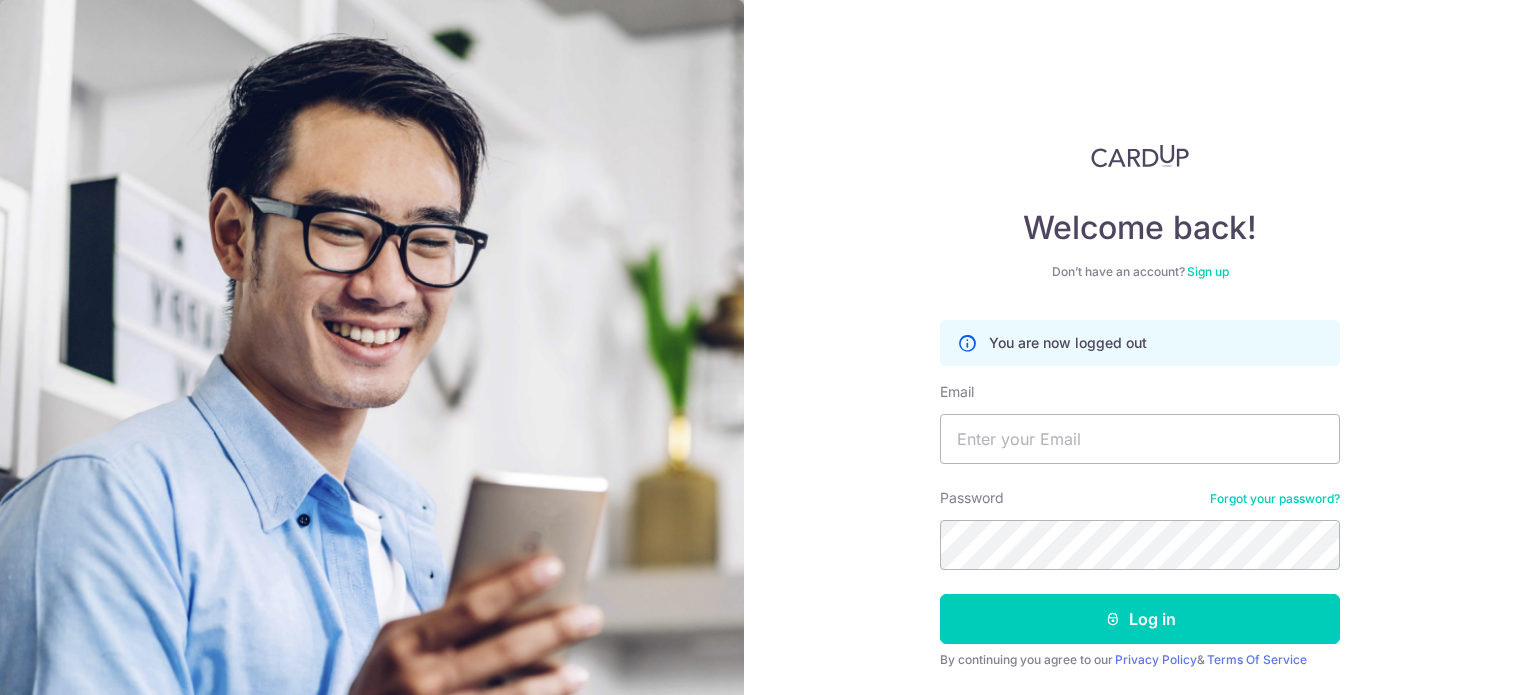 scroll, scrollTop: 0, scrollLeft: 0, axis: both 